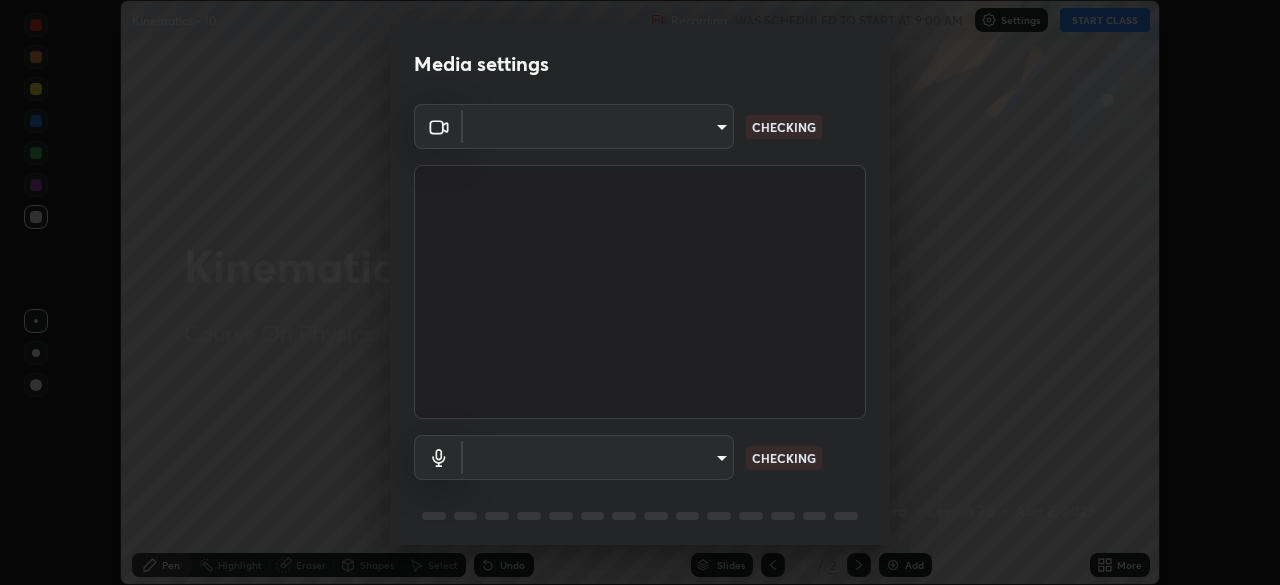 scroll, scrollTop: 0, scrollLeft: 0, axis: both 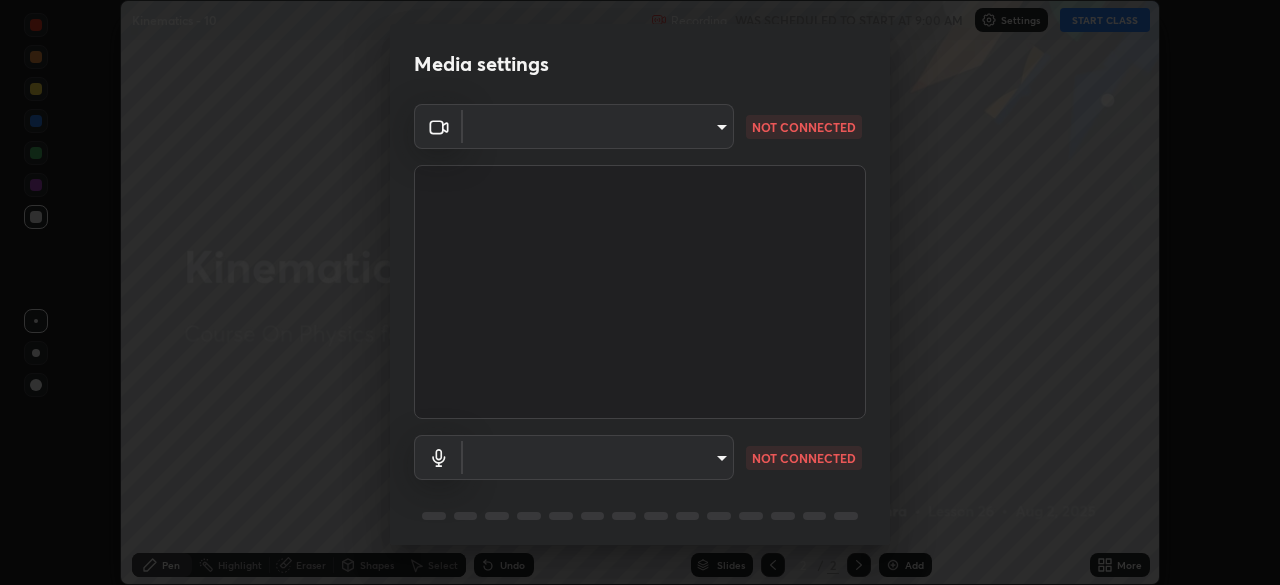 type on "e5f32b9a37d83756d2696e8423a1893a7de7eefef83412cf73fe4da3c4688103" 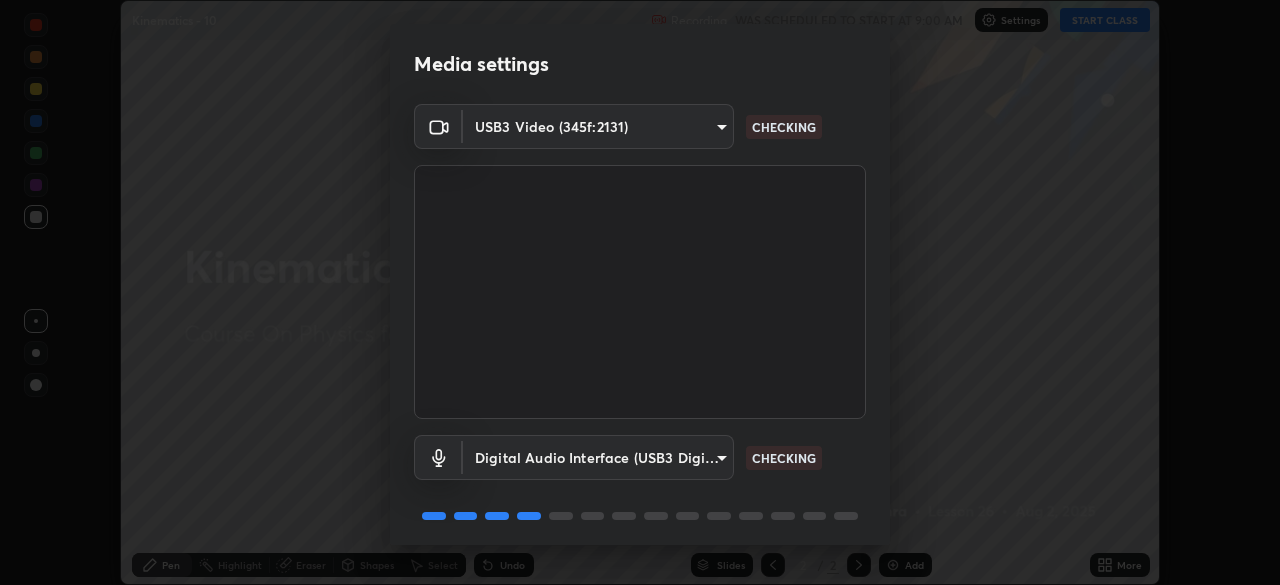click on "Erase all Kinematics - 10 Recording WAS SCHEDULED TO START AT  9:00 AM Settings START CLASS Setting up your live class Kinematics - 10 • L26 of Course On Physics for NEET Conquer 3 2026 [PERSON] Pen Highlight Eraser Shapes Select Undo Slides 2 / 2 Add More No doubts shared Encourage your learners to ask a doubt for better clarity Report an issue Reason for reporting Buffering Chat not working Audio - Video sync issue Educator video quality low ​ Attach an image Report Media settings USB3 Video (345f:2131) e5f32b9a37d83756d2696e8423a1893a7de7eefef83412cf73fe4da3c4688103 CHECKING Digital Audio Interface (USB3 Digital Audio) 585cda95c333d5861e905893667515bc00ae83fcab62efa008678b328871fb55 CHECKING 1 / 5 Next" at bounding box center (640, 292) 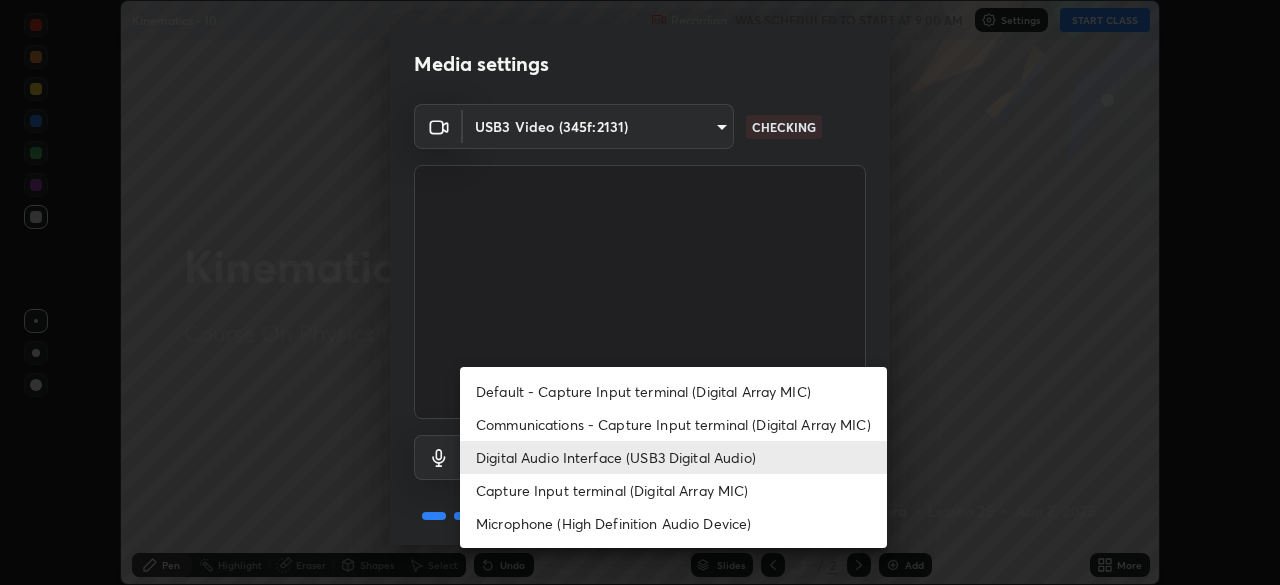 click on "Capture Input terminal (Digital Array MIC)" at bounding box center (673, 490) 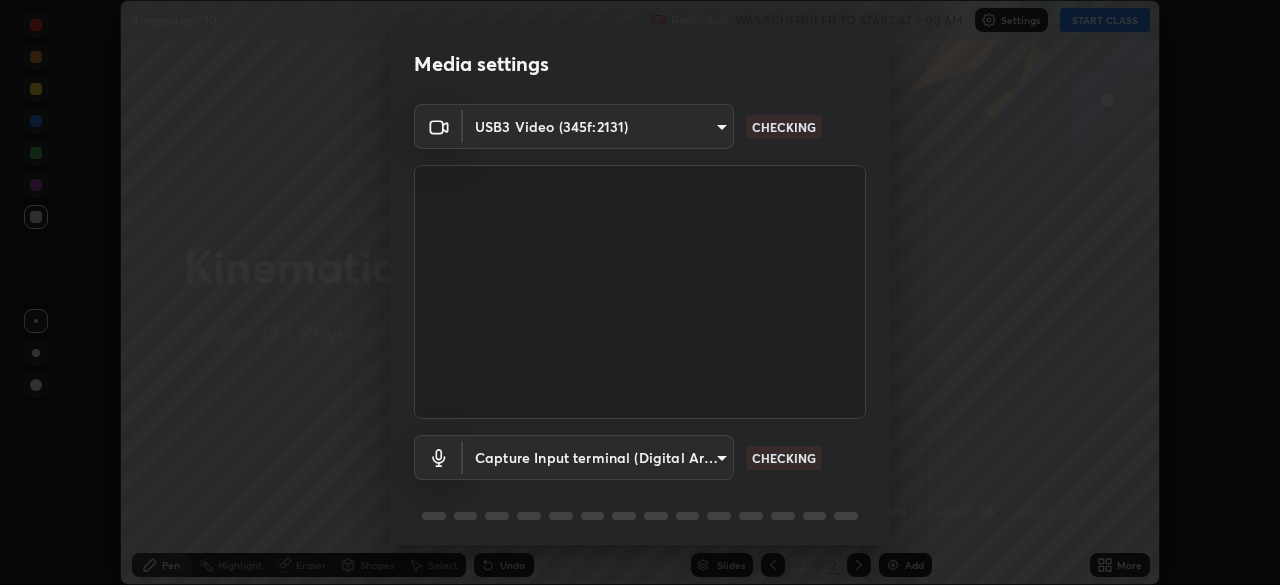 click on "Erase all Kinematics - 10 Recording WAS SCHEDULED TO START AT  9:00 AM Settings START CLASS Setting up your live class Kinematics - 10 • L26 of Course On Physics for NEET Conquer 3 2026 [PERSON] Pen Highlight Eraser Shapes Select Undo Slides 2 / 2 Add More No doubts shared Encourage your learners to ask a doubt for better clarity Report an issue Reason for reporting Buffering Chat not working Audio - Video sync issue Educator video quality low ​ Attach an image Report Media settings USB3 Video (345f:2131) e5f32b9a37d83756d2696e8423a1893a7de7eefef83412cf73fe4da3c4688103 CHECKING Capture Input terminal (Digital Array MIC) eab60f8657fa2f9f26ca9312a977cc73fe3b8ea5942994006c7115bb5bd7ab42 CHECKING 1 / 5 Next" at bounding box center (640, 292) 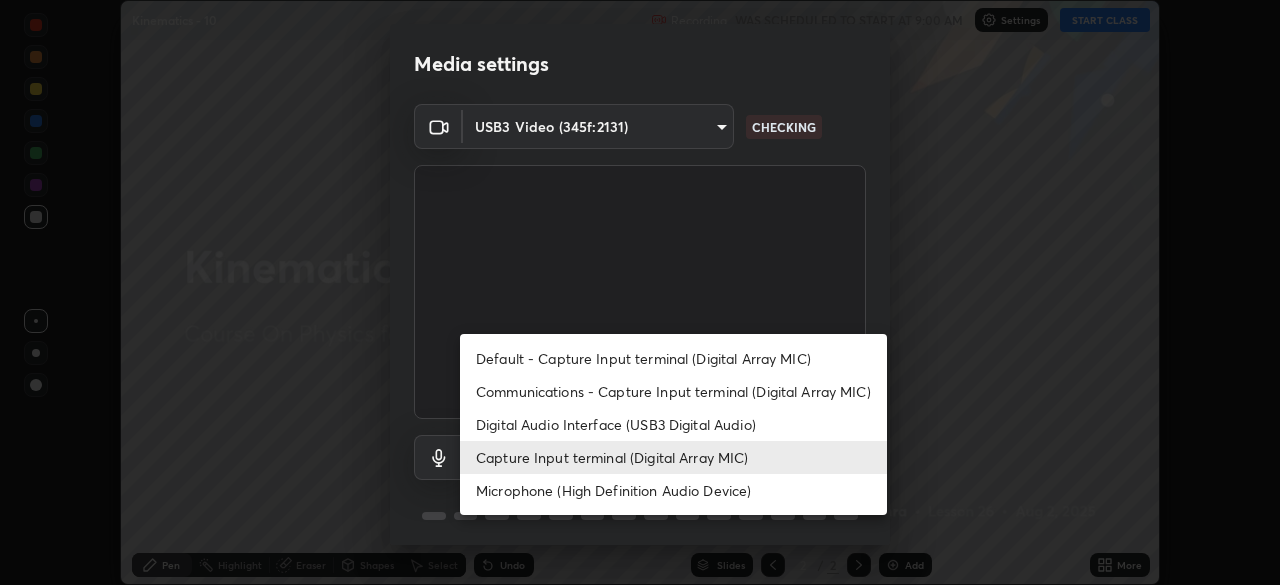click on "Digital Audio Interface (USB3 Digital Audio)" at bounding box center (673, 424) 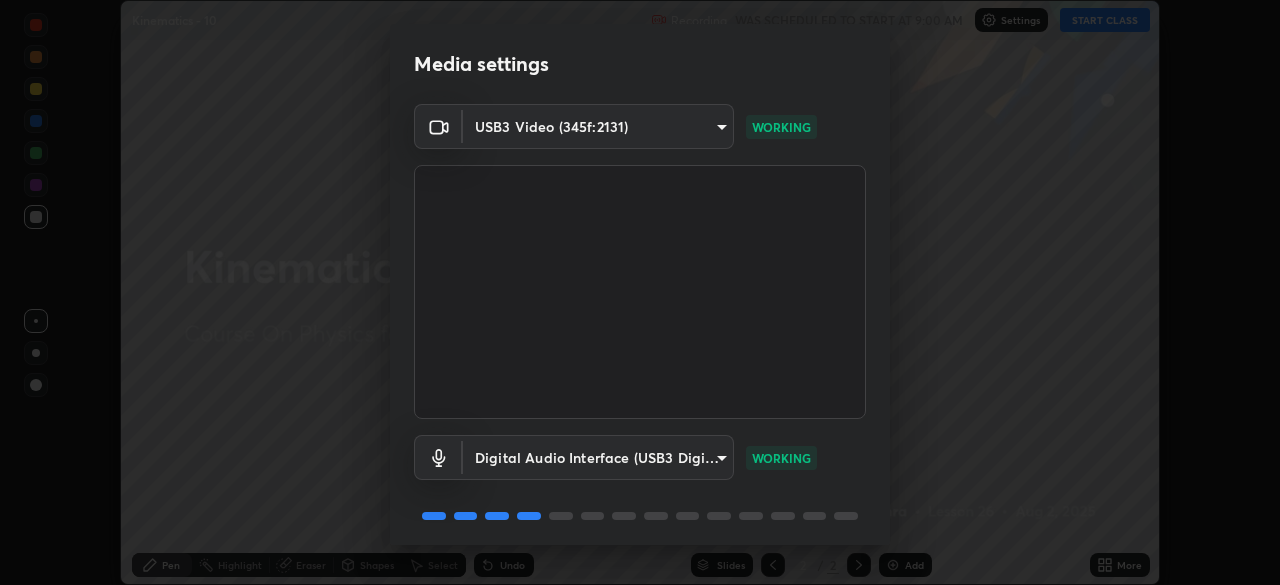 scroll, scrollTop: 70, scrollLeft: 0, axis: vertical 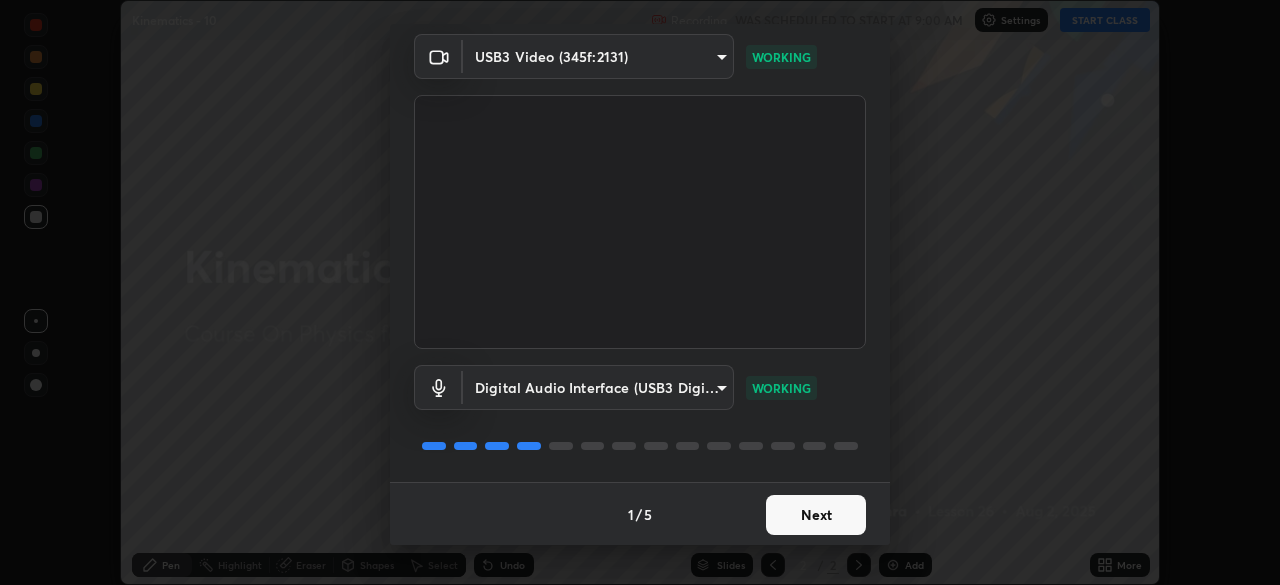 click on "Next" at bounding box center (816, 515) 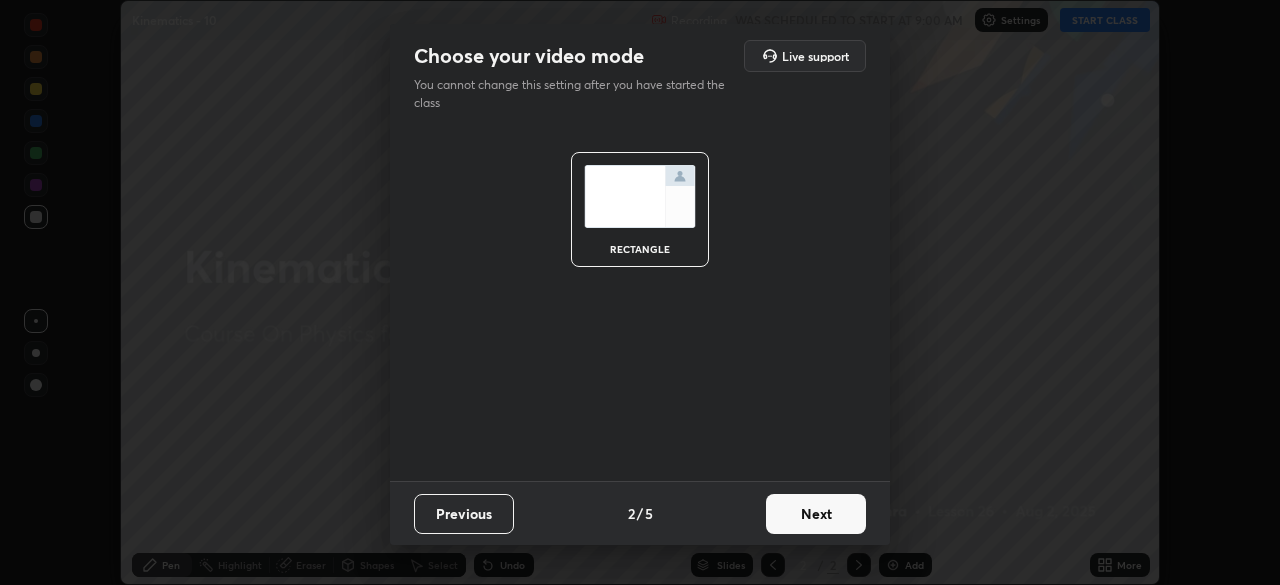 scroll, scrollTop: 0, scrollLeft: 0, axis: both 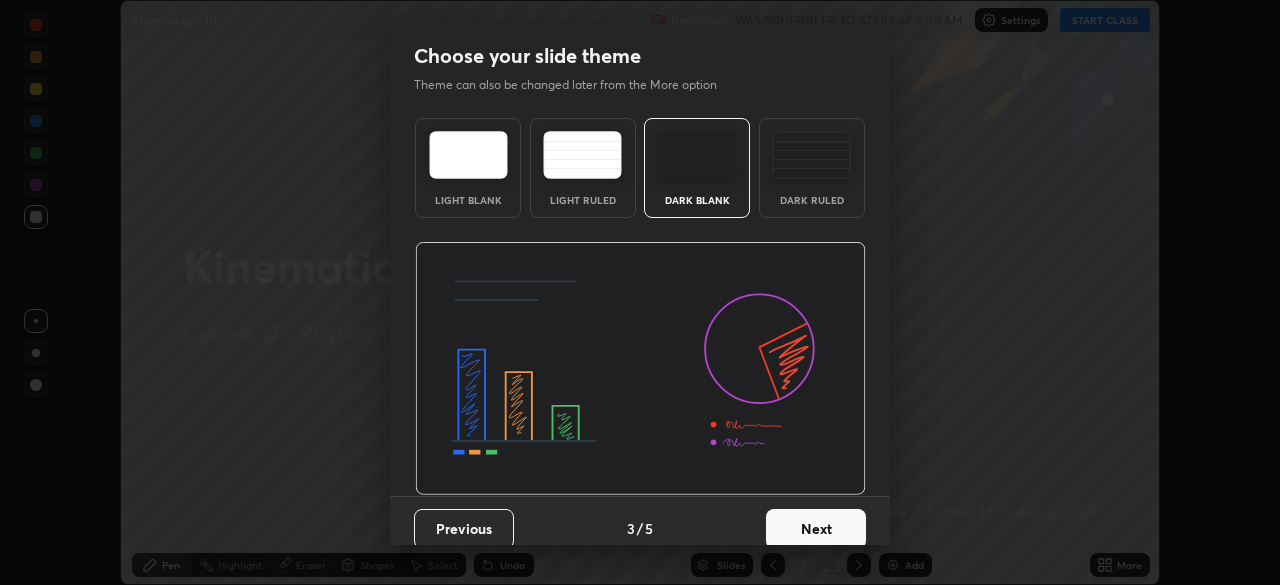 click on "Next" at bounding box center [816, 529] 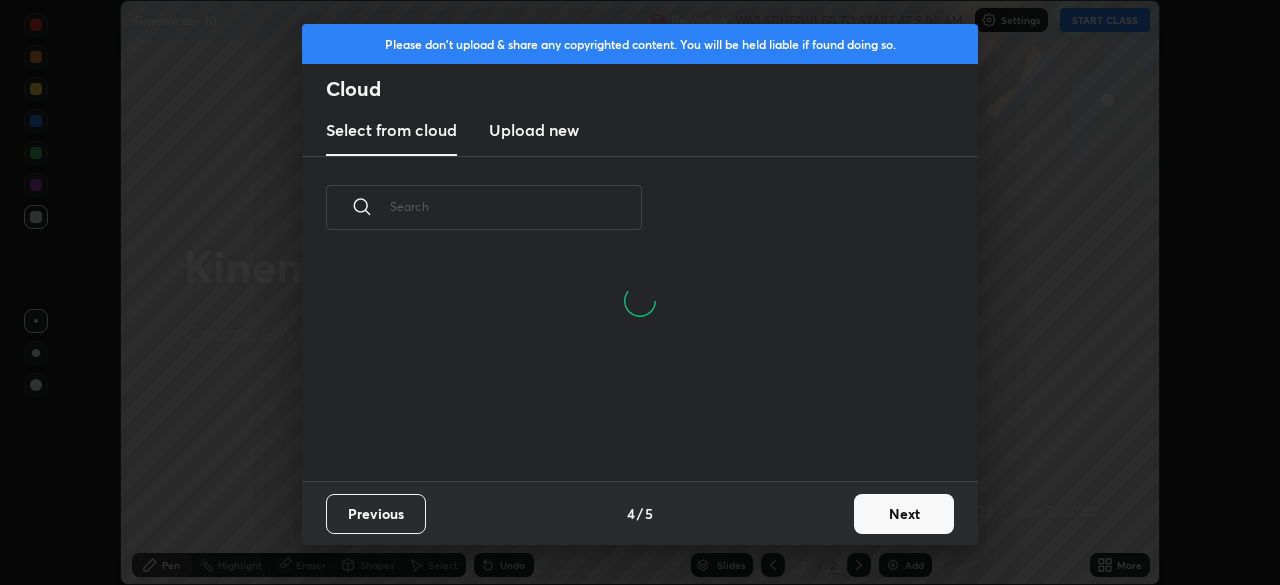 click on "Next" at bounding box center (904, 514) 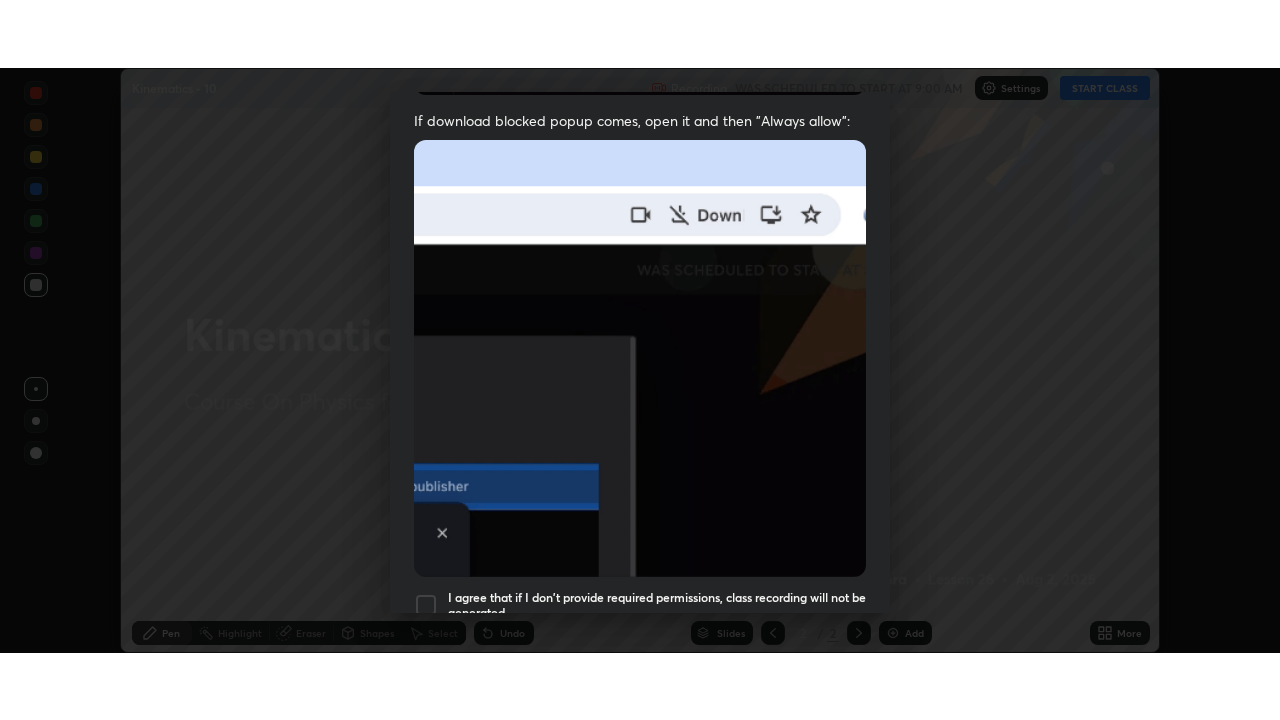 scroll, scrollTop: 478, scrollLeft: 0, axis: vertical 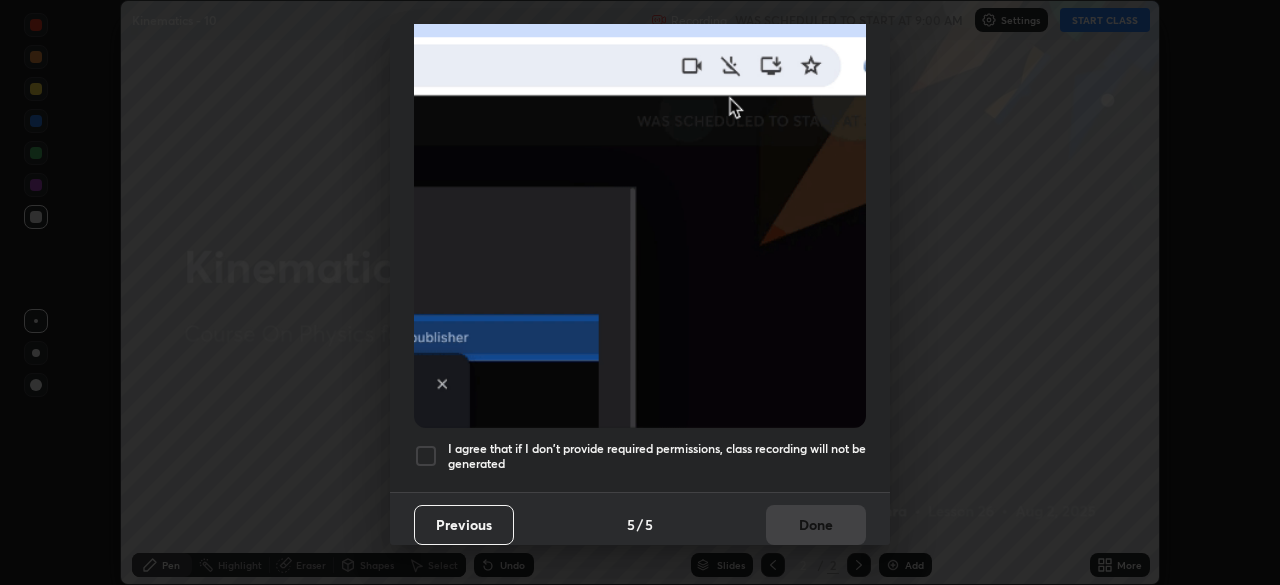 click on "I agree that if I don't provide required permissions, class recording will not be generated" at bounding box center (657, 456) 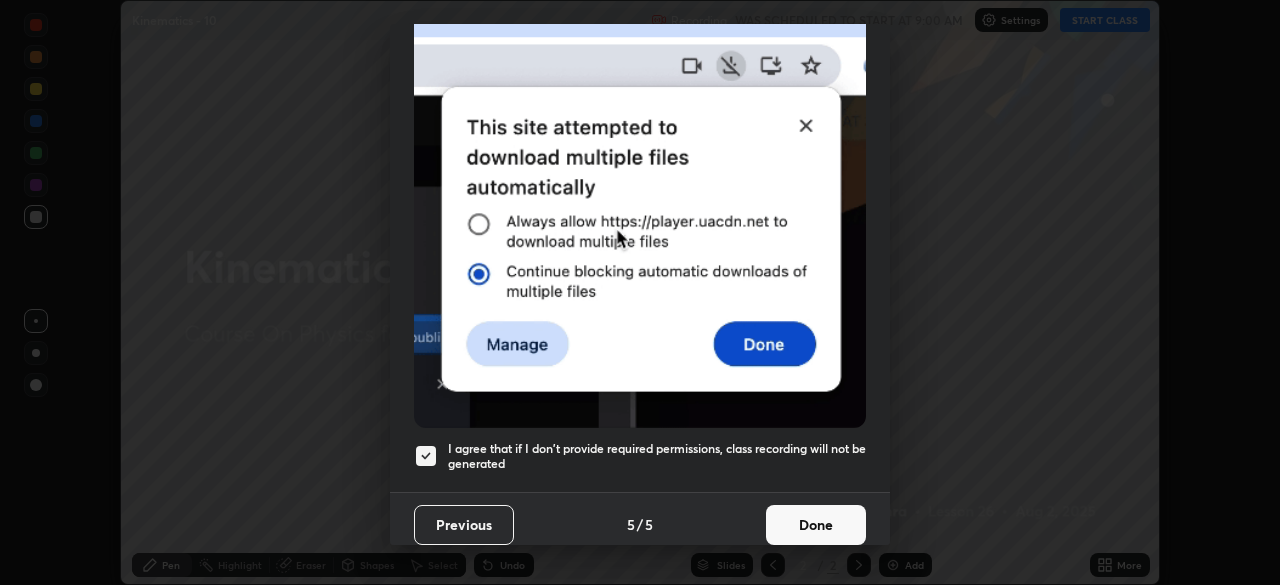 click on "Done" at bounding box center [816, 525] 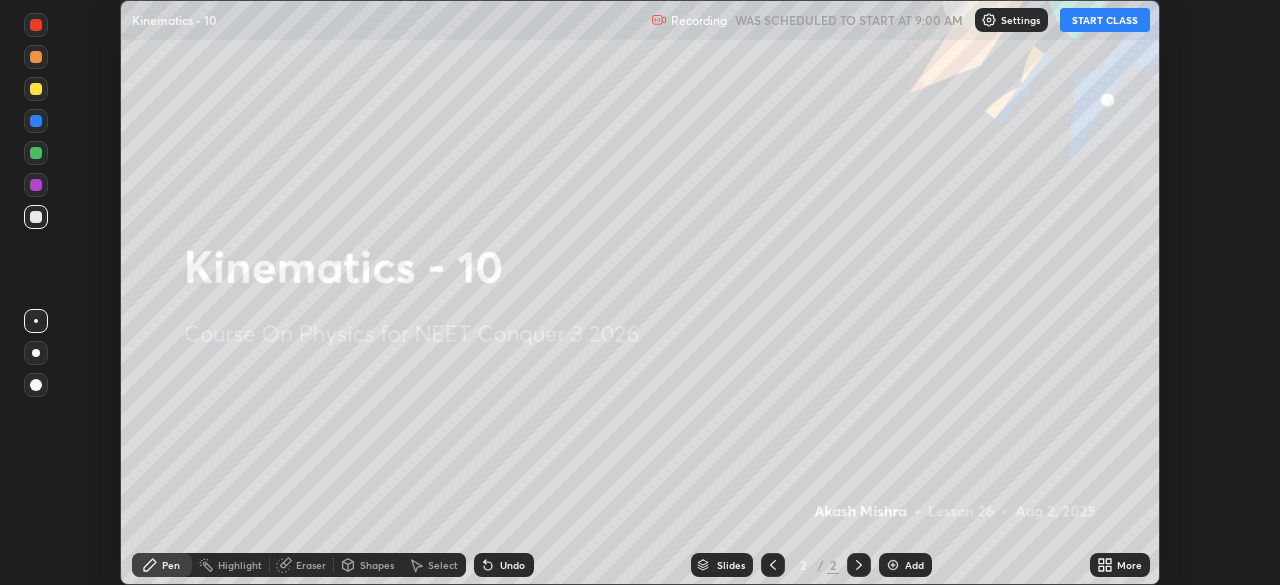 click 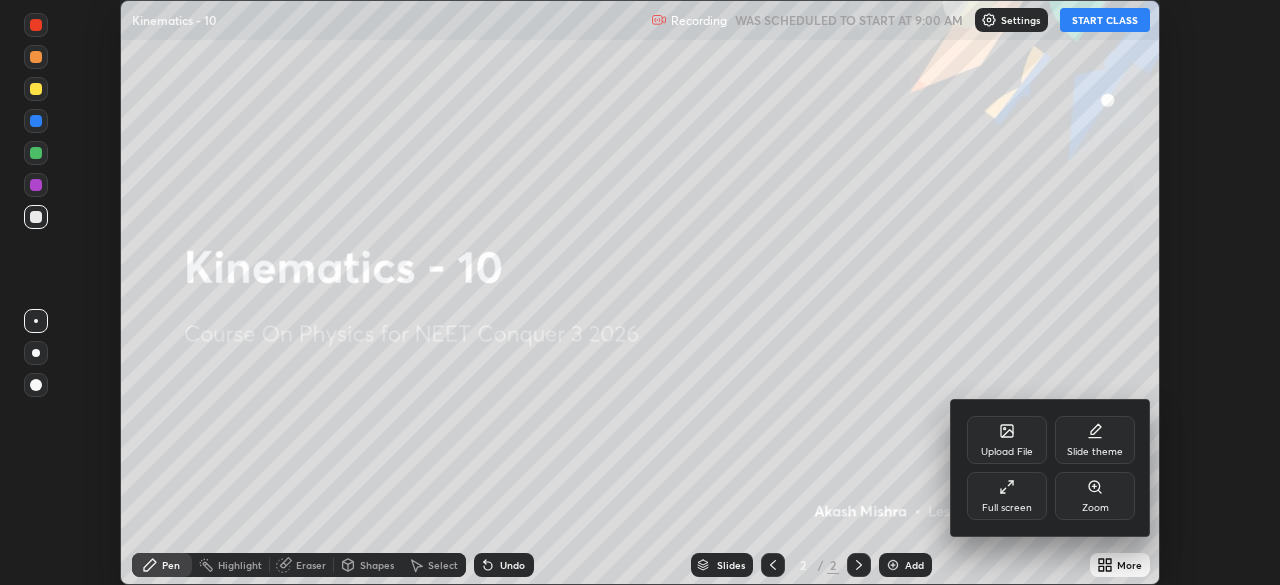 click on "Full screen" at bounding box center (1007, 496) 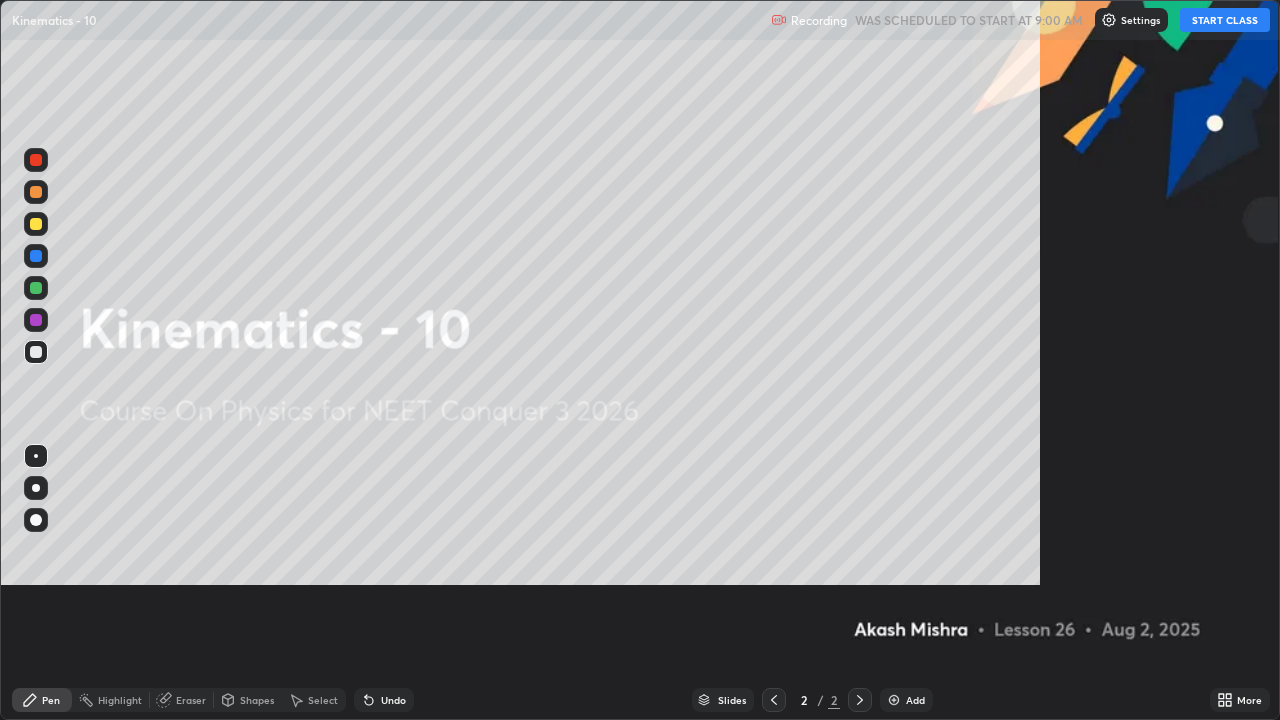 scroll, scrollTop: 99280, scrollLeft: 98720, axis: both 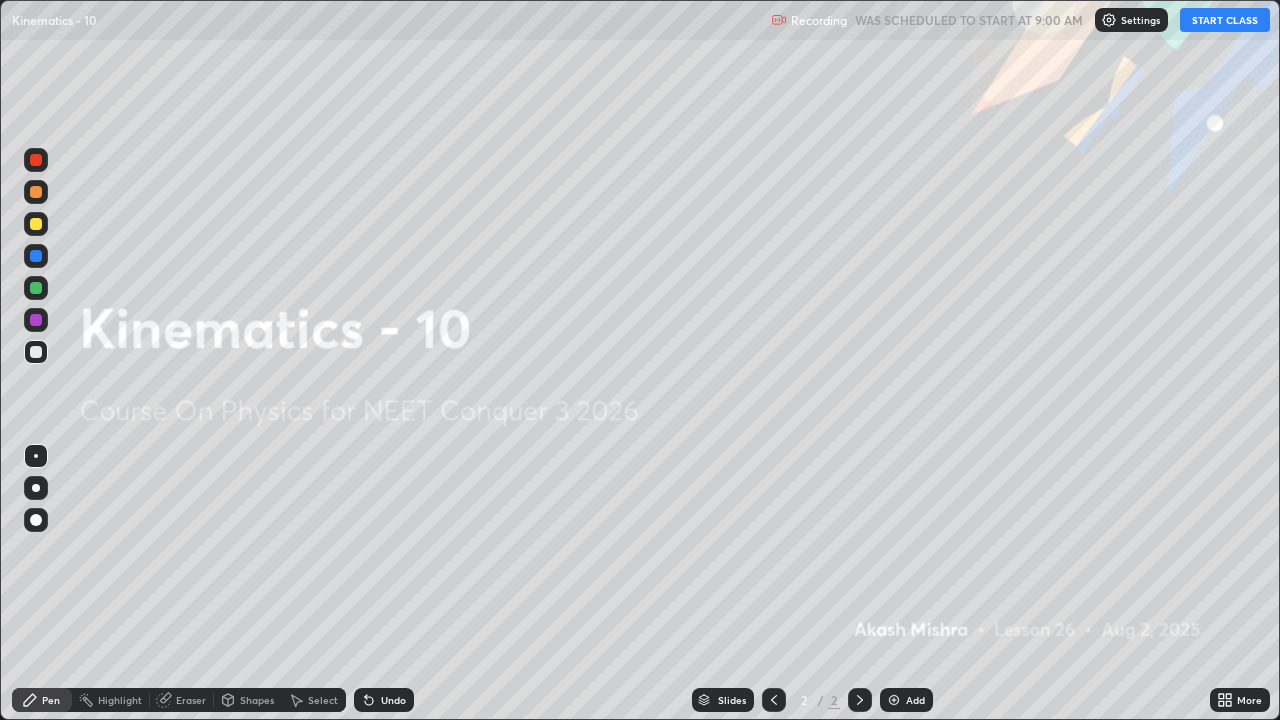 click on "START CLASS" at bounding box center [1225, 20] 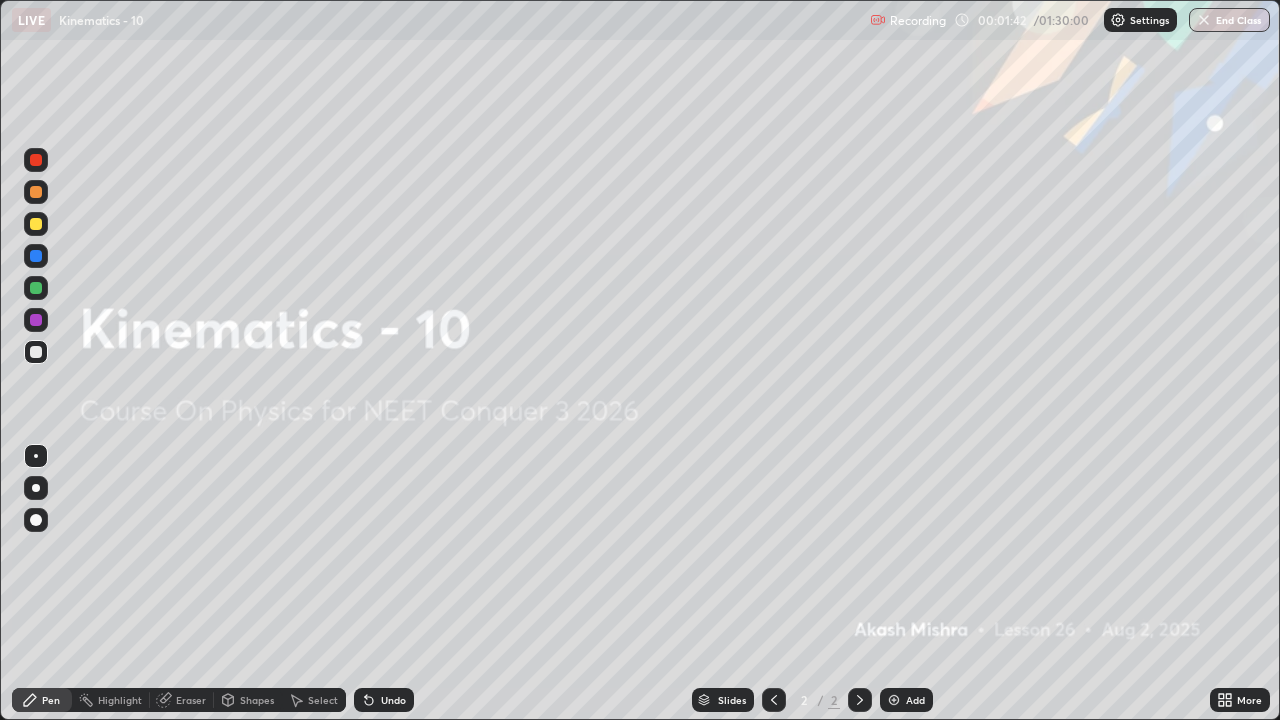 click on "Add" at bounding box center (906, 700) 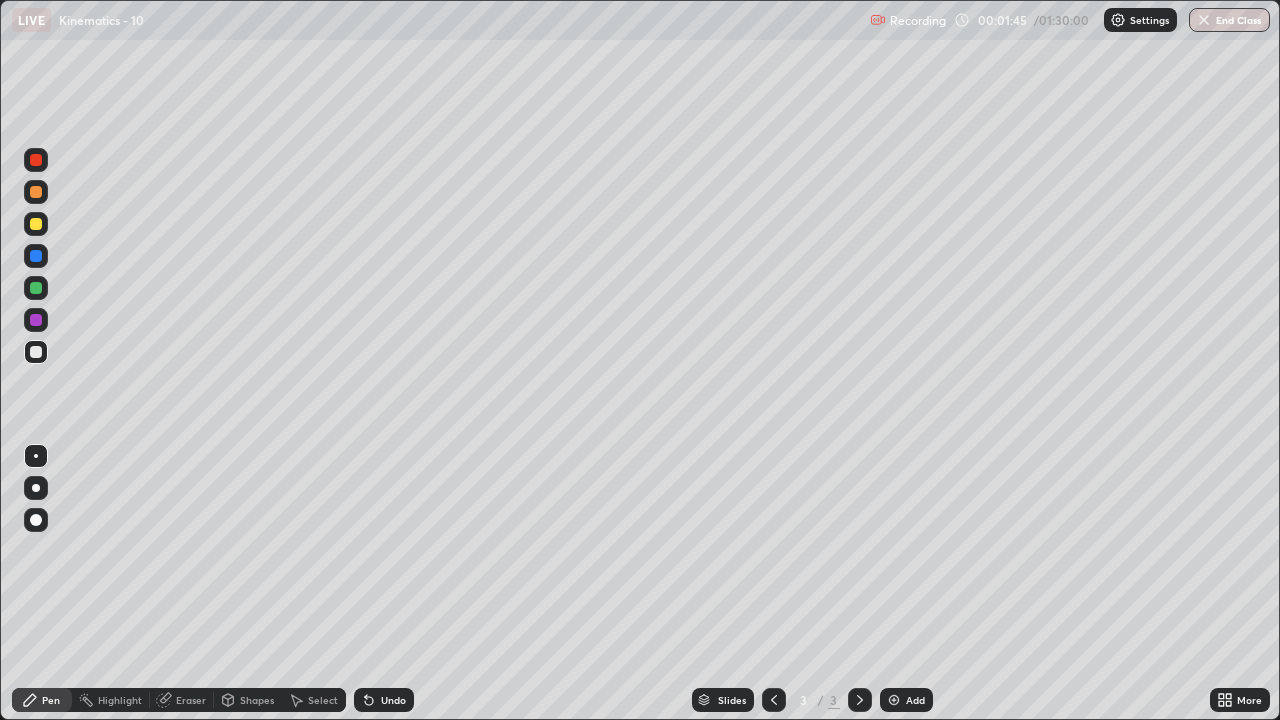 click at bounding box center [36, 352] 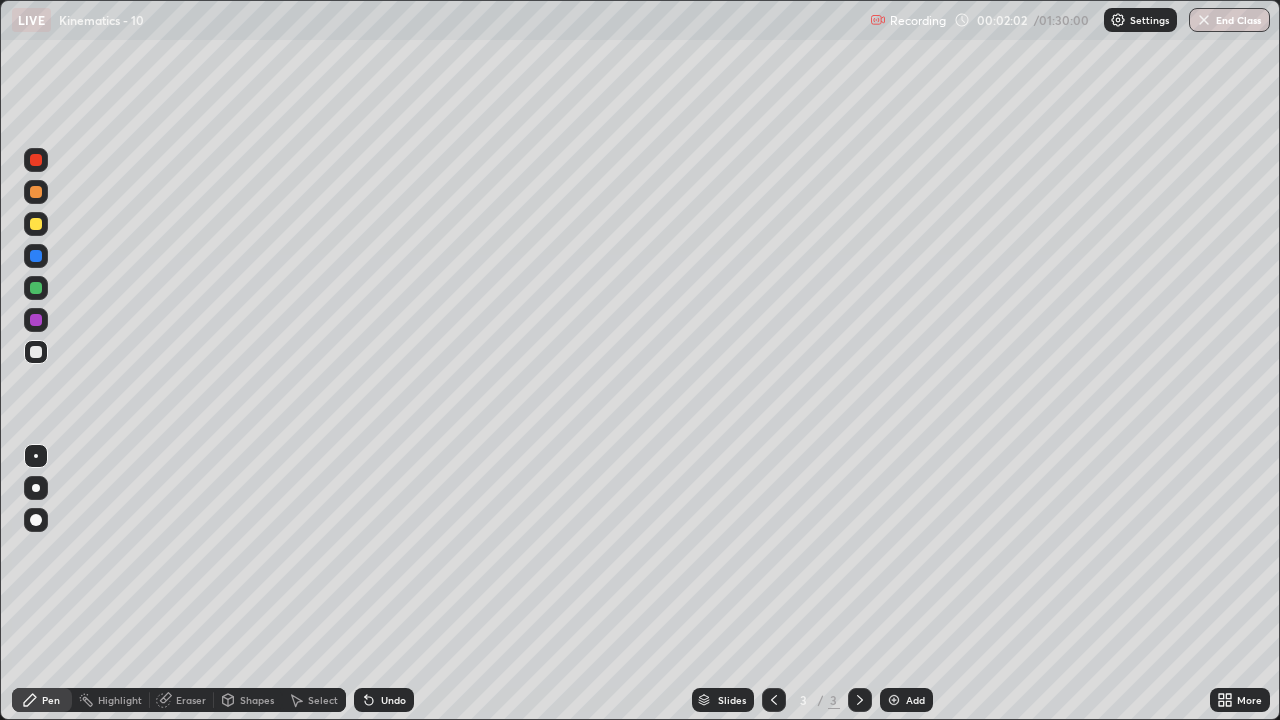 click on "Undo" at bounding box center [393, 700] 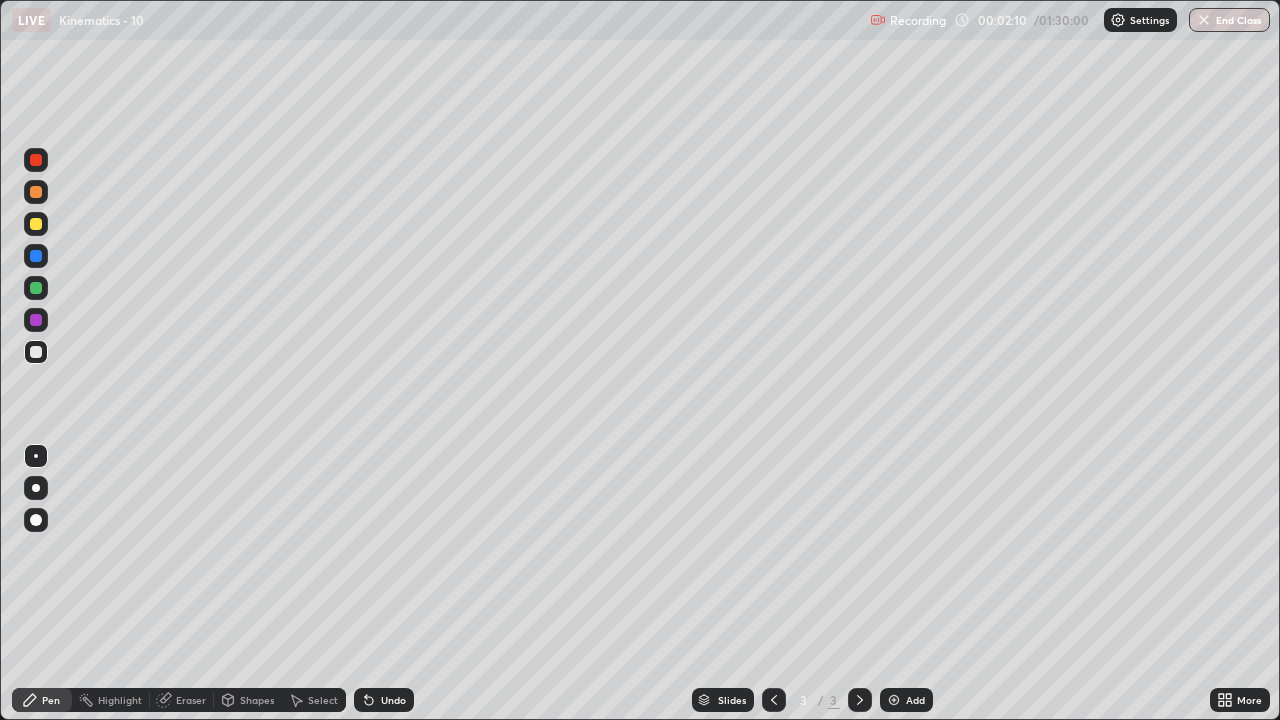 click on "Undo" at bounding box center [384, 700] 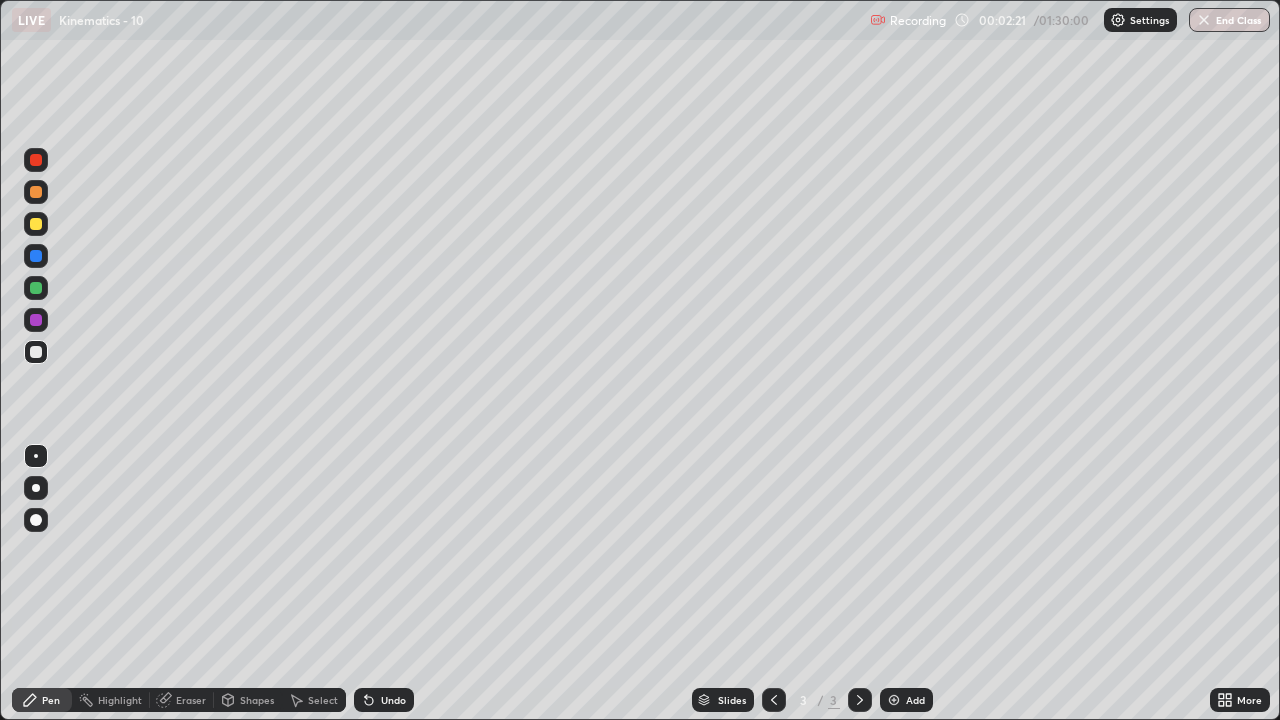 click on "Undo" at bounding box center [384, 700] 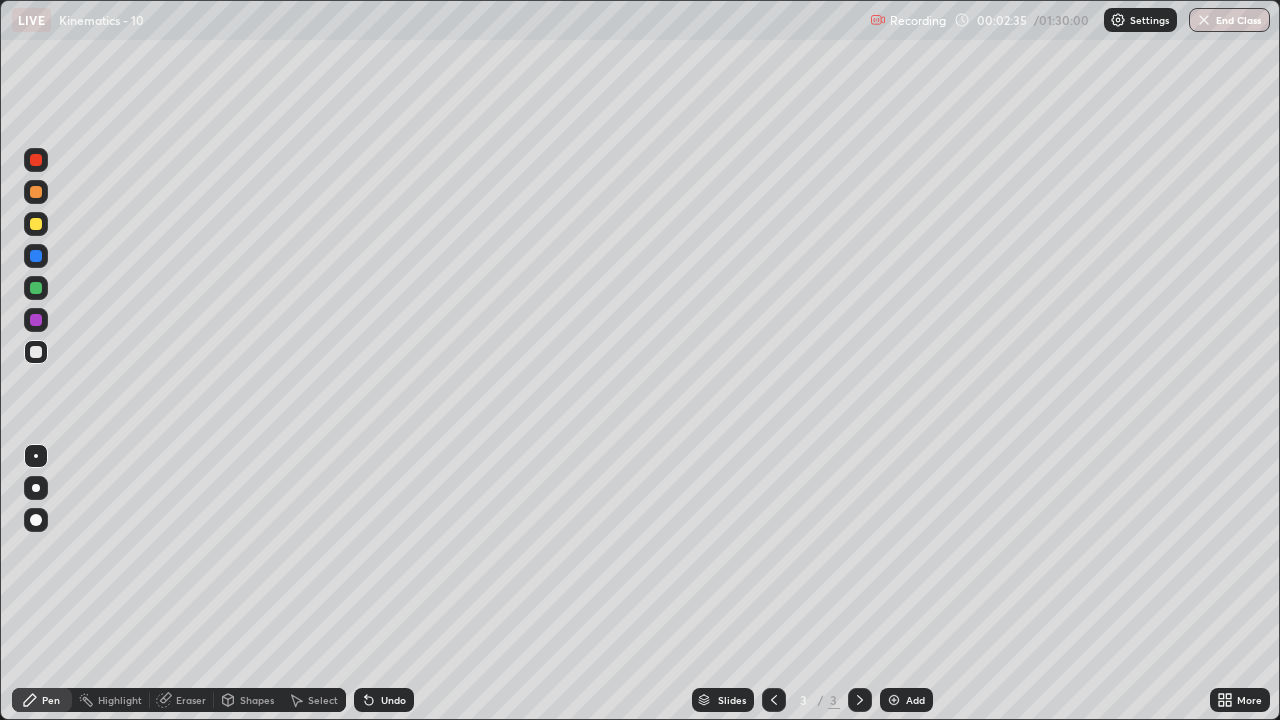 click on "Undo" at bounding box center [393, 700] 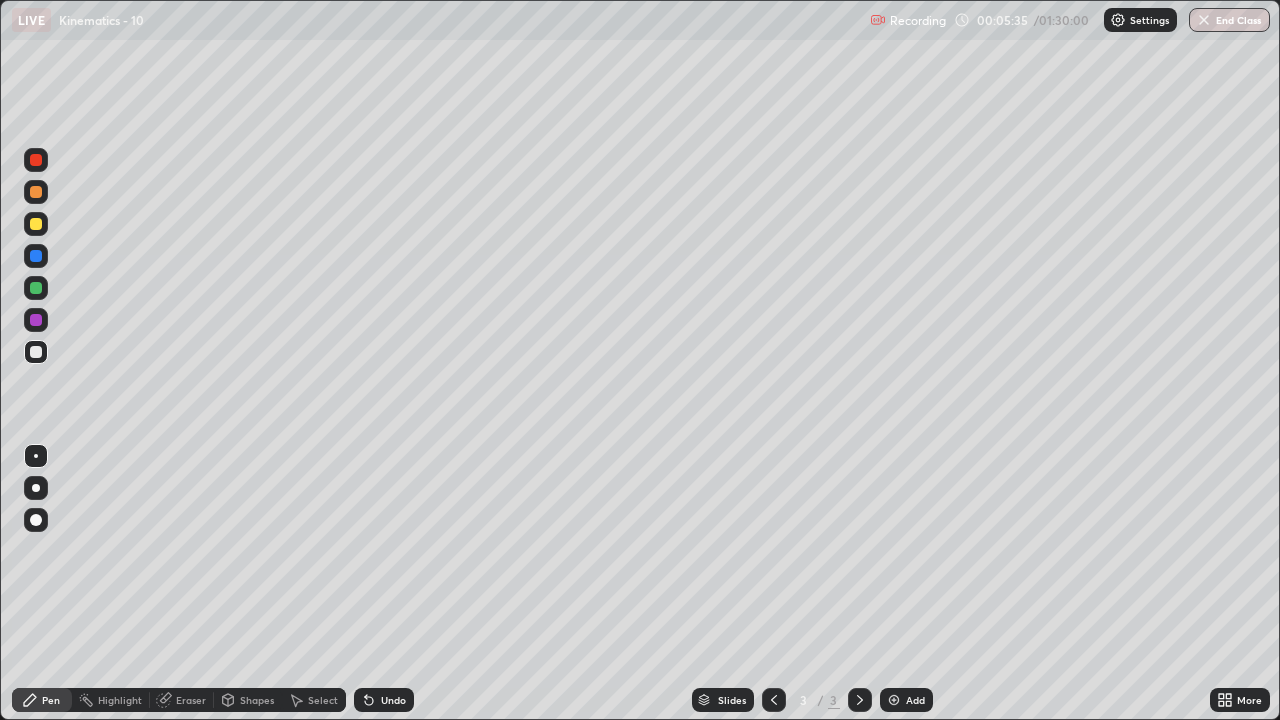 click at bounding box center (36, 224) 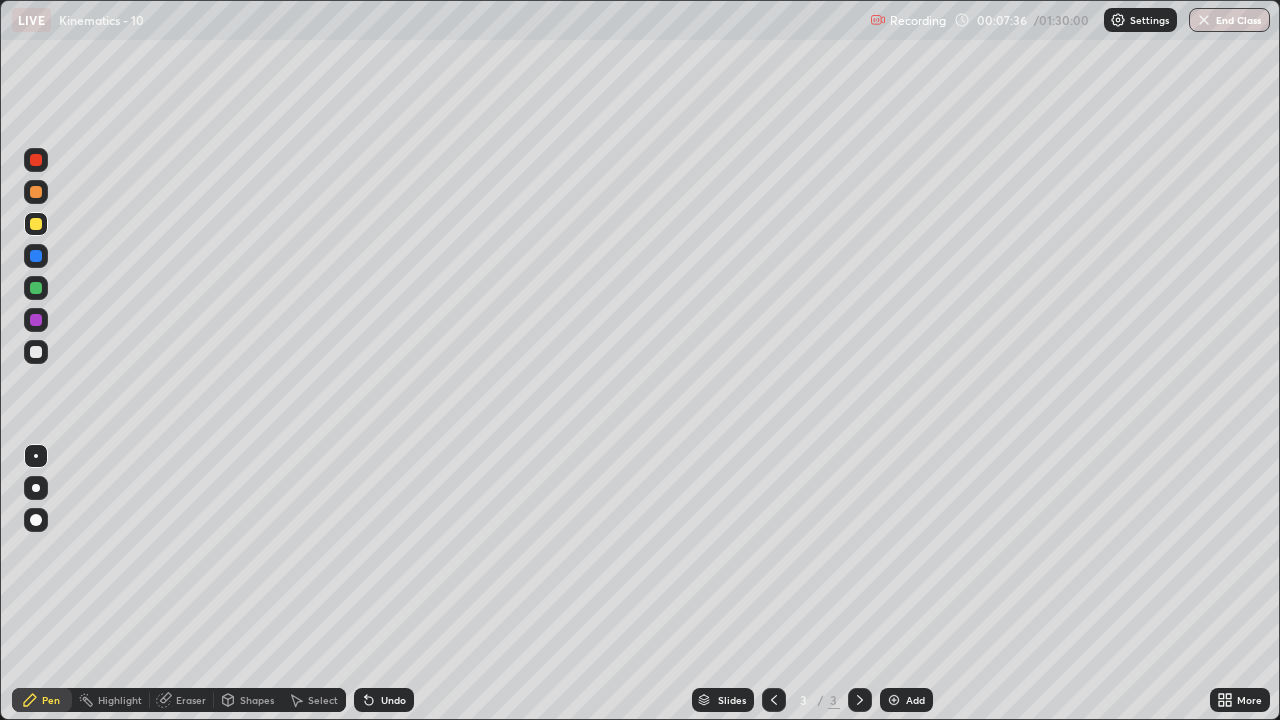 click at bounding box center (36, 352) 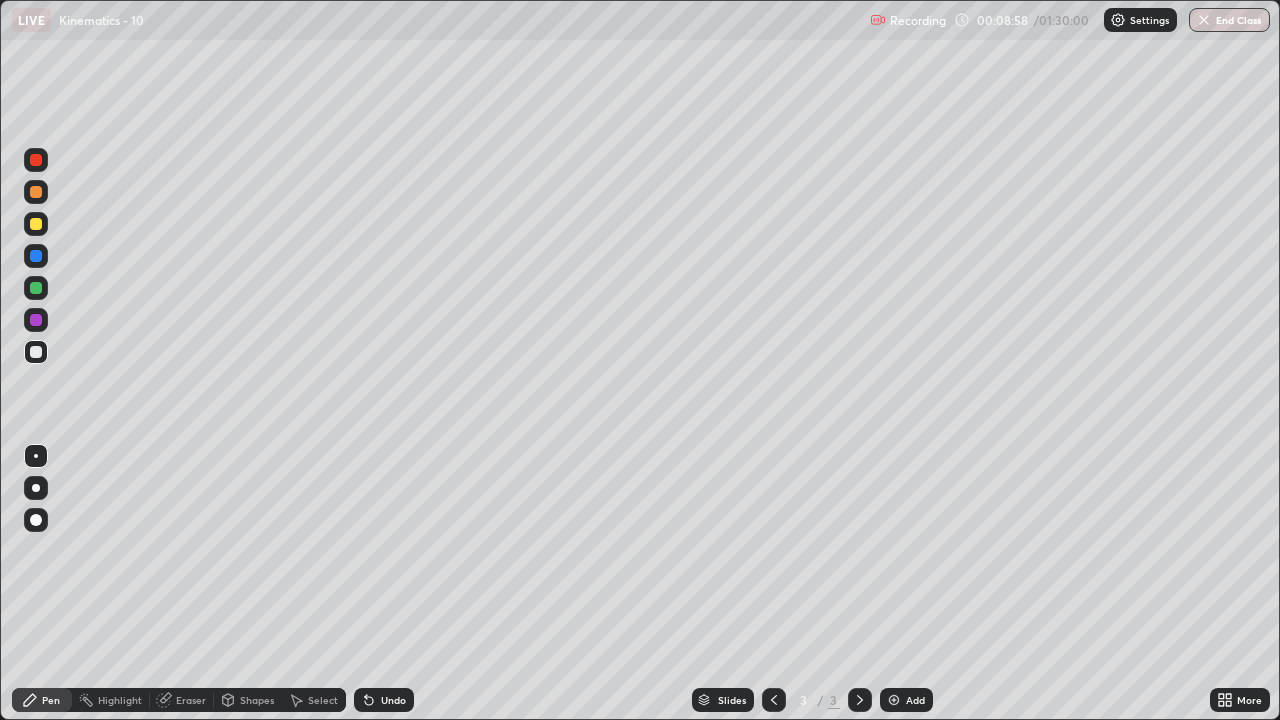 click on "Undo" at bounding box center [384, 700] 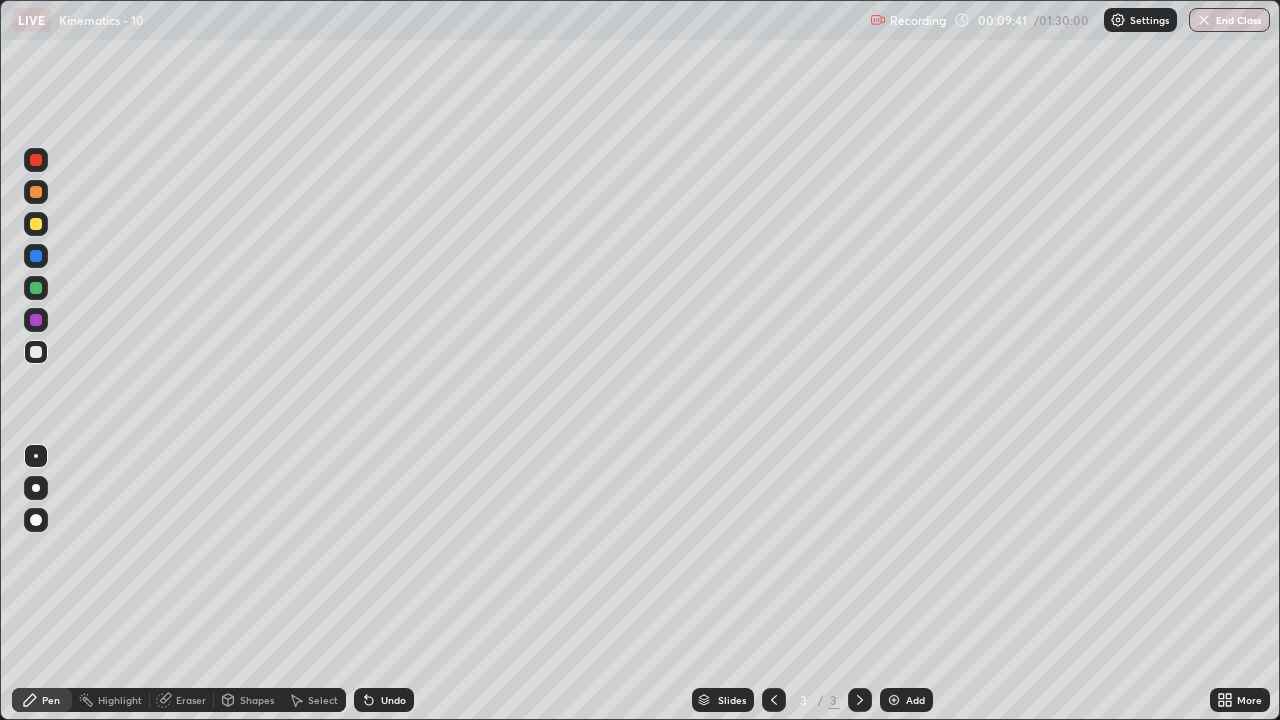 click at bounding box center (36, 224) 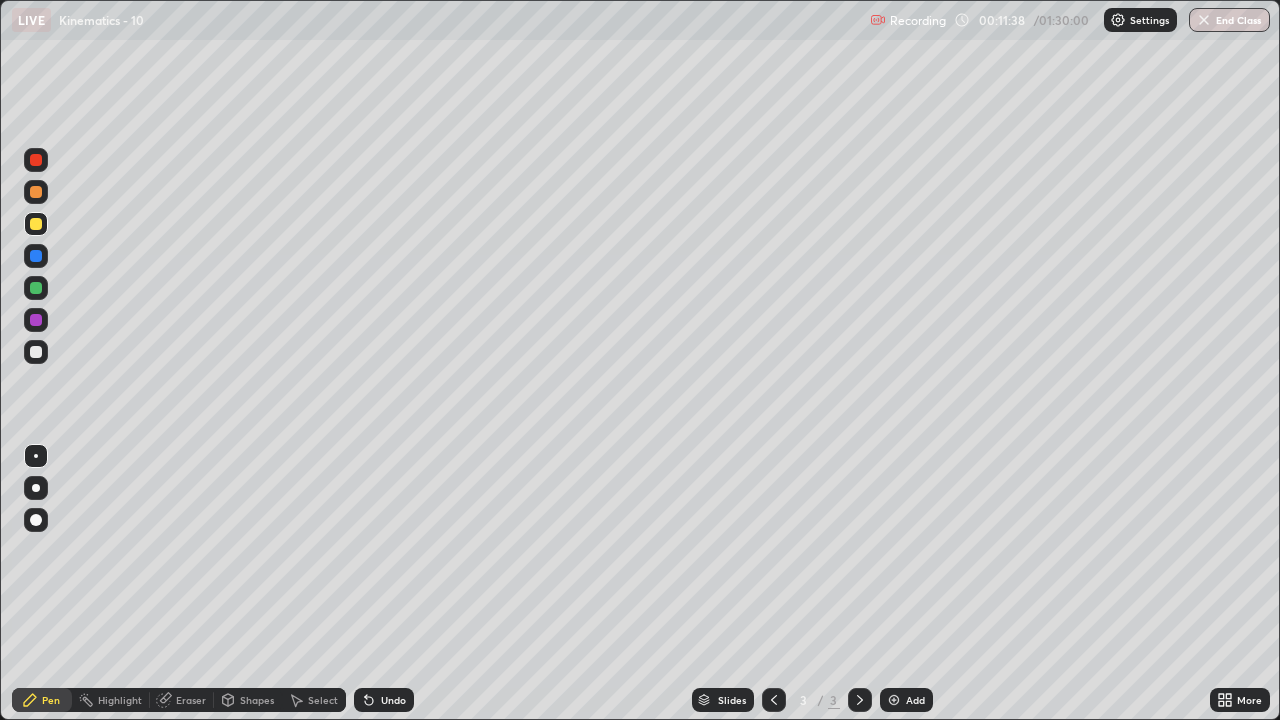 click at bounding box center (36, 352) 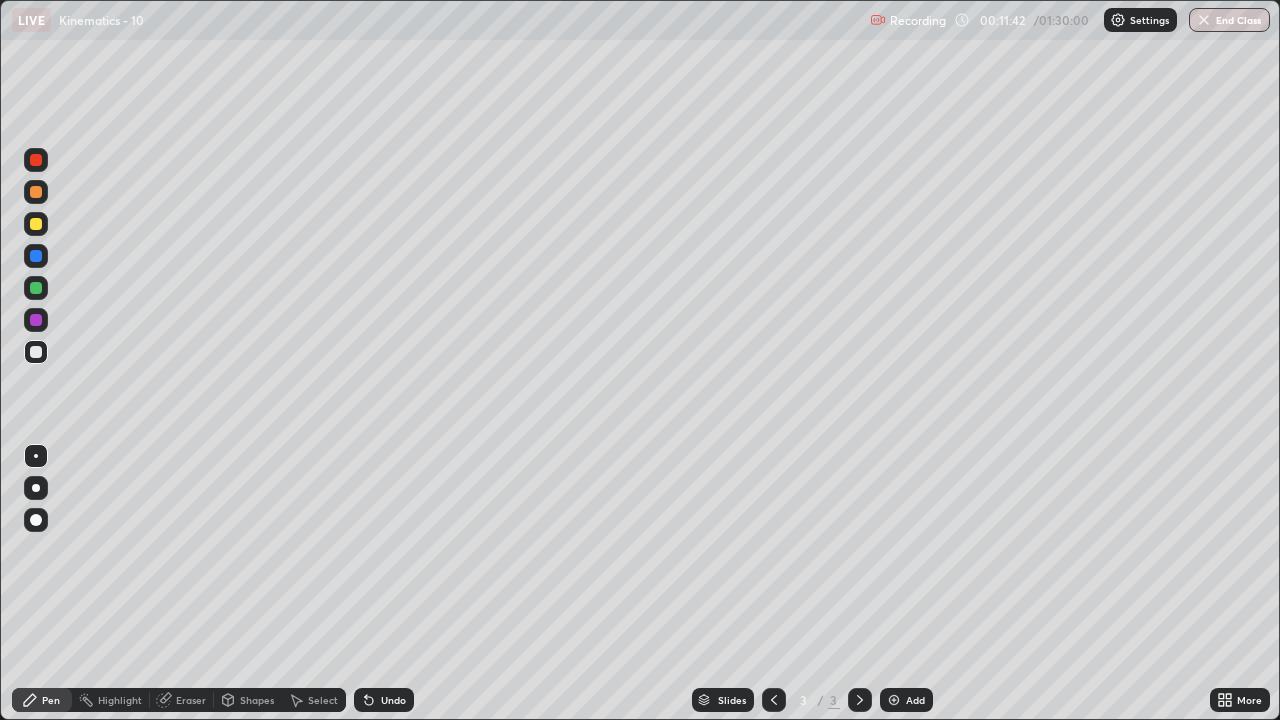click at bounding box center (36, 224) 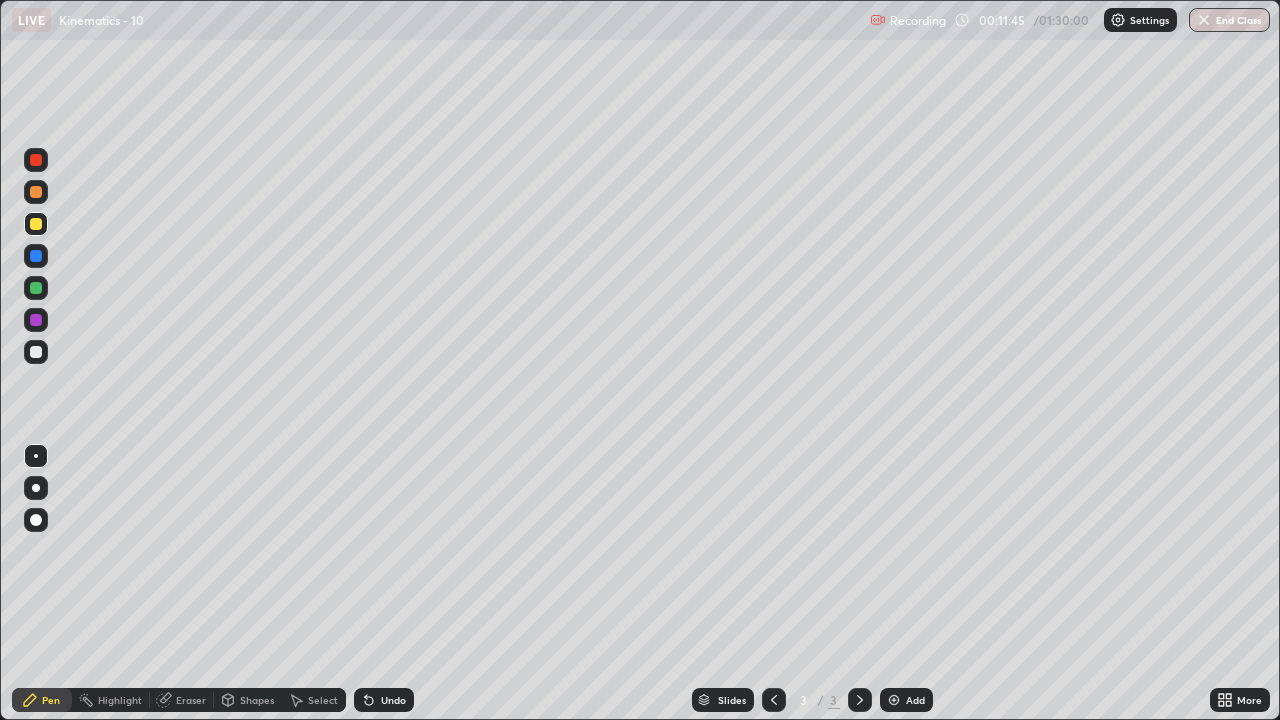 click at bounding box center (36, 352) 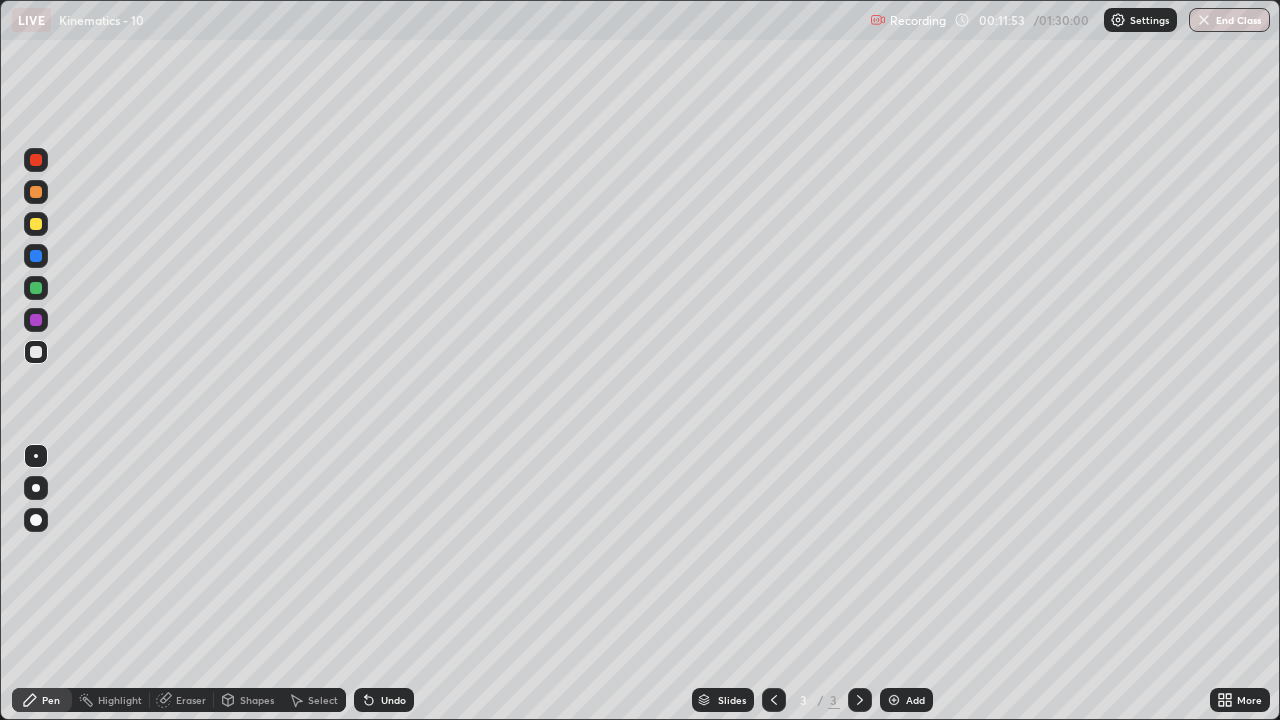 click at bounding box center (36, 224) 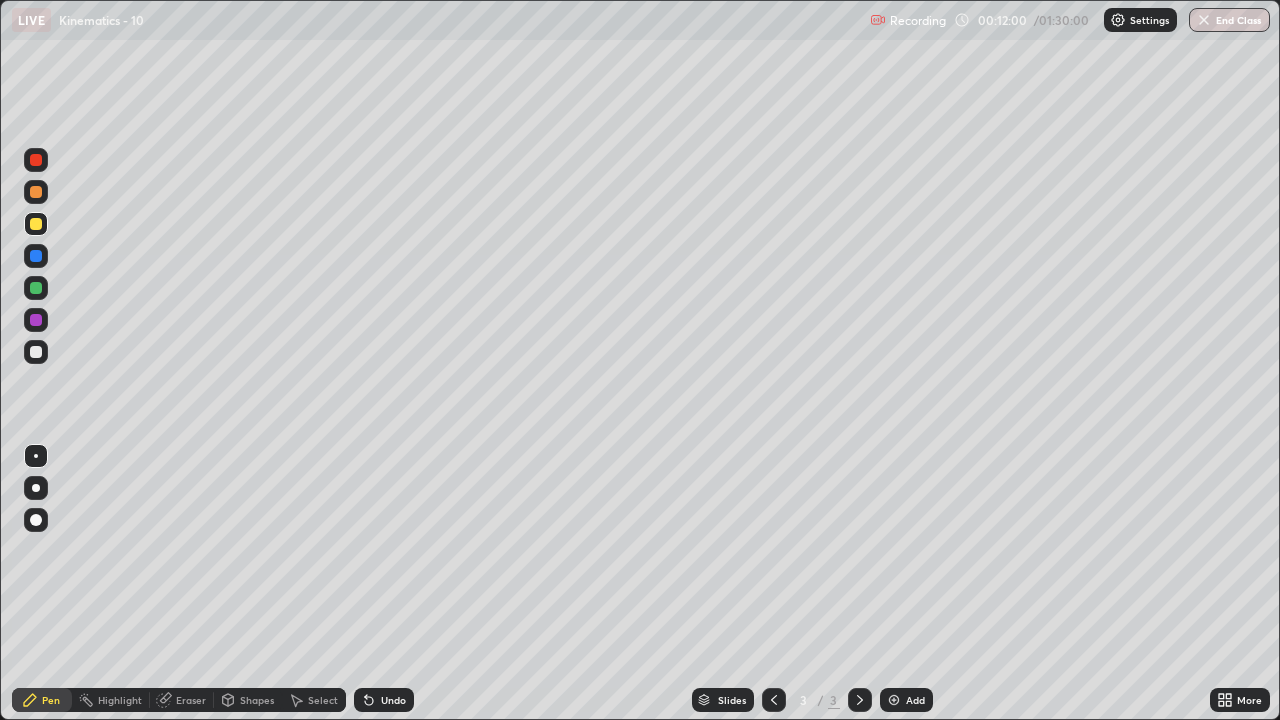 click on "Undo" at bounding box center (384, 700) 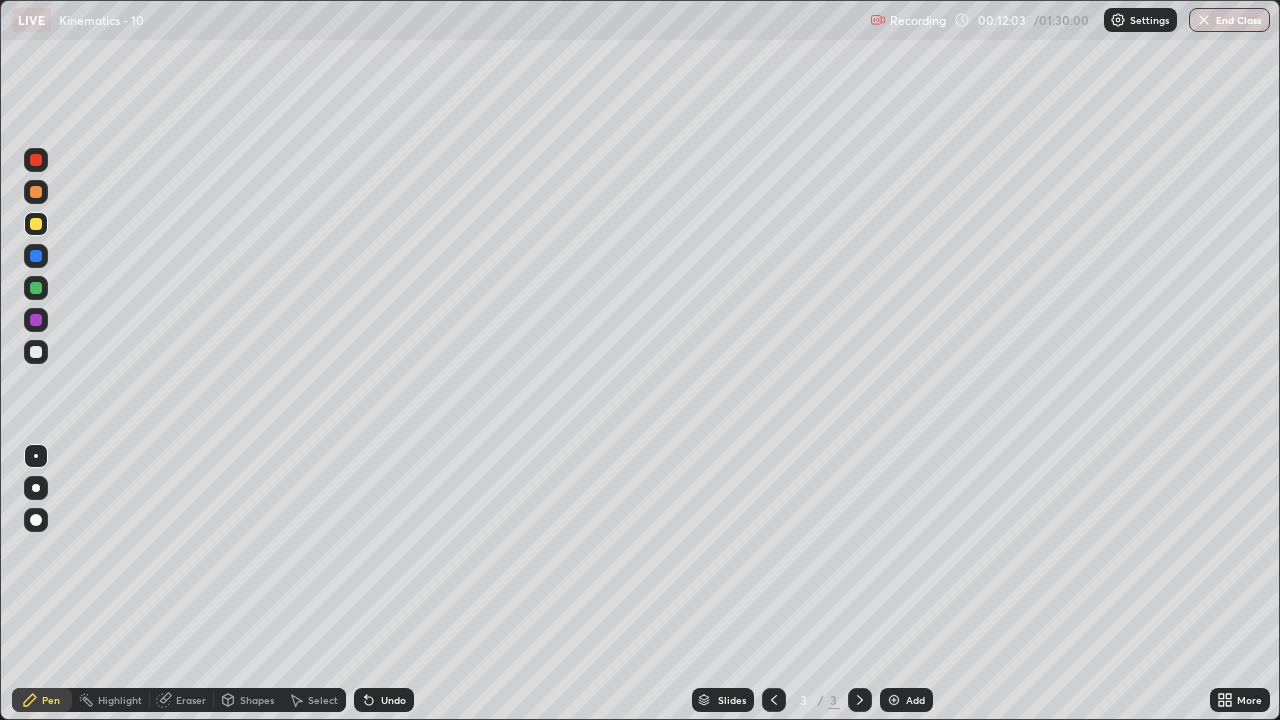 click on "Undo" at bounding box center [384, 700] 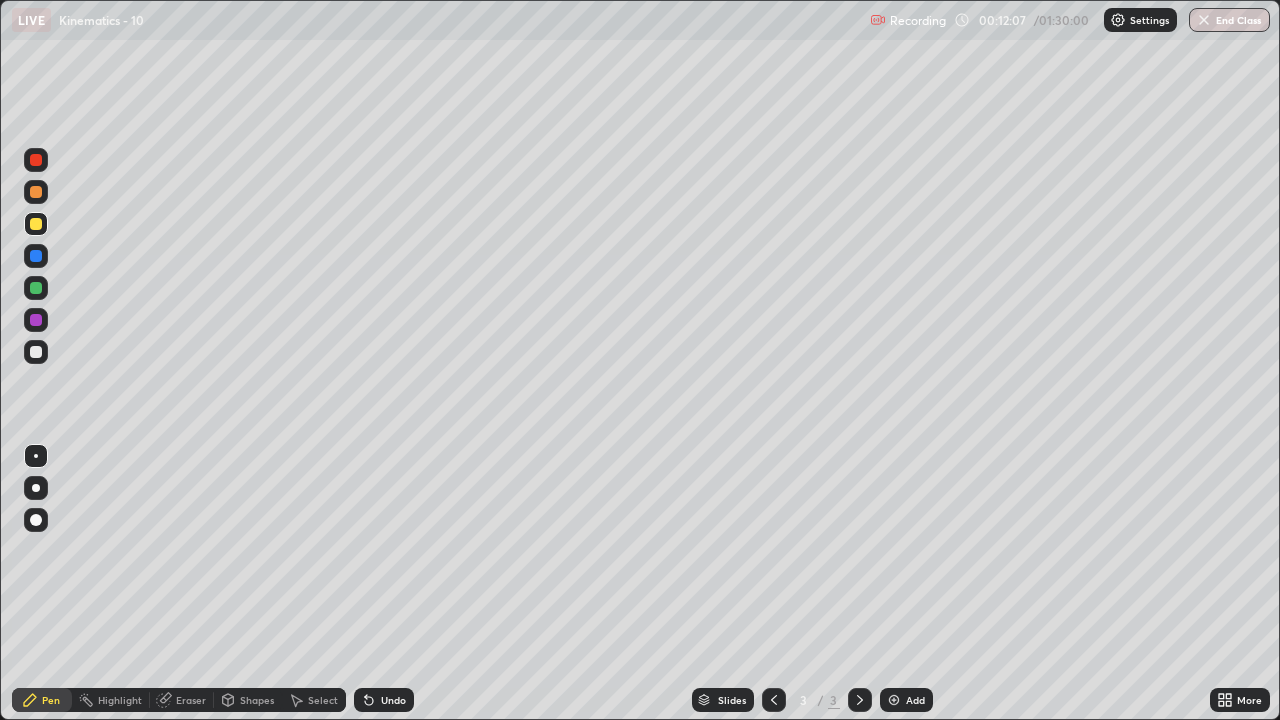 click at bounding box center (36, 352) 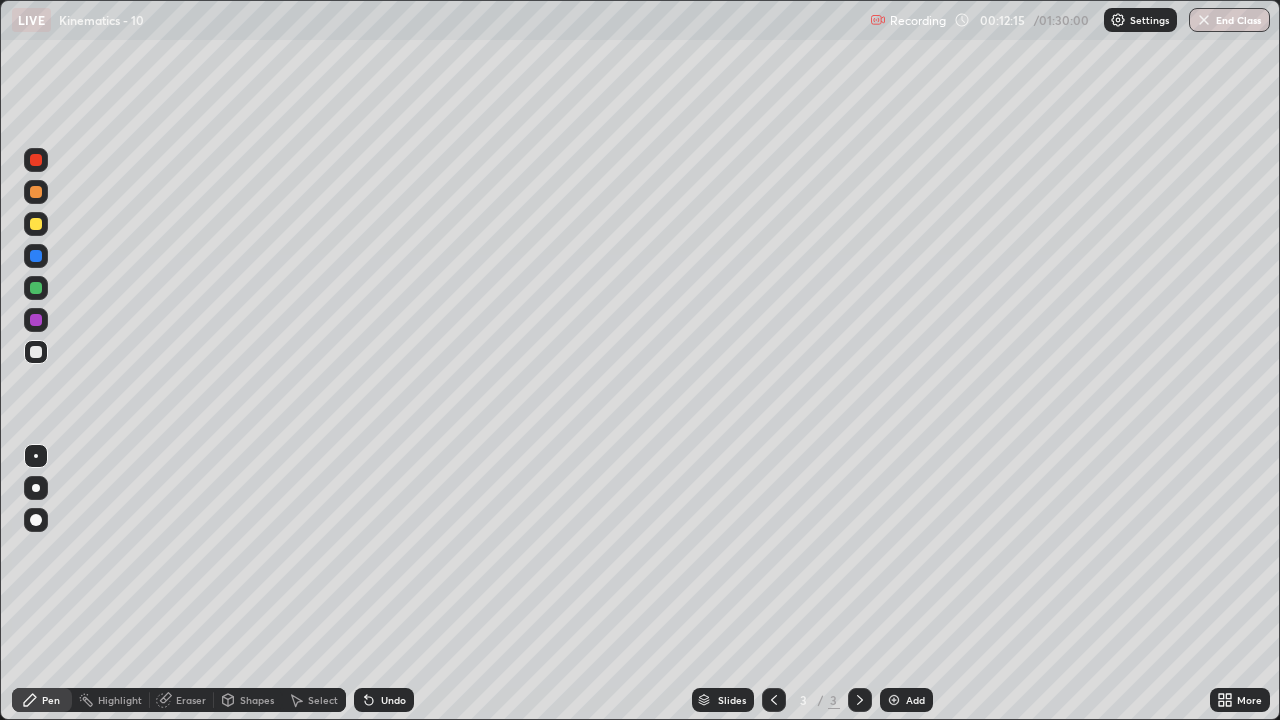 click at bounding box center [36, 224] 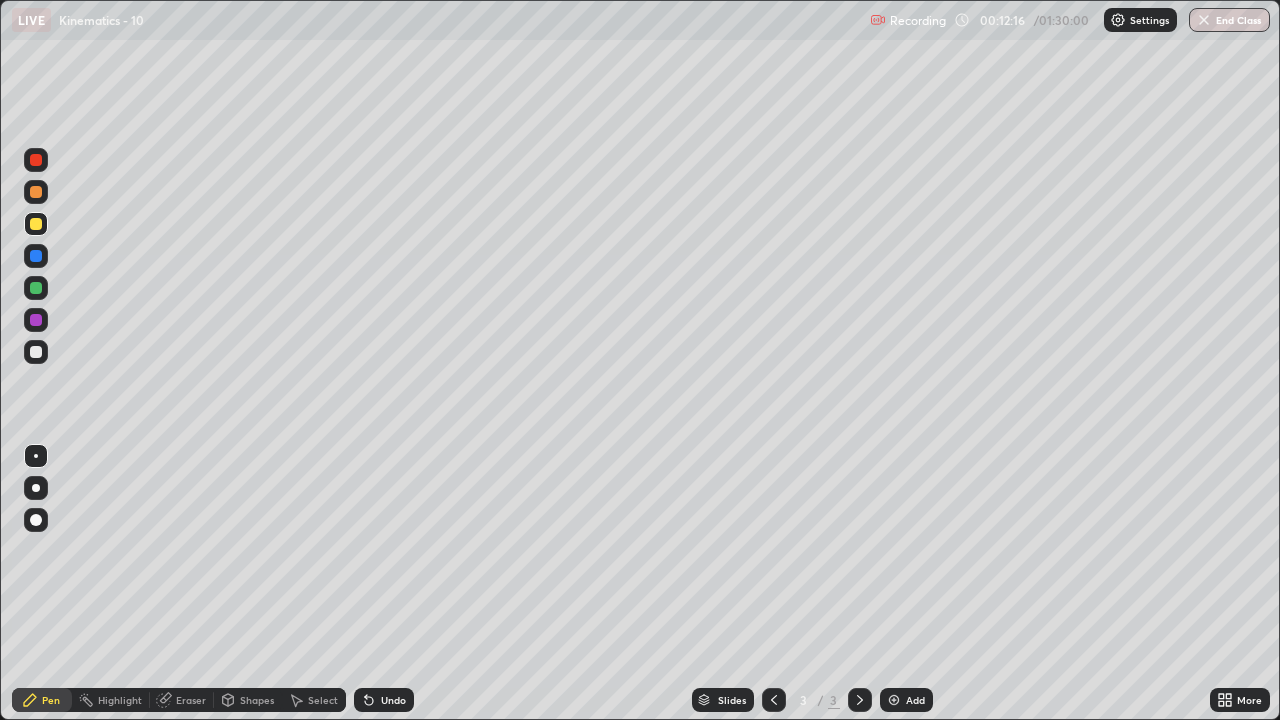 click at bounding box center (36, 192) 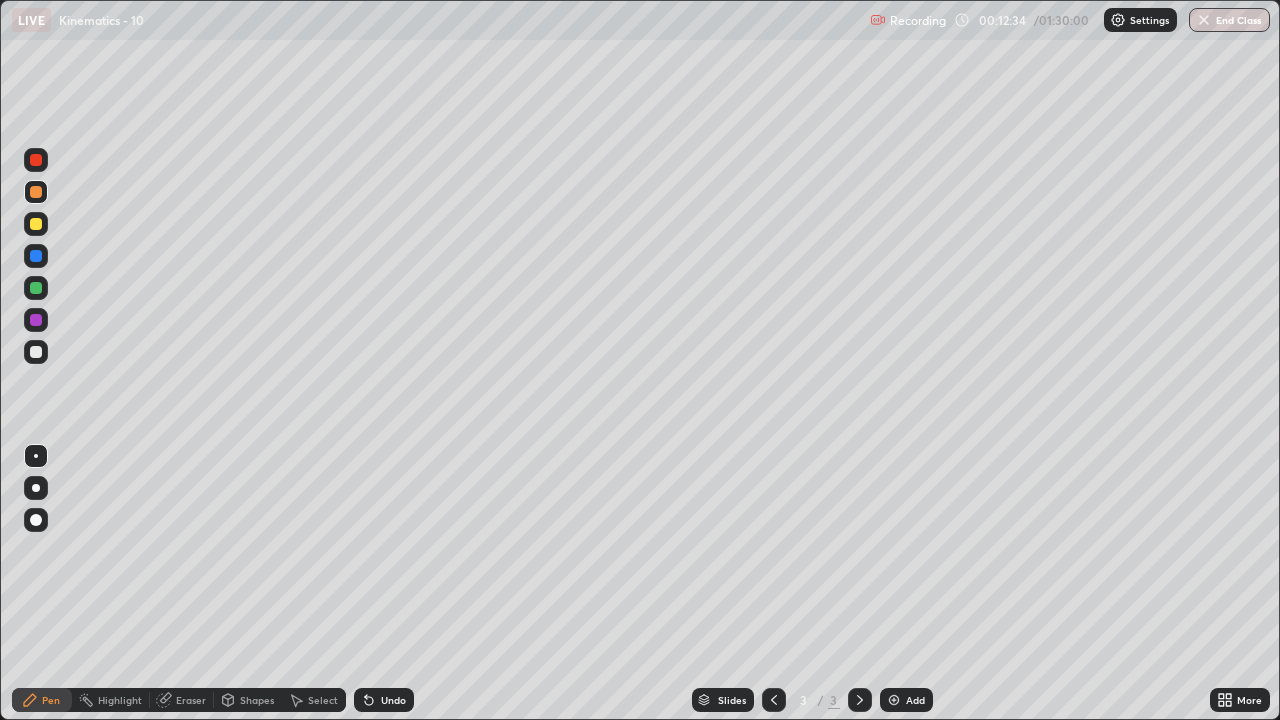 click at bounding box center (36, 352) 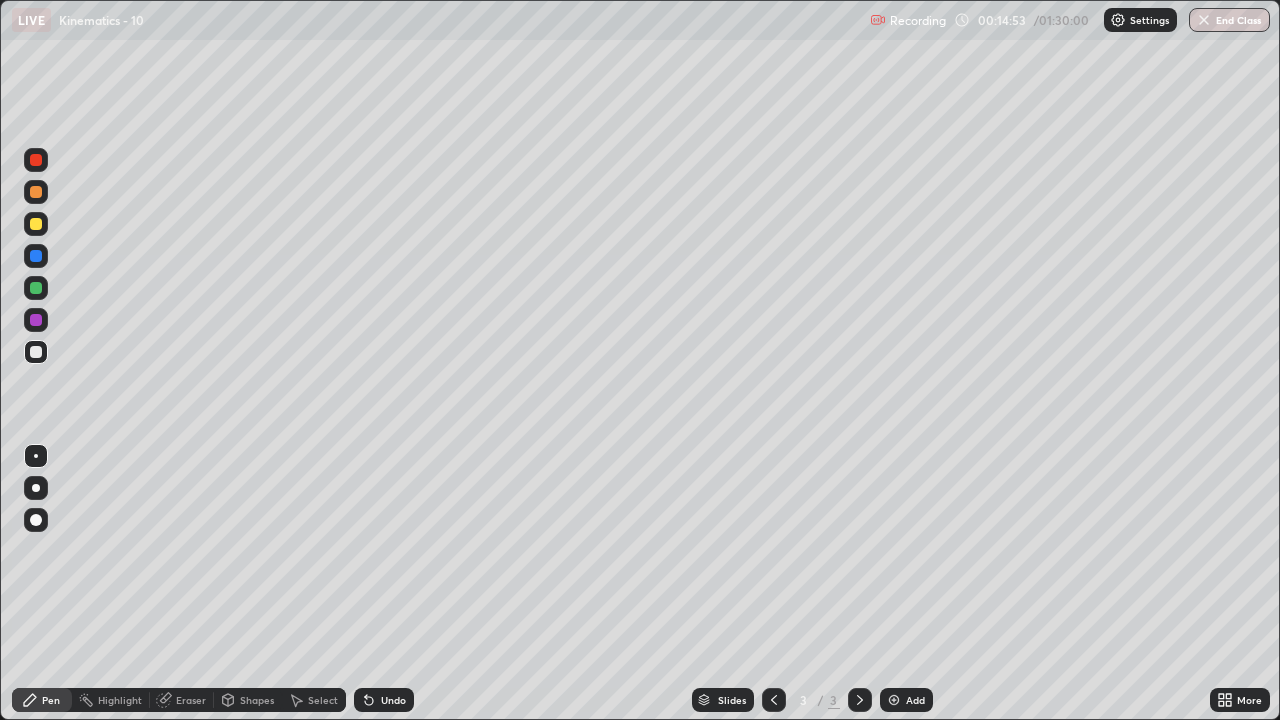 click at bounding box center [894, 700] 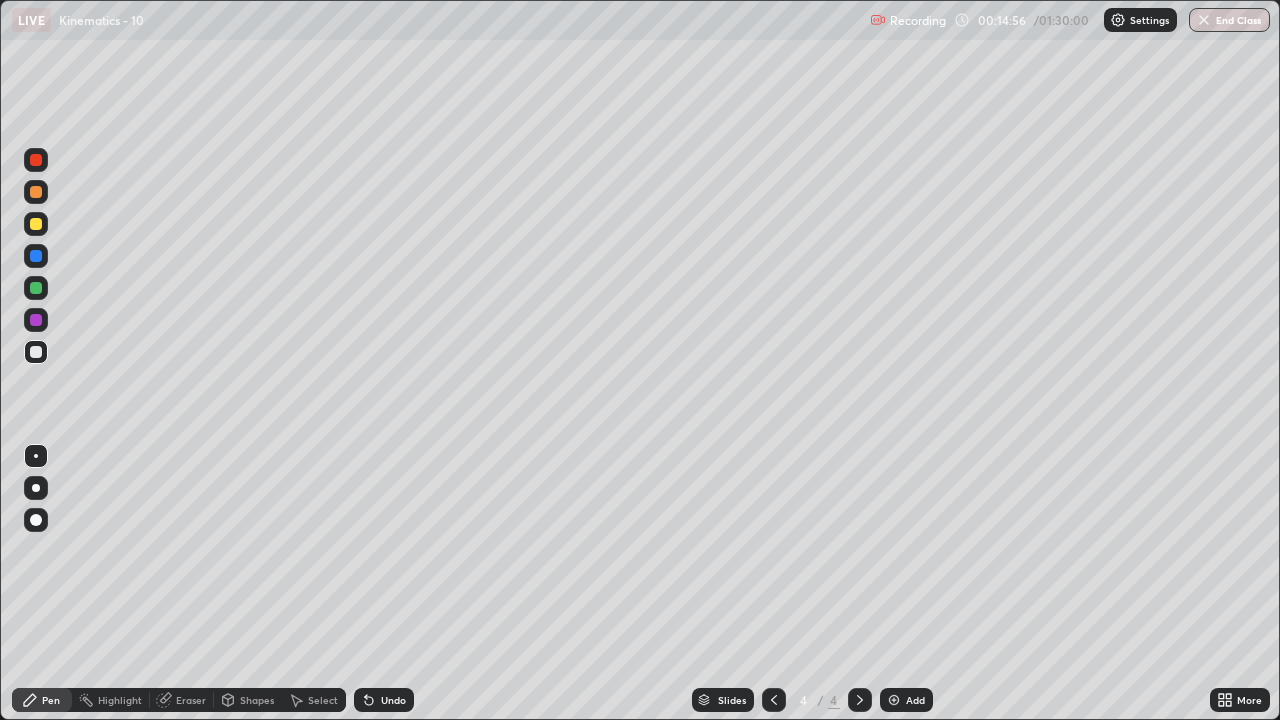 click at bounding box center (36, 224) 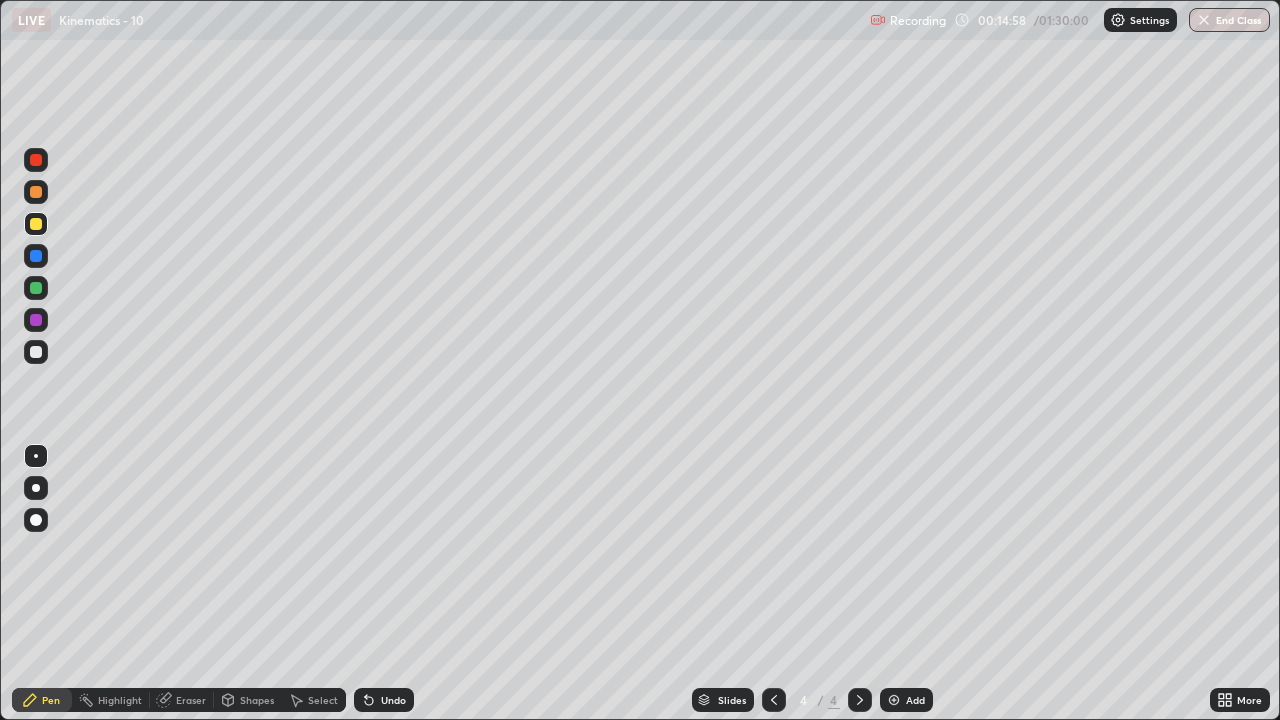 click at bounding box center (36, 352) 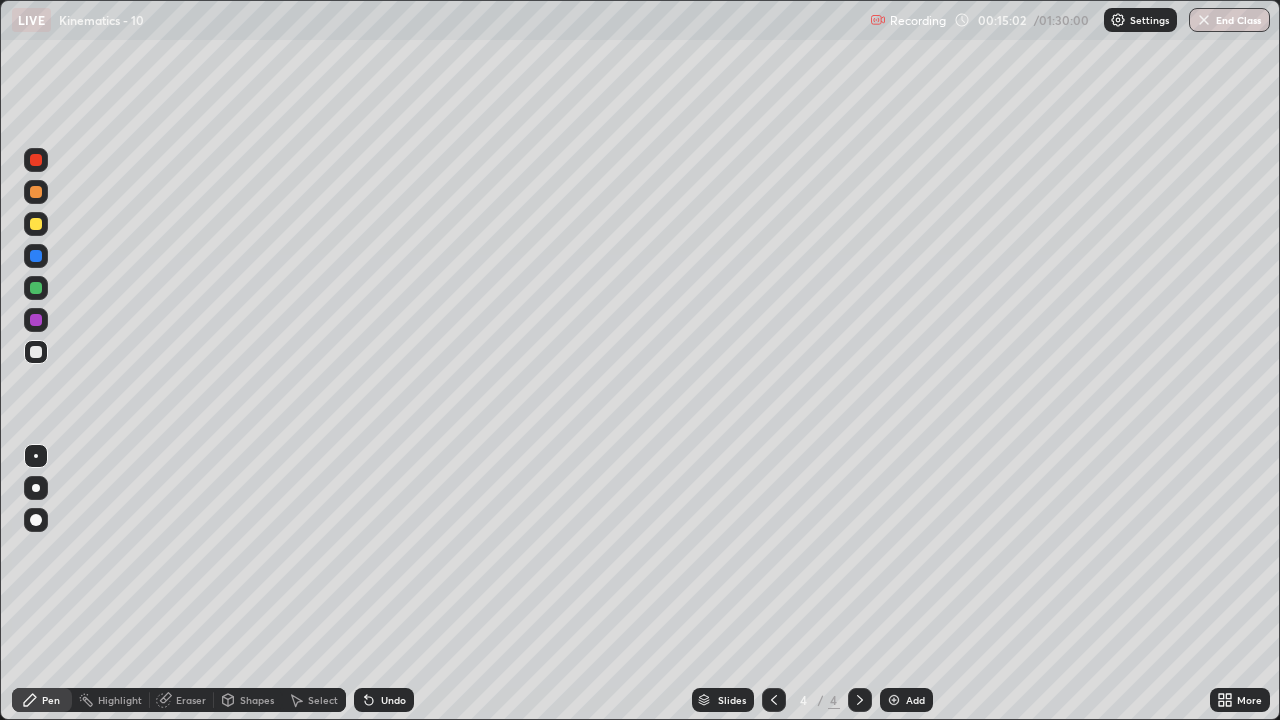 click on "Erase all" at bounding box center (36, 360) 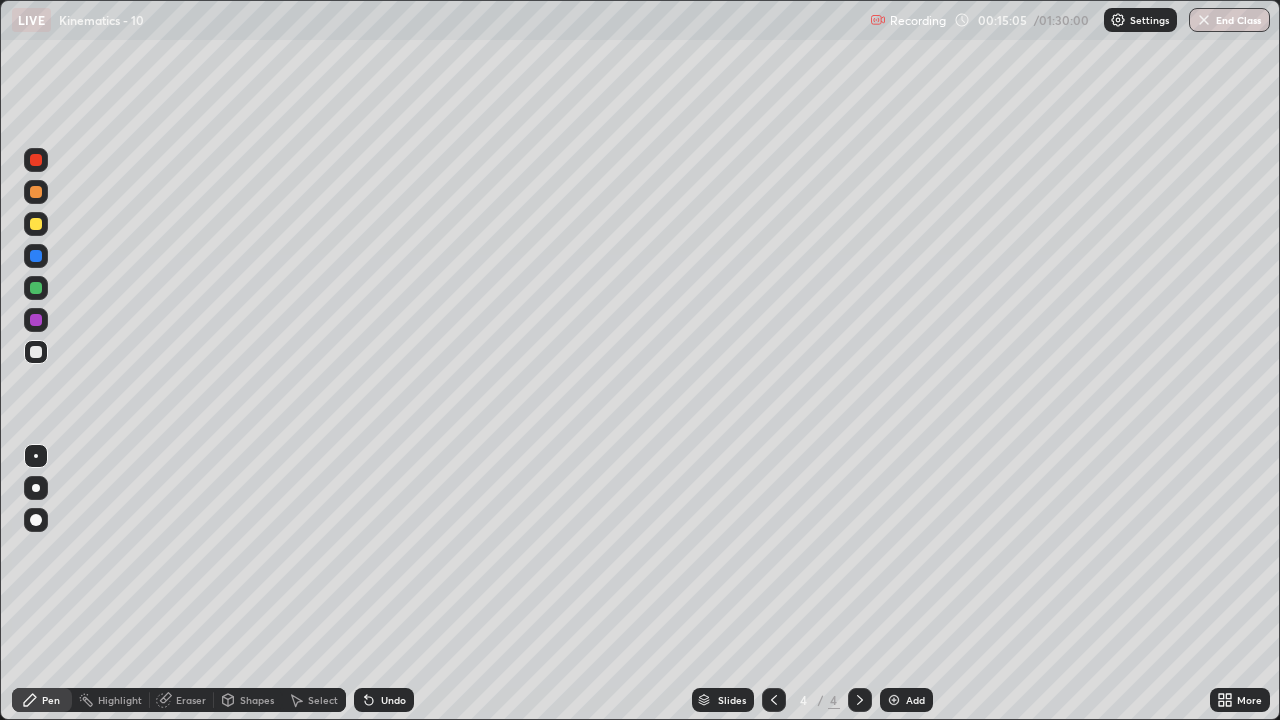 click on "Undo" at bounding box center (393, 700) 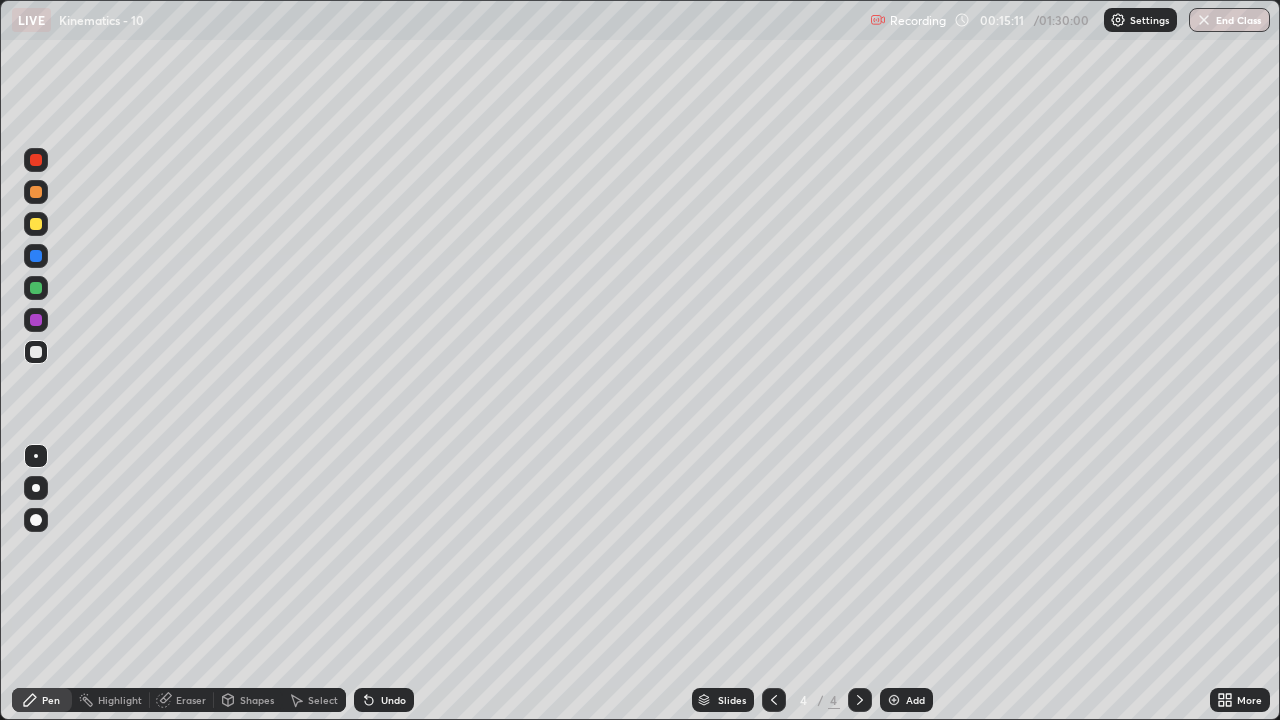 click at bounding box center (36, 224) 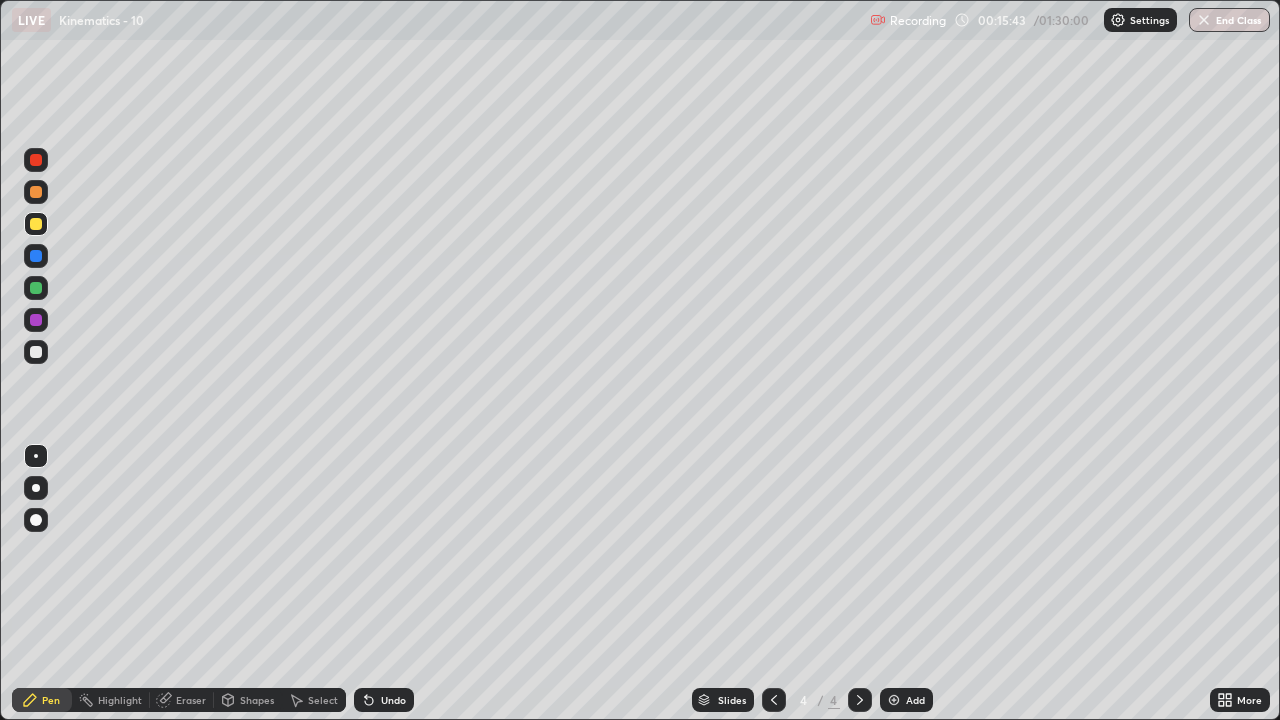 click at bounding box center [36, 352] 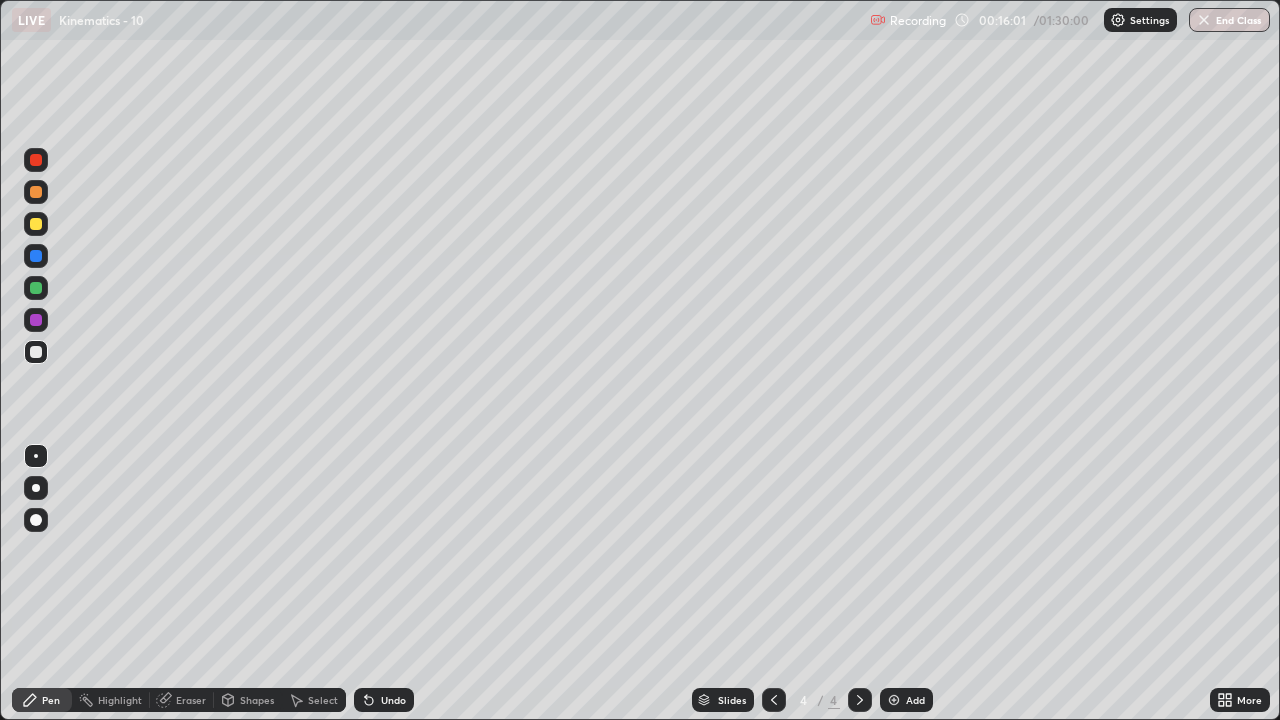 click at bounding box center (36, 224) 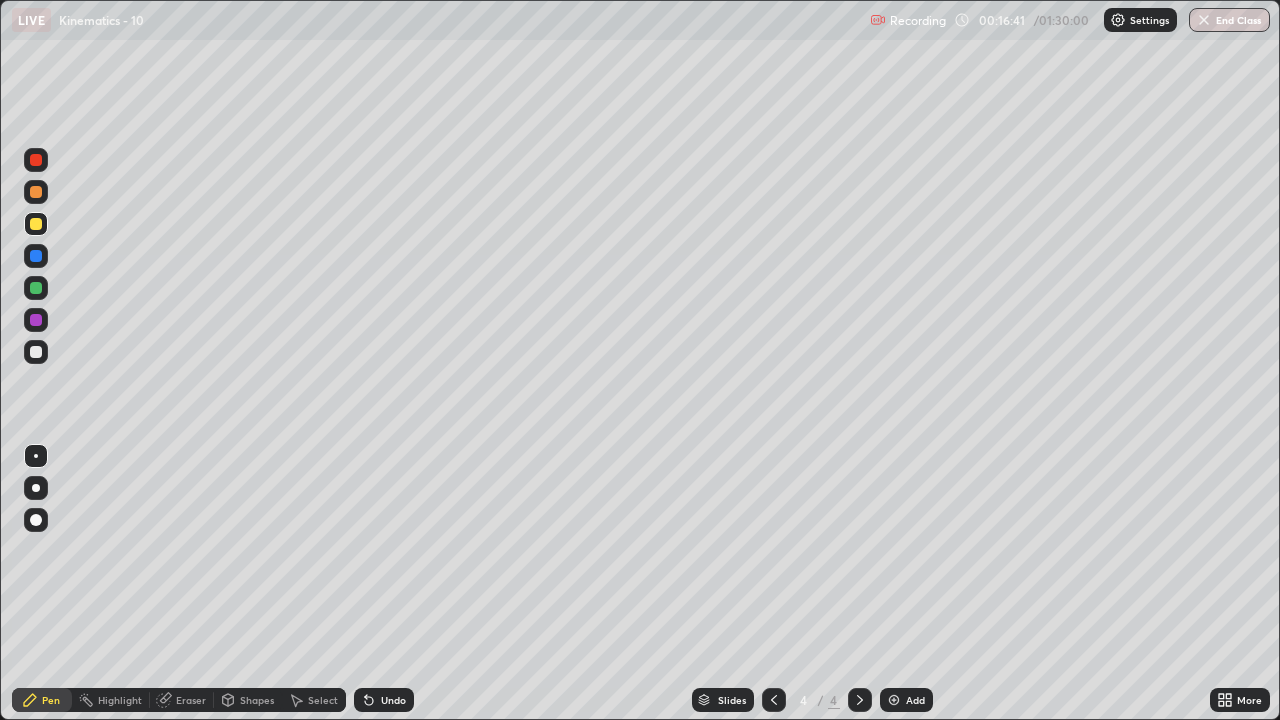 click at bounding box center [36, 352] 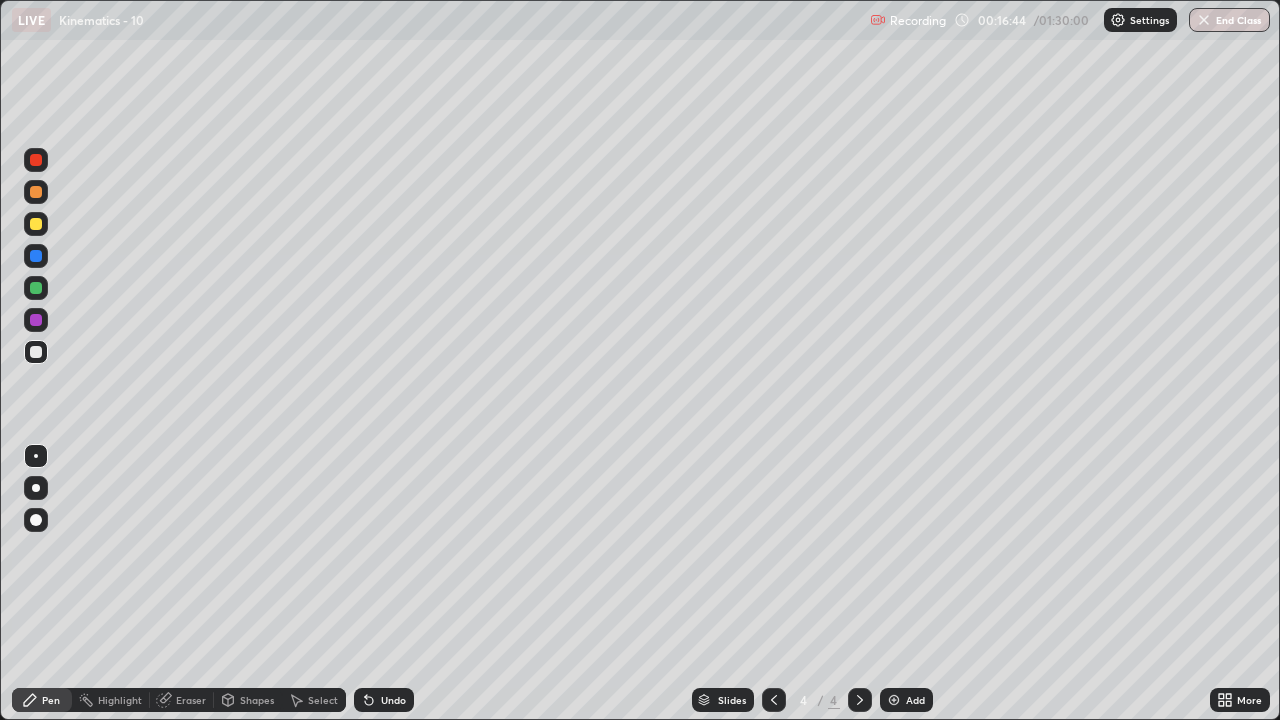 click at bounding box center (36, 224) 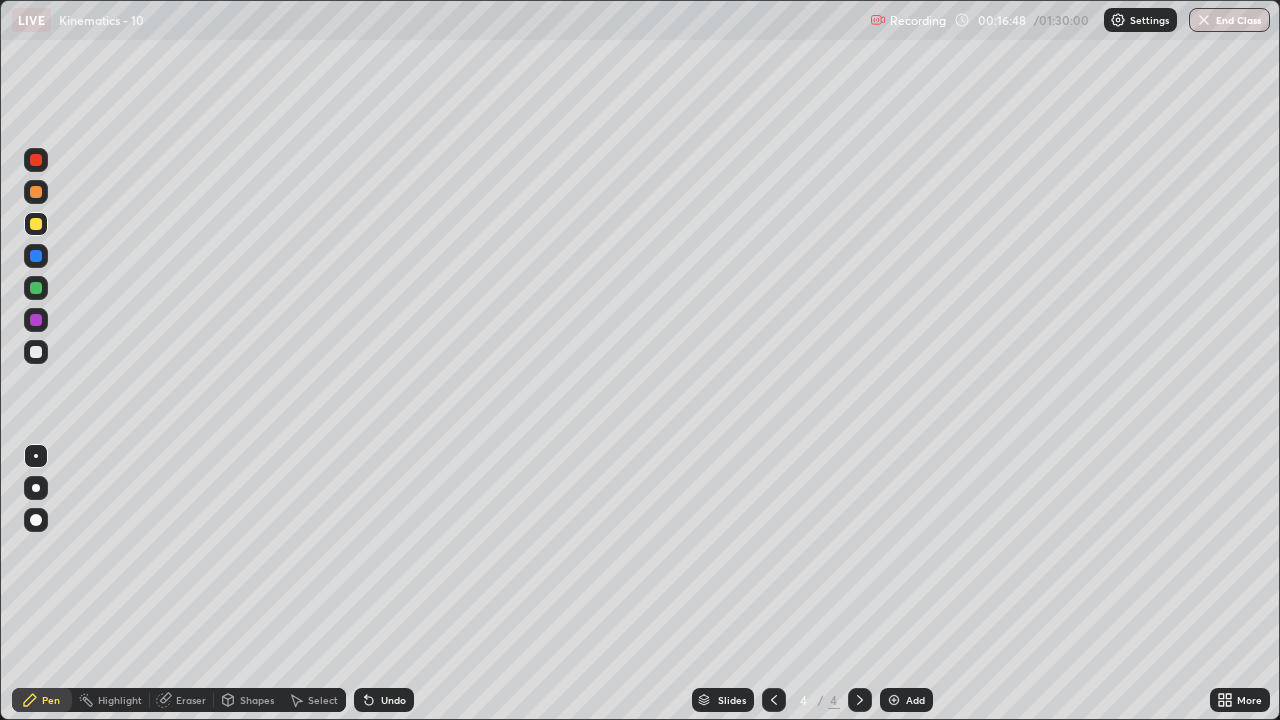 click on "Undo" at bounding box center [384, 700] 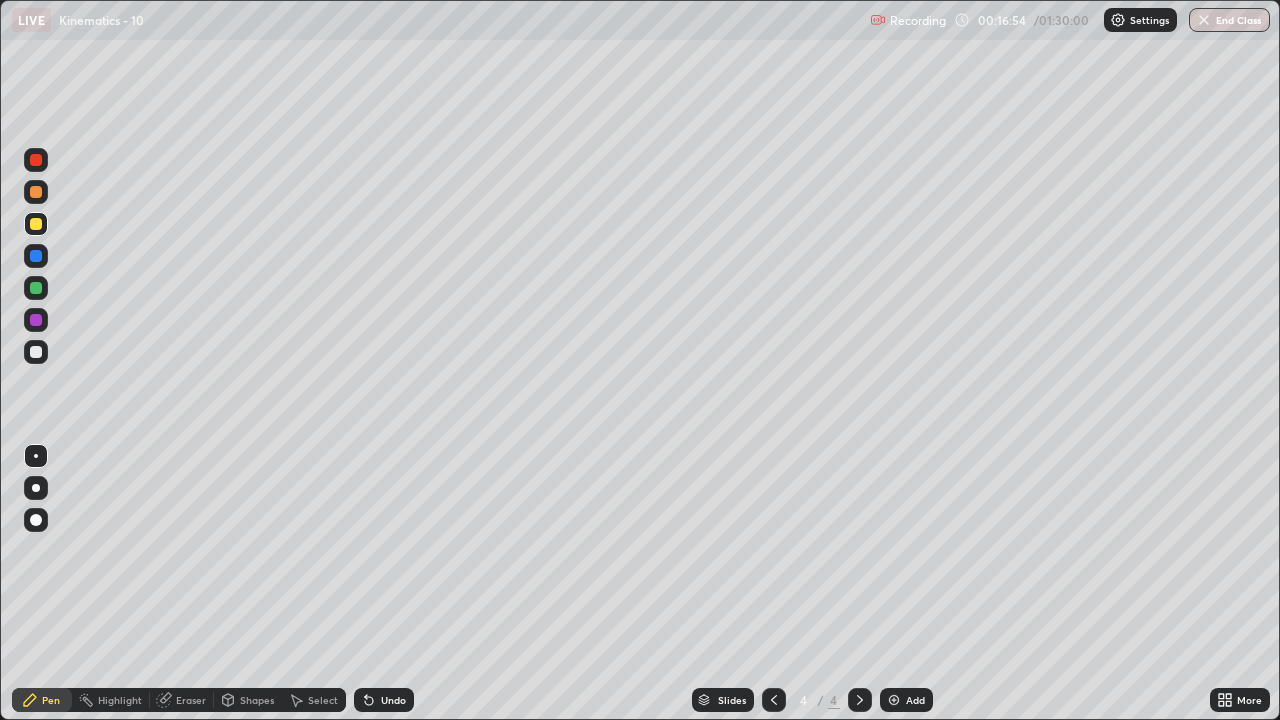 click on "Shapes" at bounding box center (257, 700) 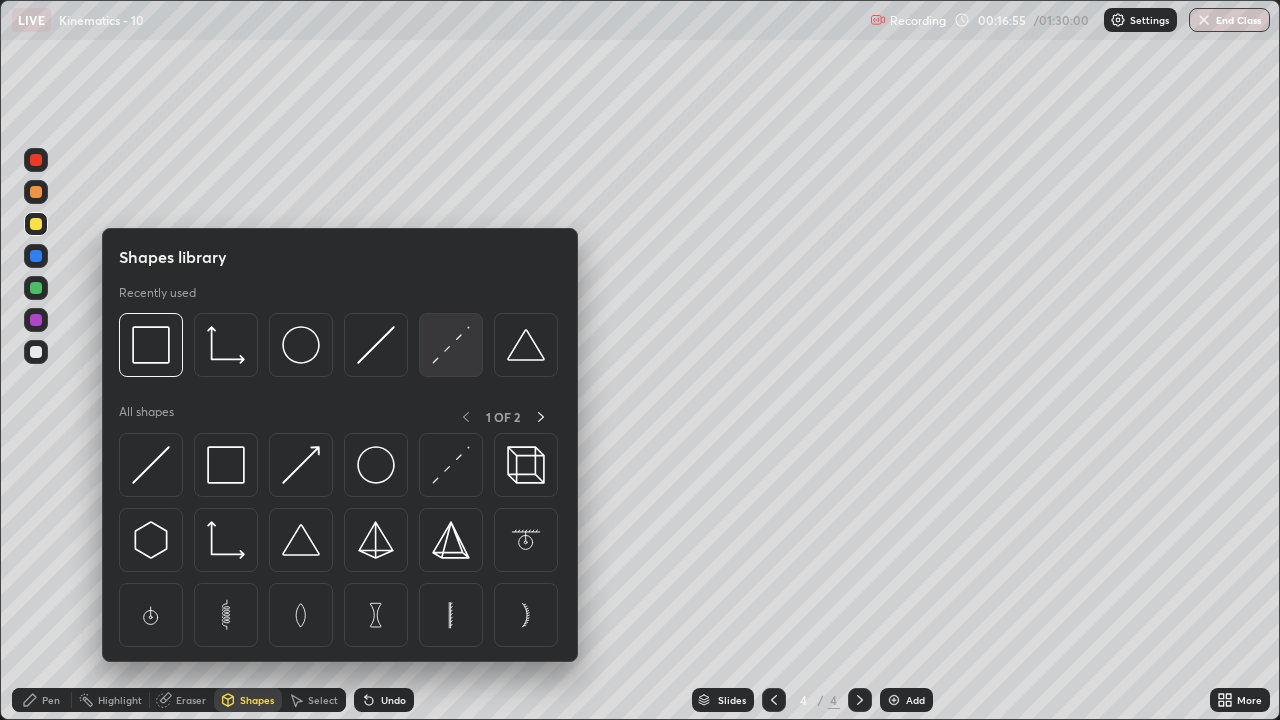 click at bounding box center [451, 345] 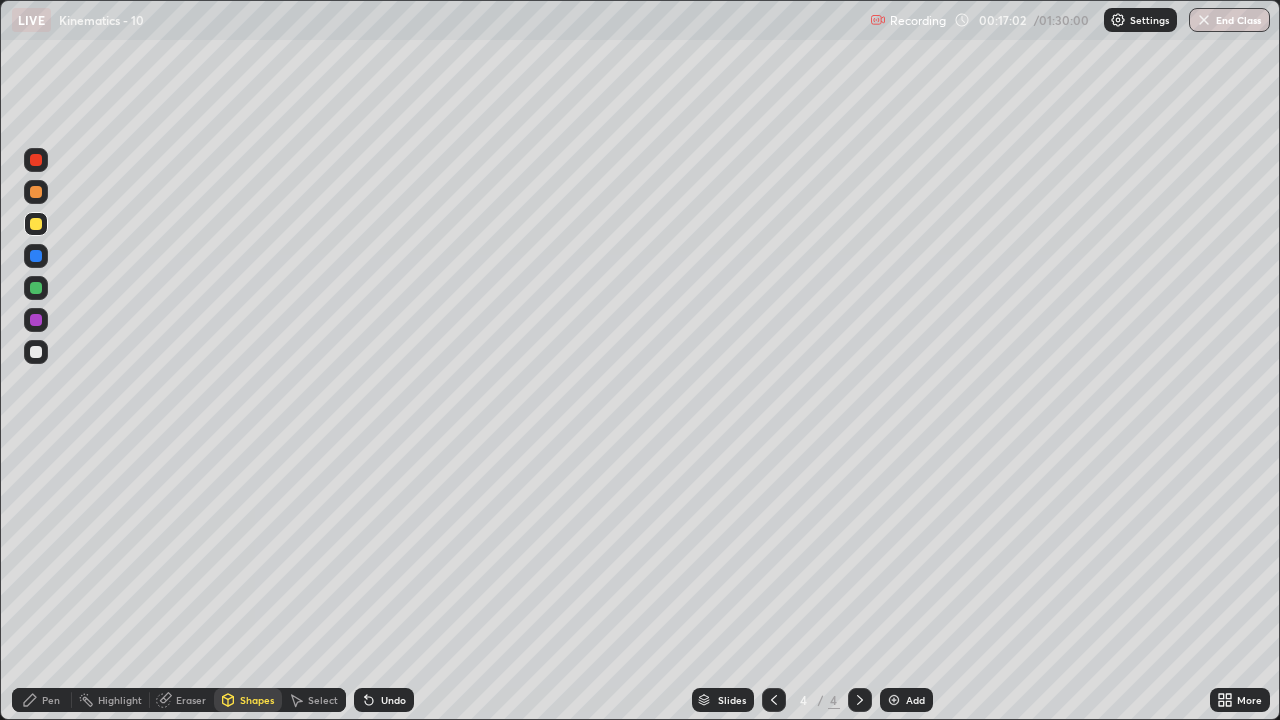 click on "Pen" at bounding box center [51, 700] 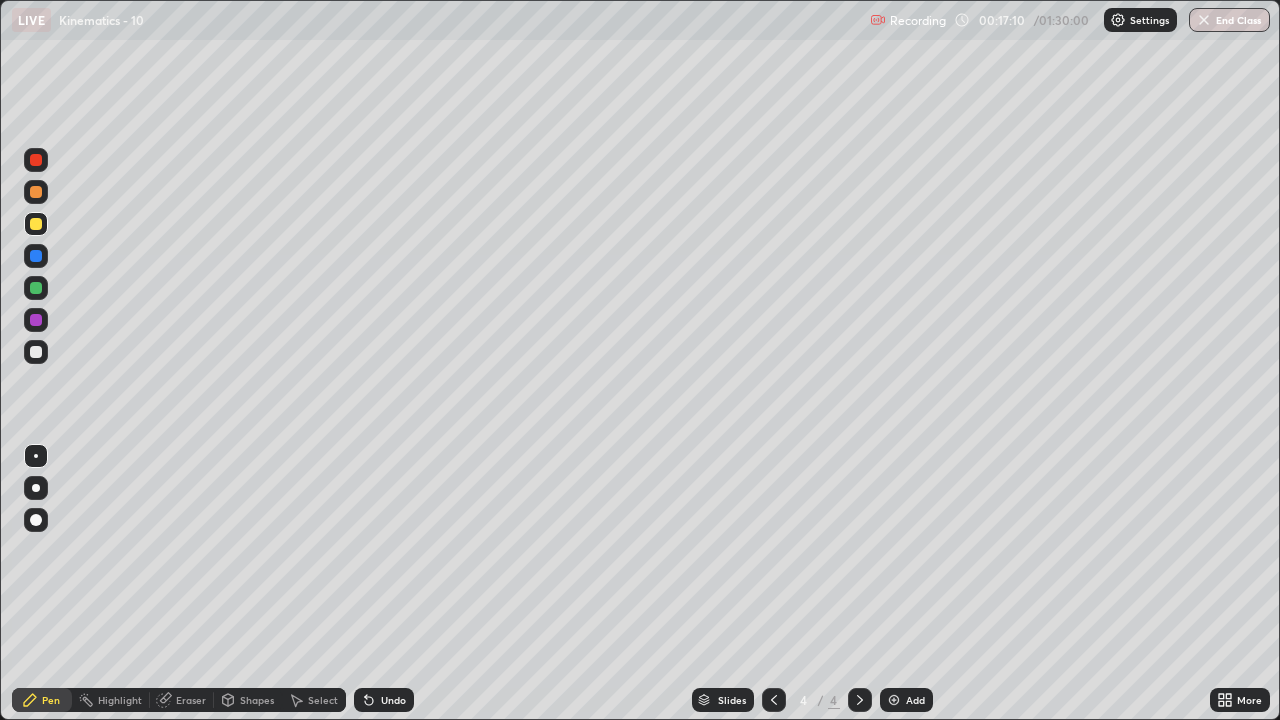 click at bounding box center (36, 160) 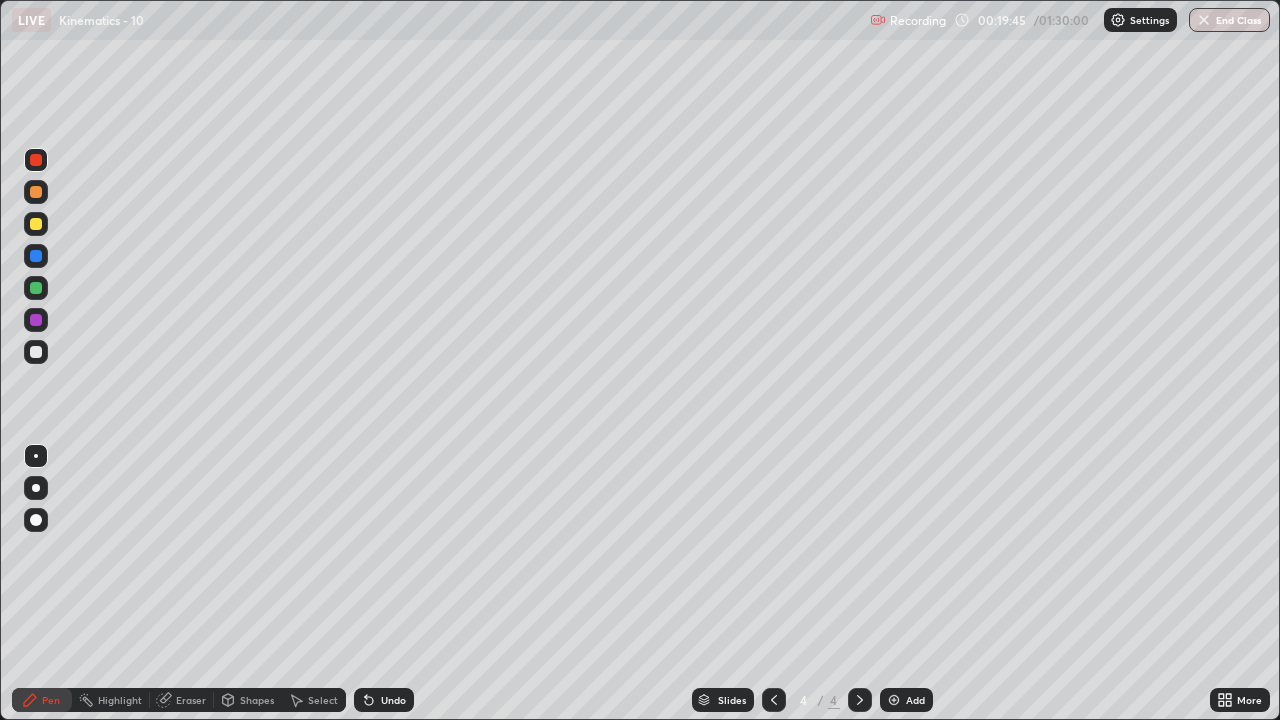 click at bounding box center [894, 700] 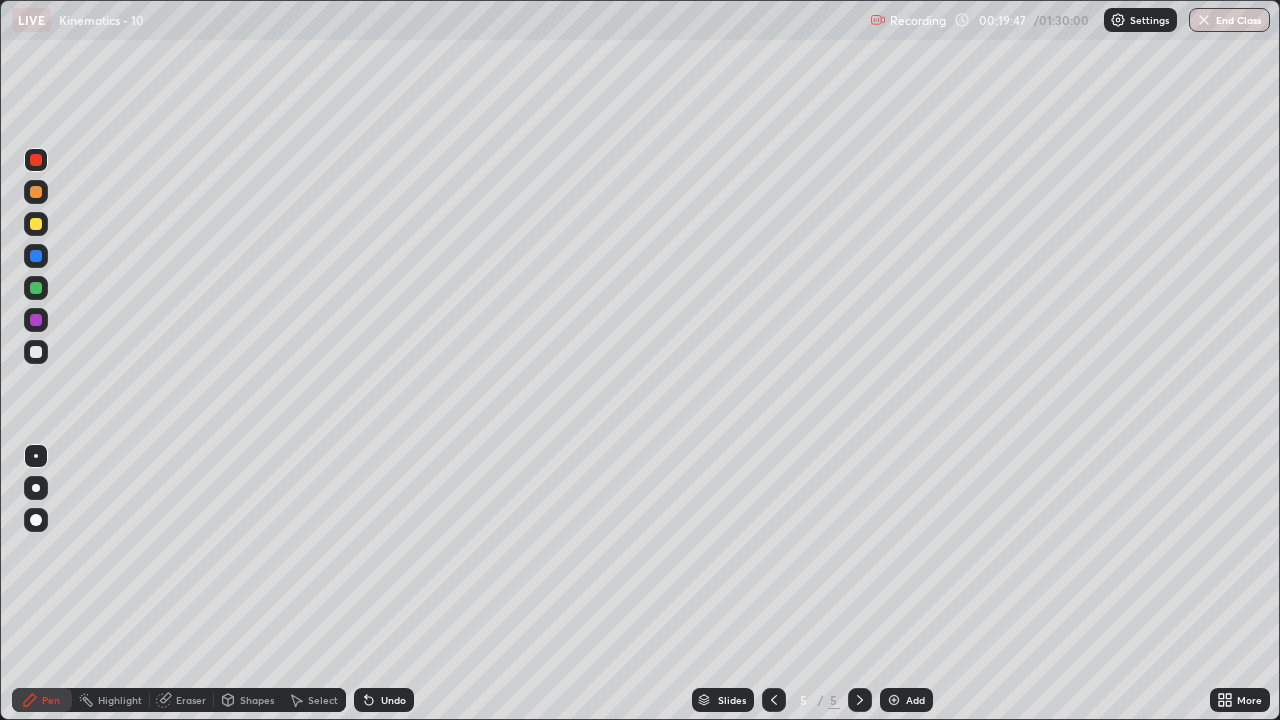 click at bounding box center [36, 352] 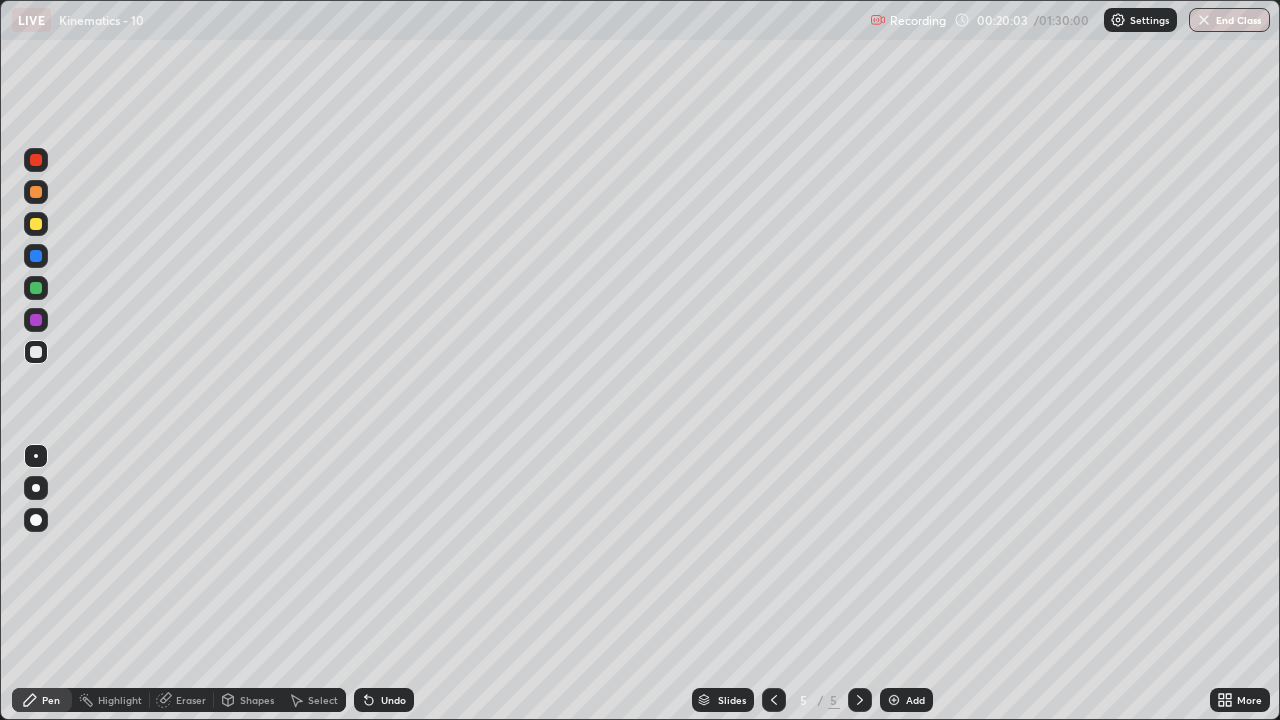 click at bounding box center [36, 224] 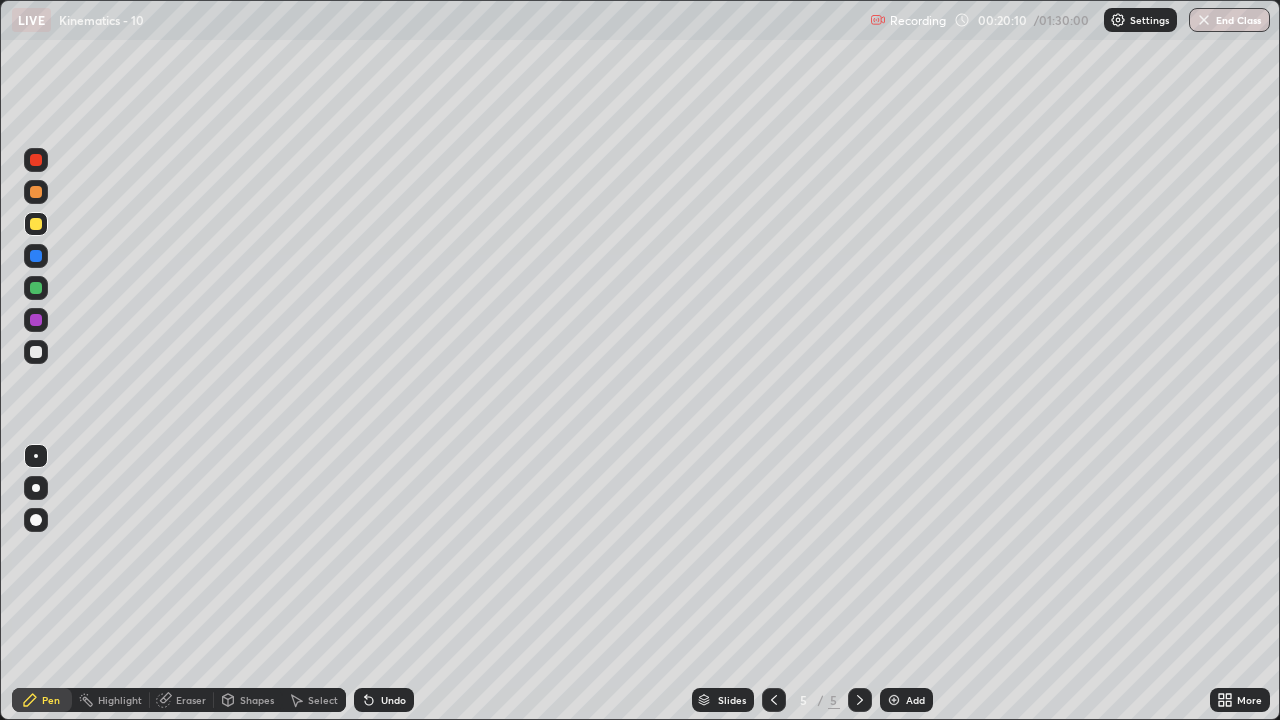 click on "Undo" at bounding box center (384, 700) 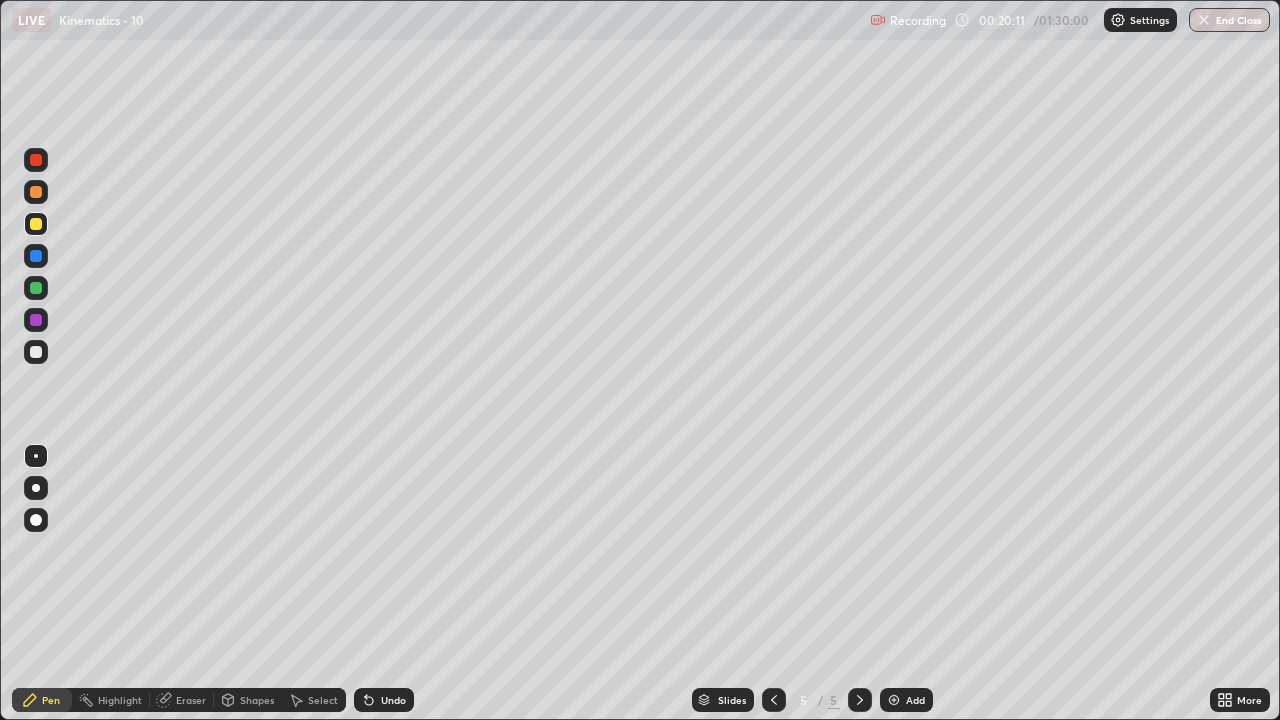 click on "Undo" at bounding box center [384, 700] 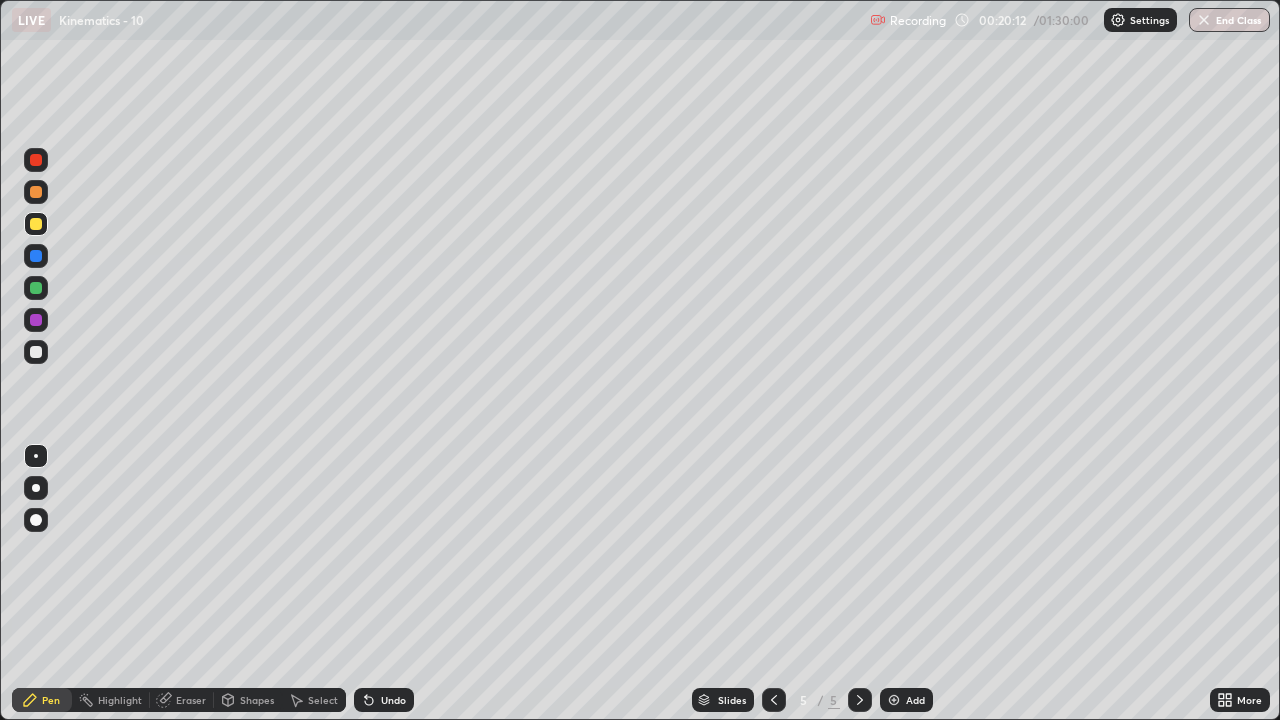 click on "Undo" at bounding box center [384, 700] 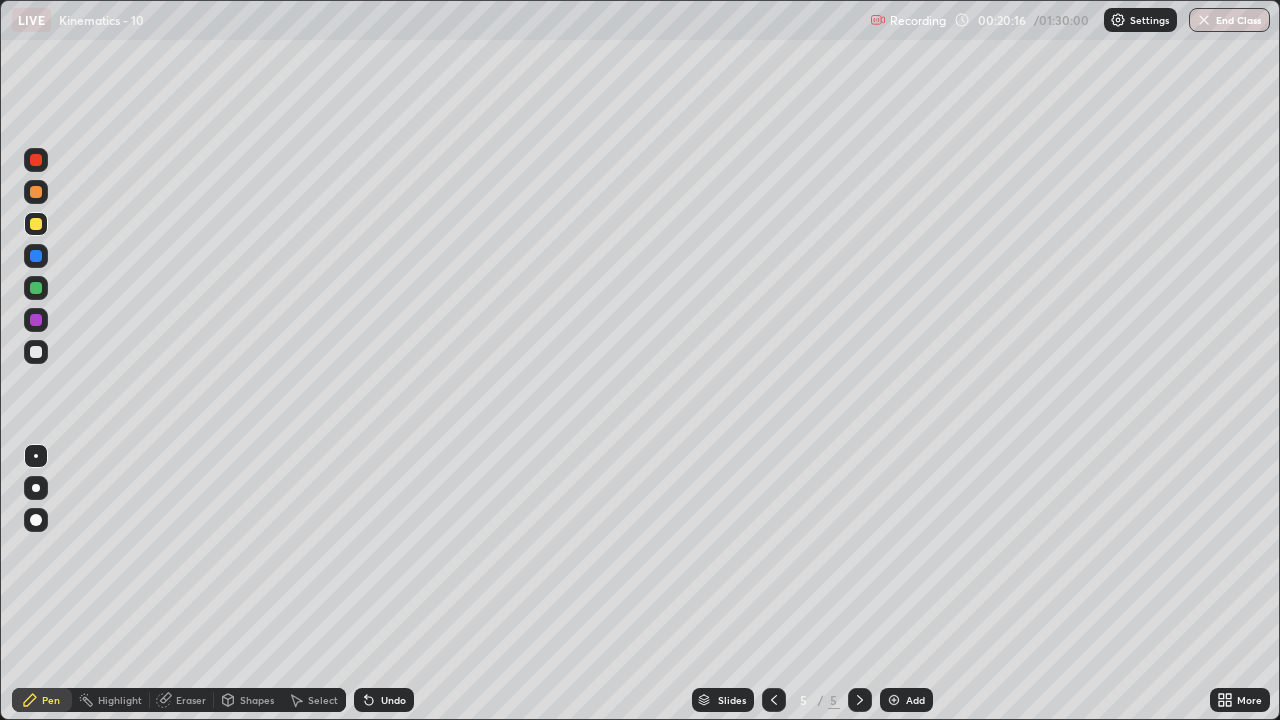 click on "Eraser" at bounding box center (191, 700) 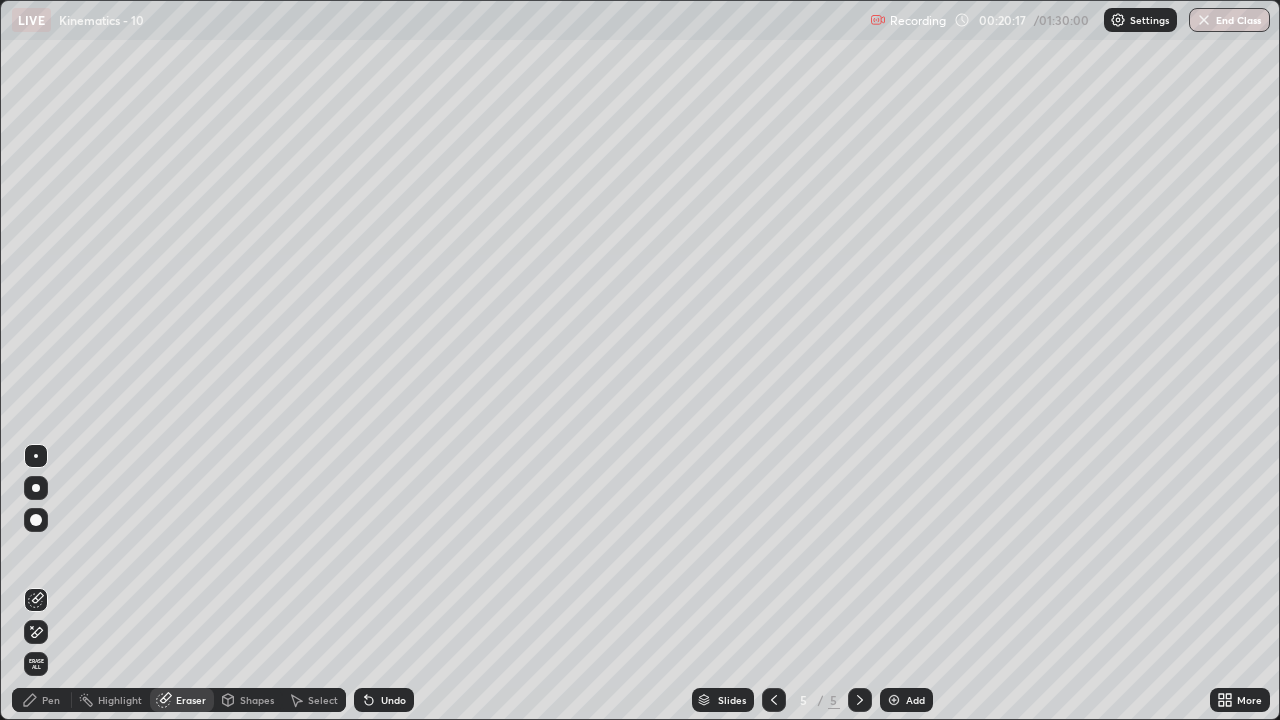 click on "Pen" at bounding box center (42, 700) 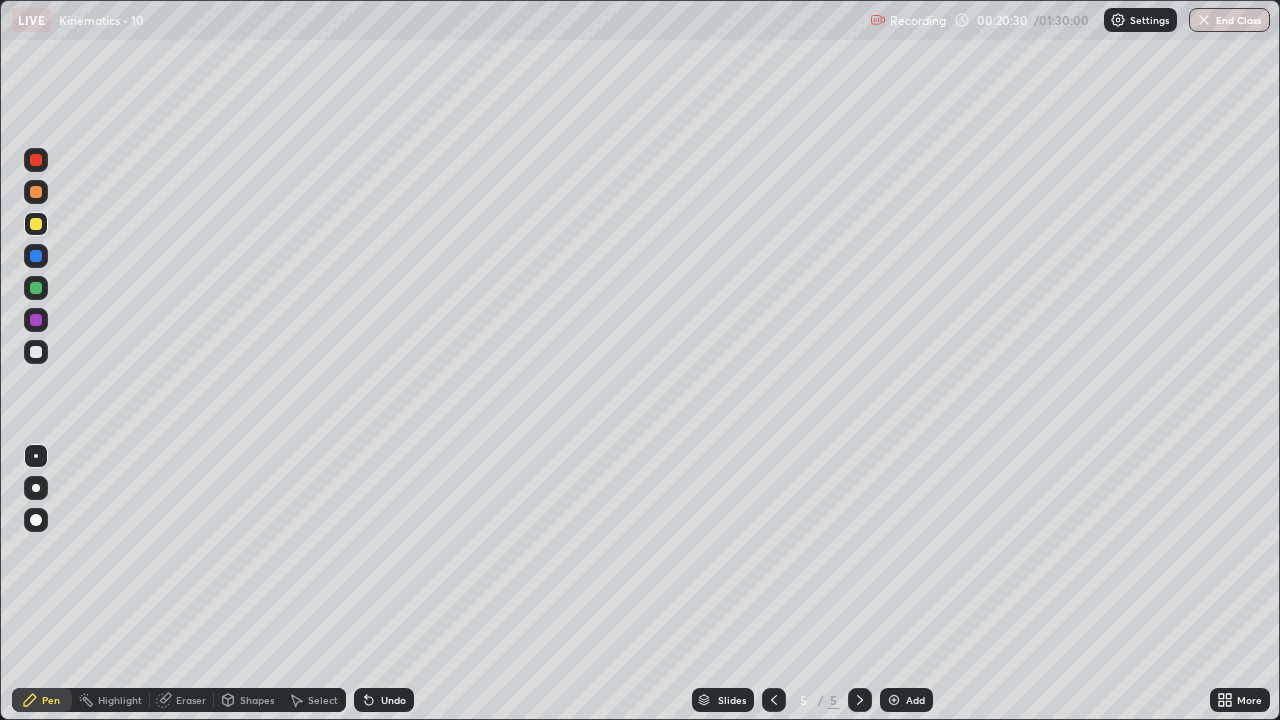 click at bounding box center [36, 352] 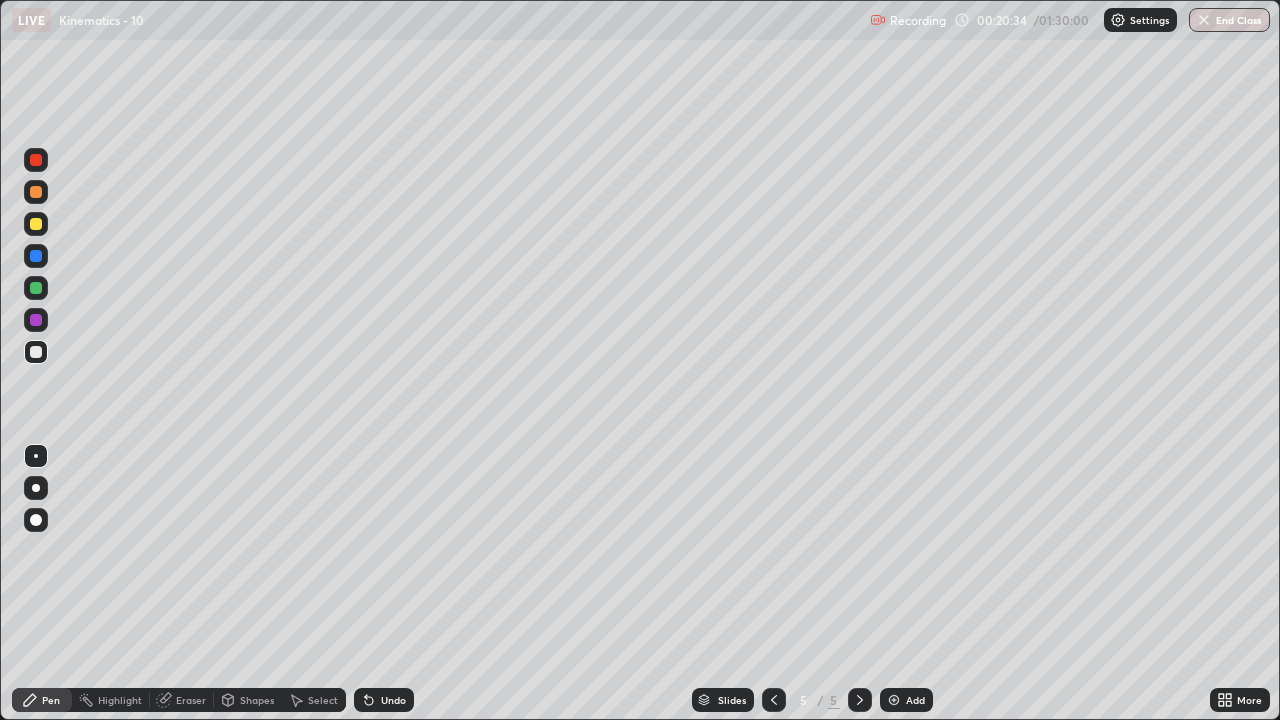 click on "Undo" at bounding box center (384, 700) 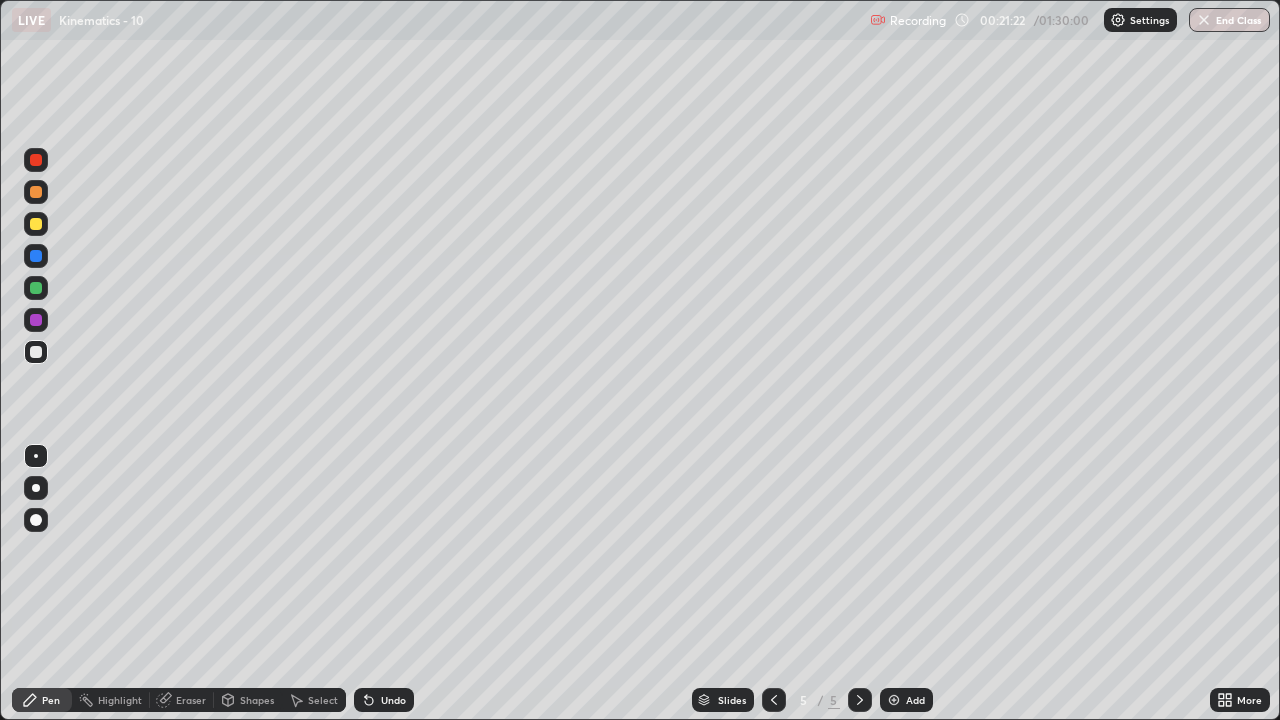 click at bounding box center [36, 224] 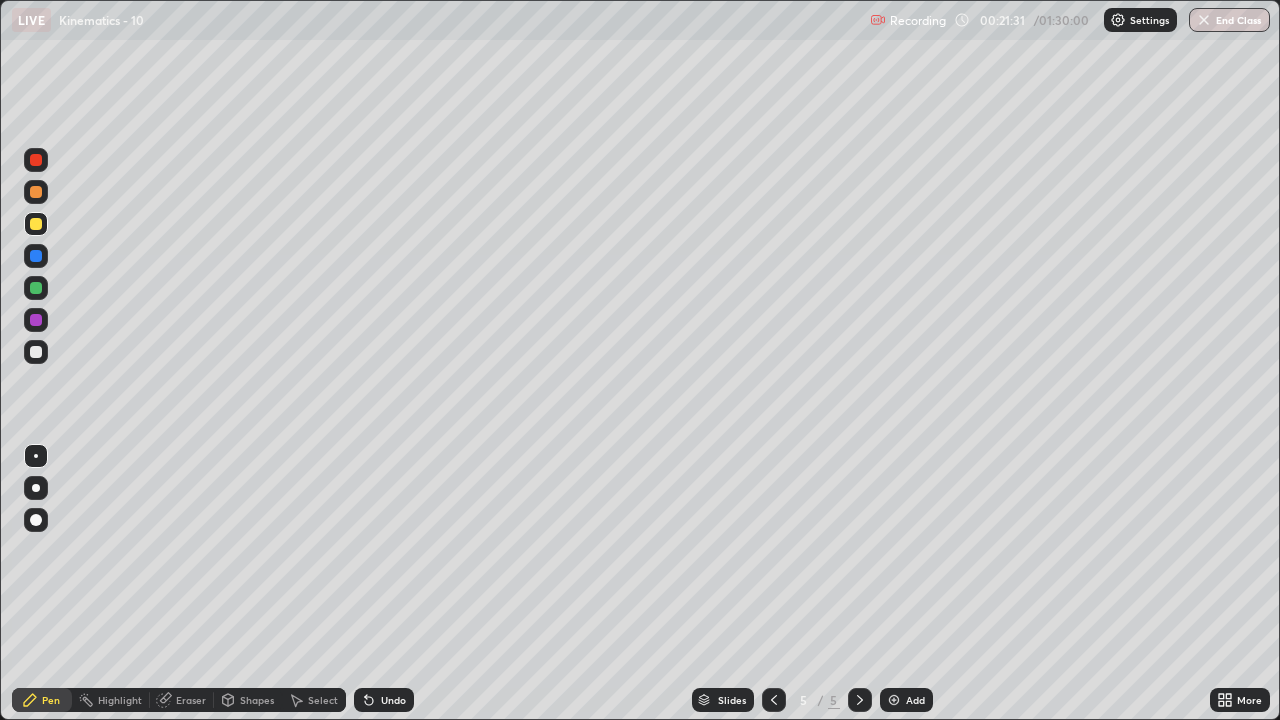 click at bounding box center [36, 352] 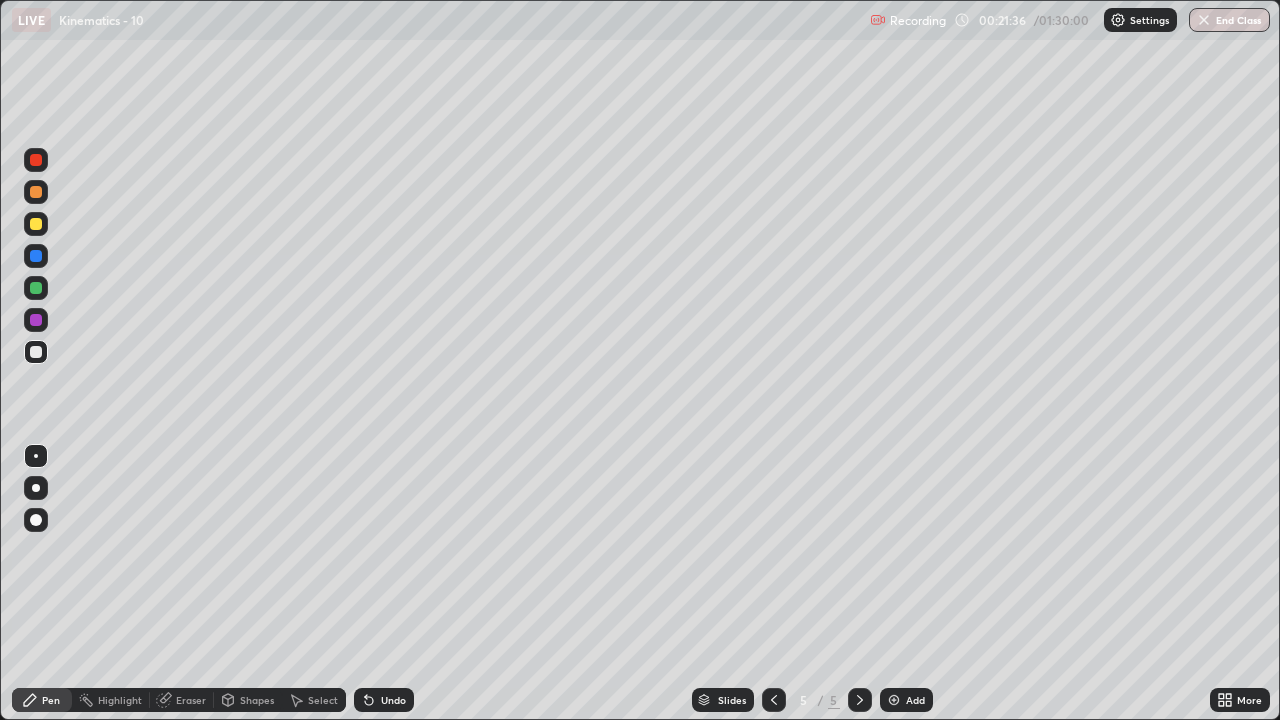 click at bounding box center [36, 224] 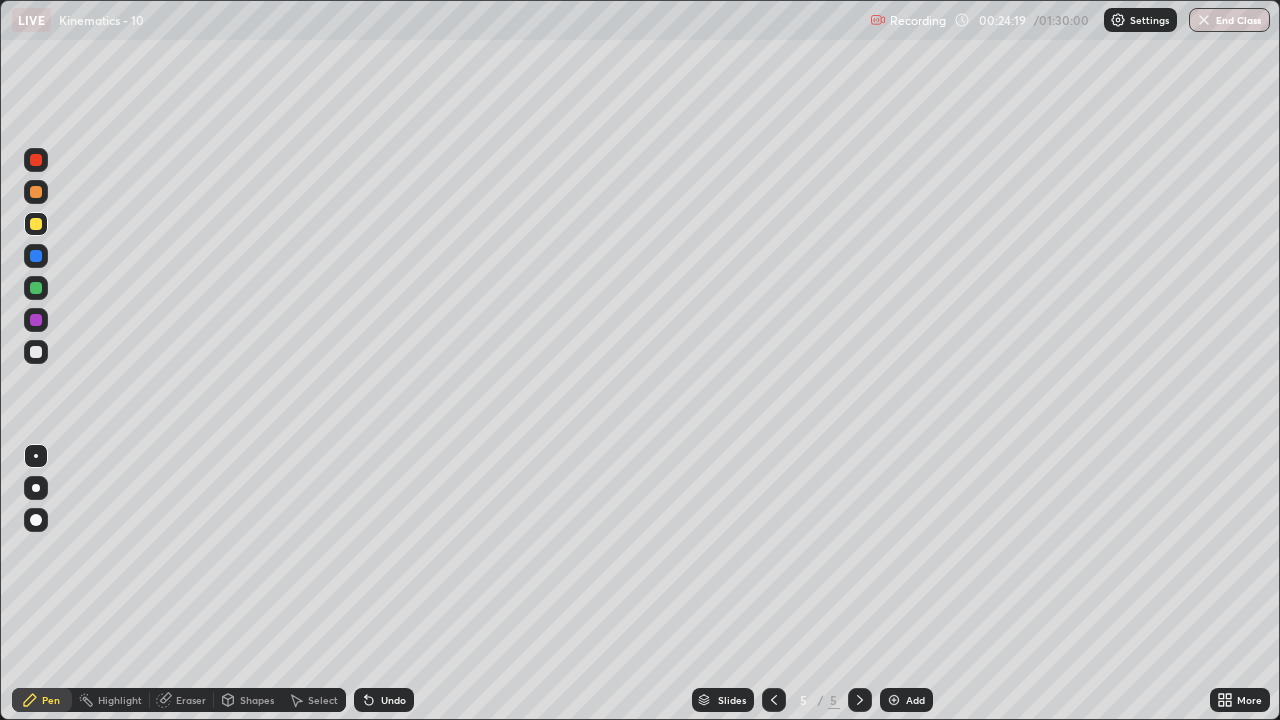 click at bounding box center [894, 700] 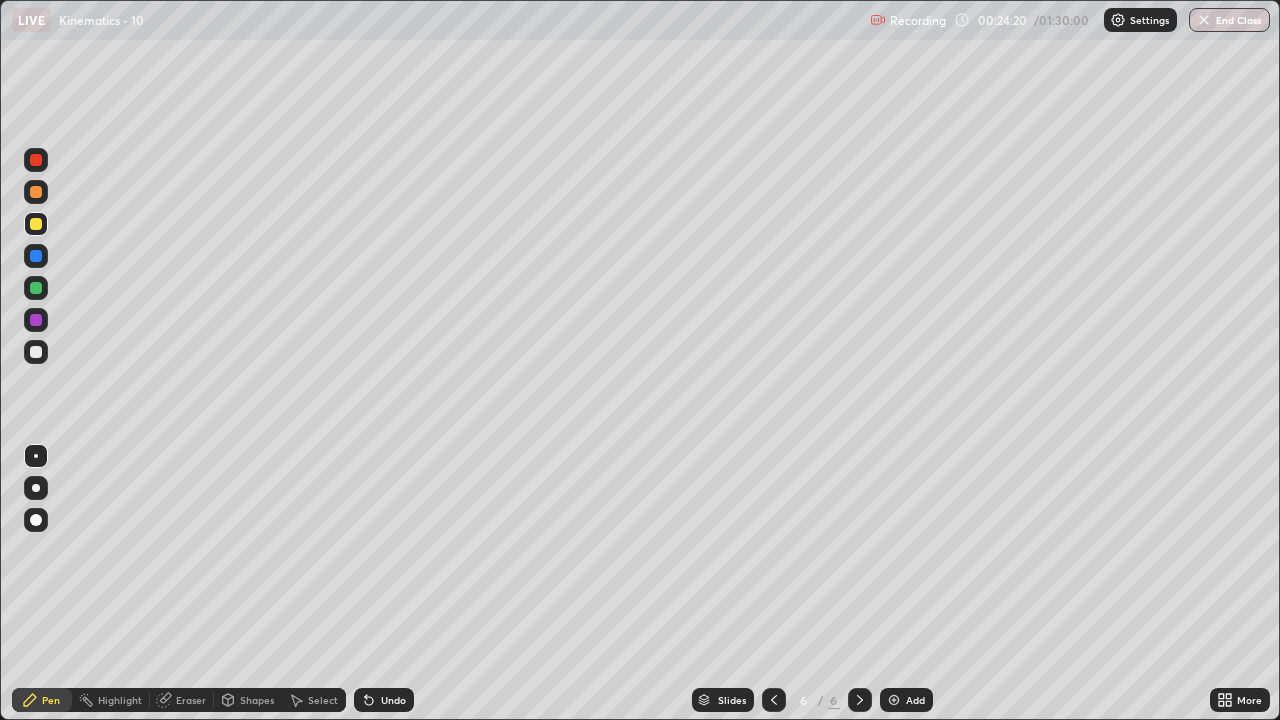 click at bounding box center (36, 352) 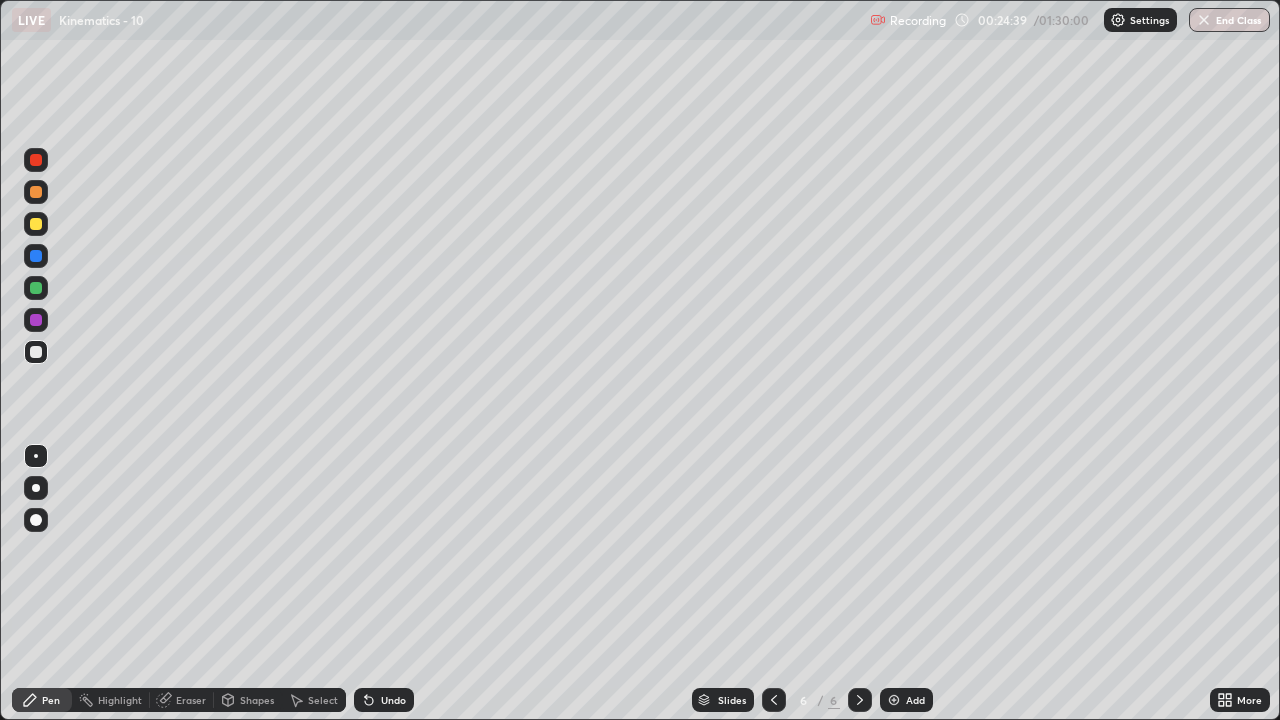 click at bounding box center [36, 224] 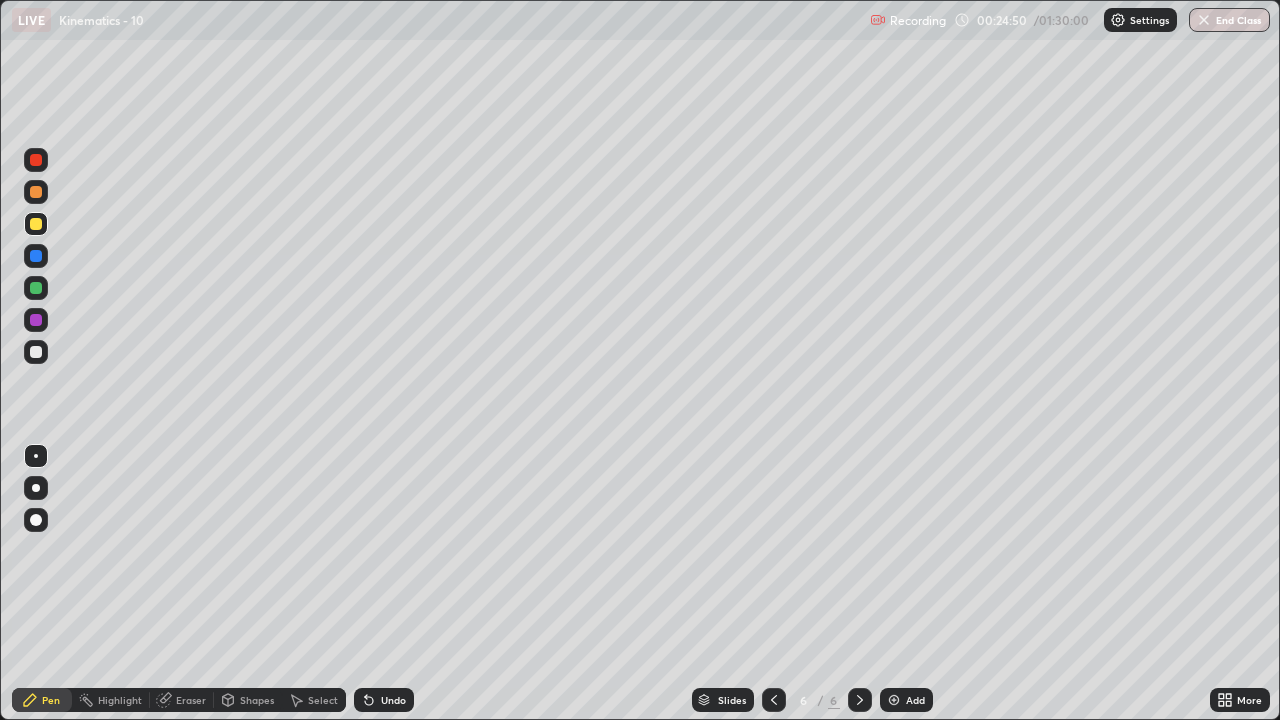 click at bounding box center (36, 352) 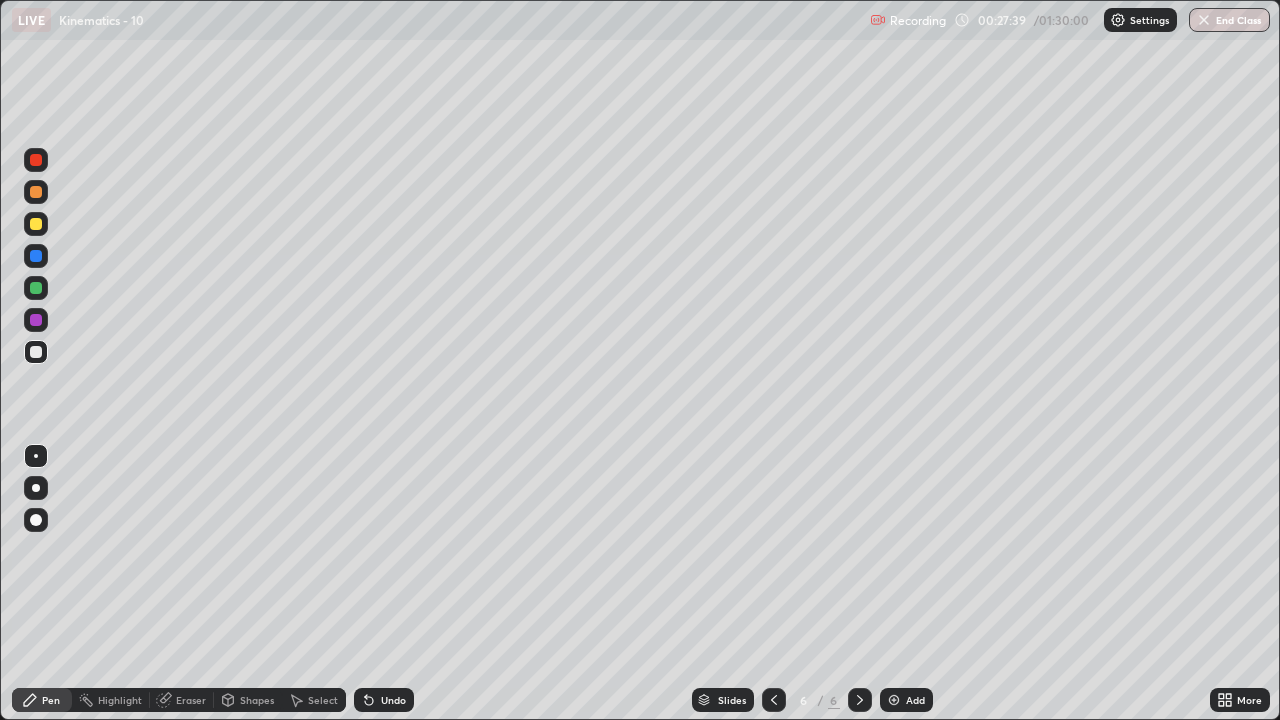 click at bounding box center [36, 224] 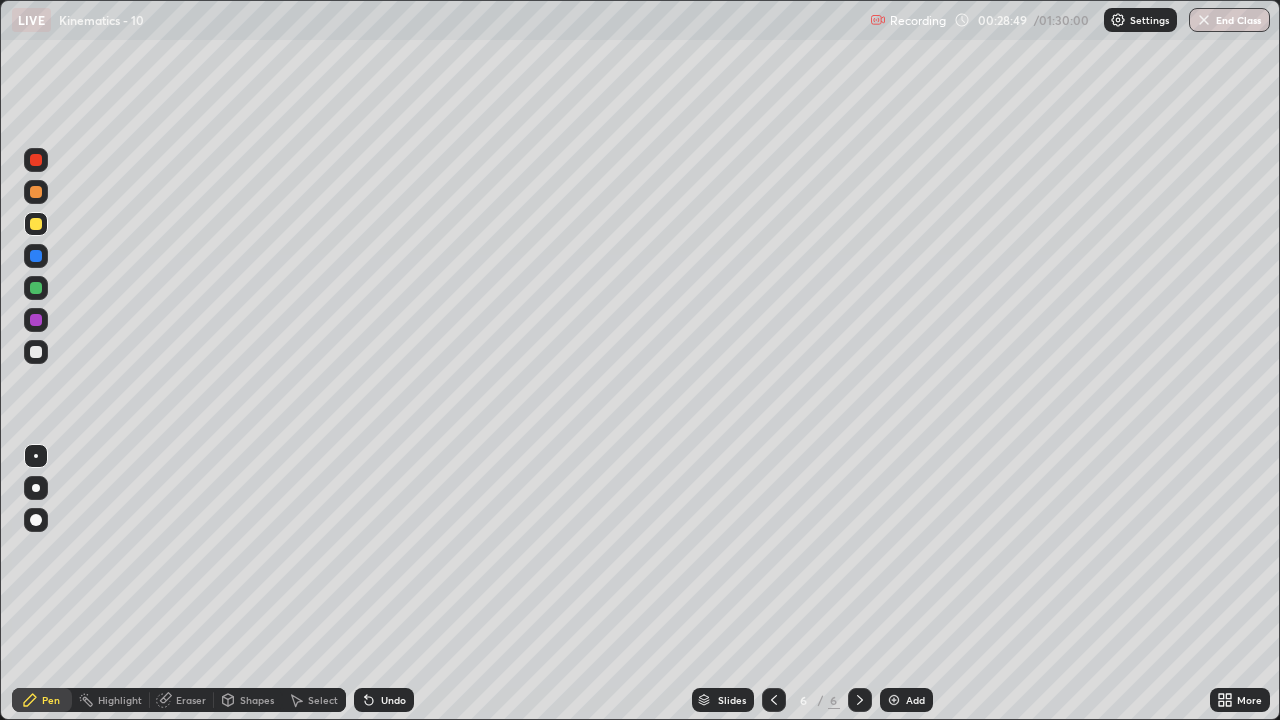 click on "Undo" at bounding box center (393, 700) 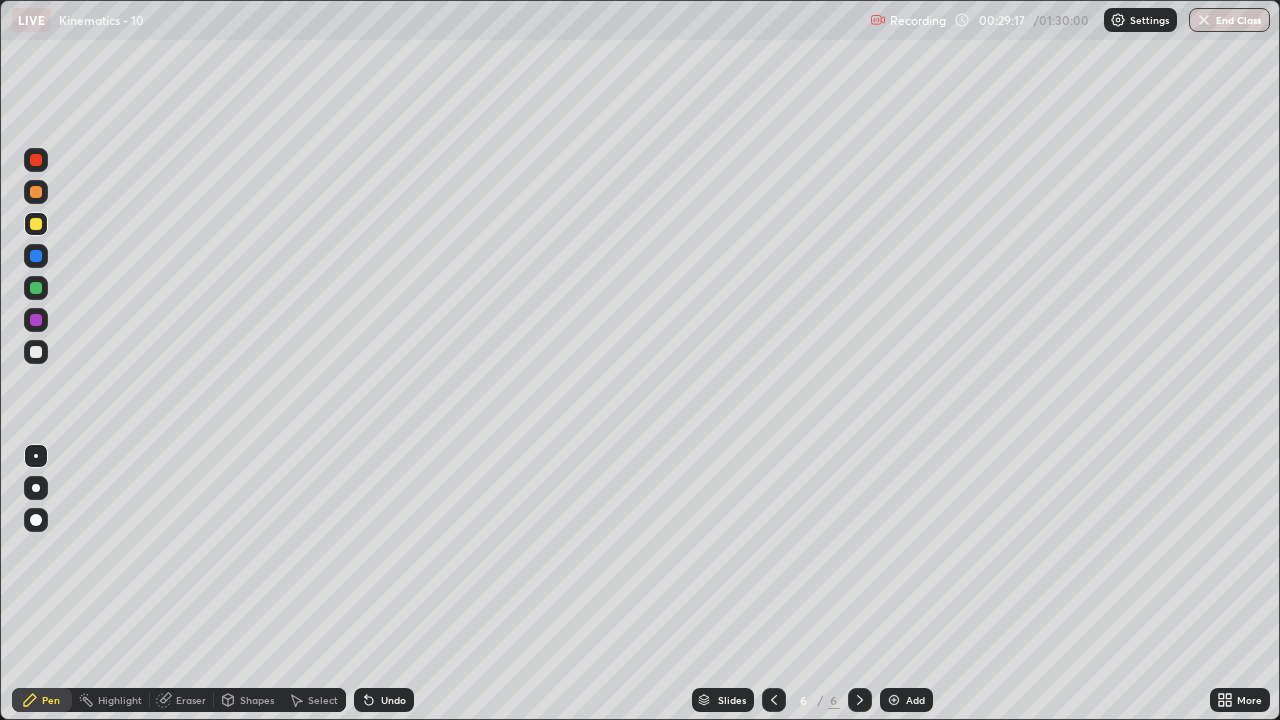 click at bounding box center (36, 352) 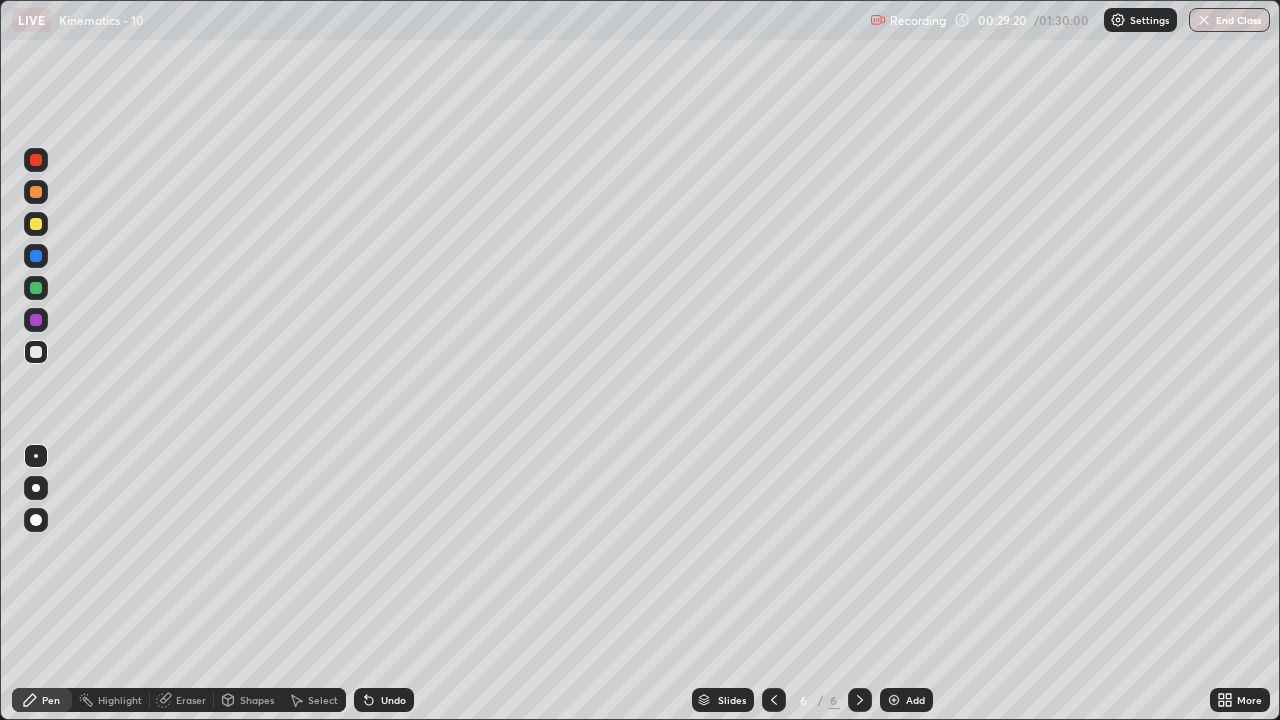 click at bounding box center [36, 224] 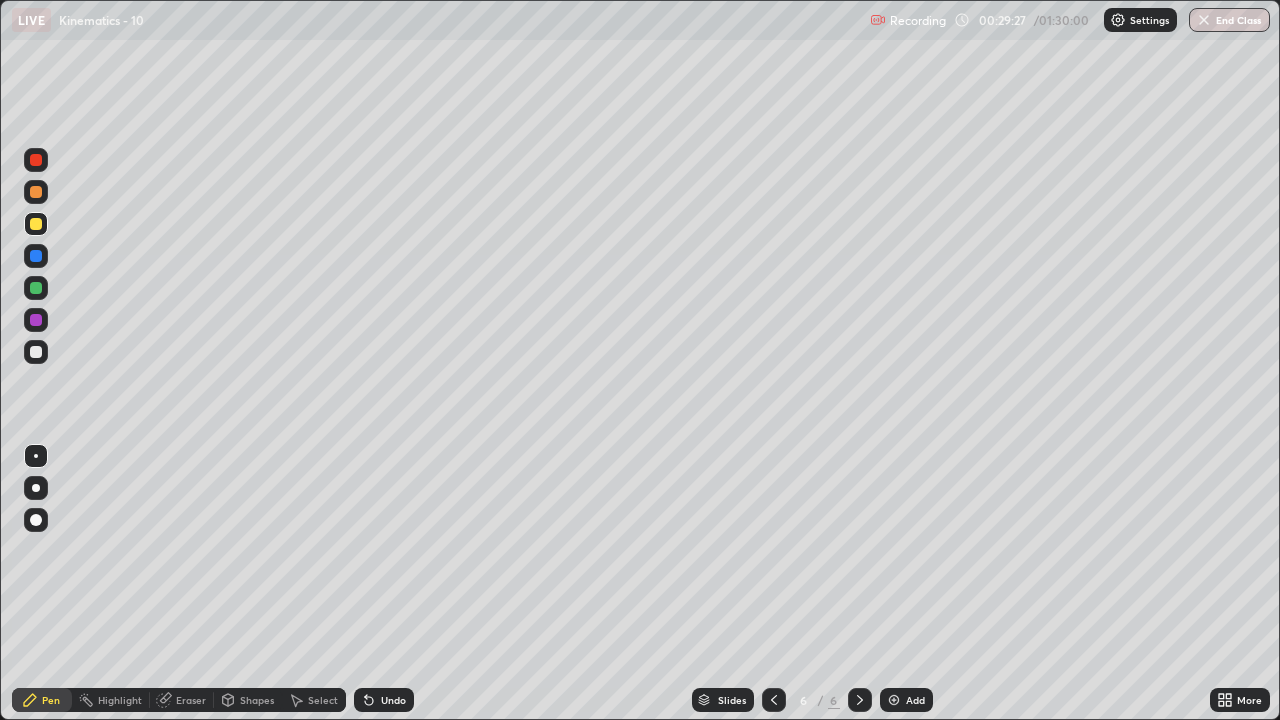 click at bounding box center [36, 352] 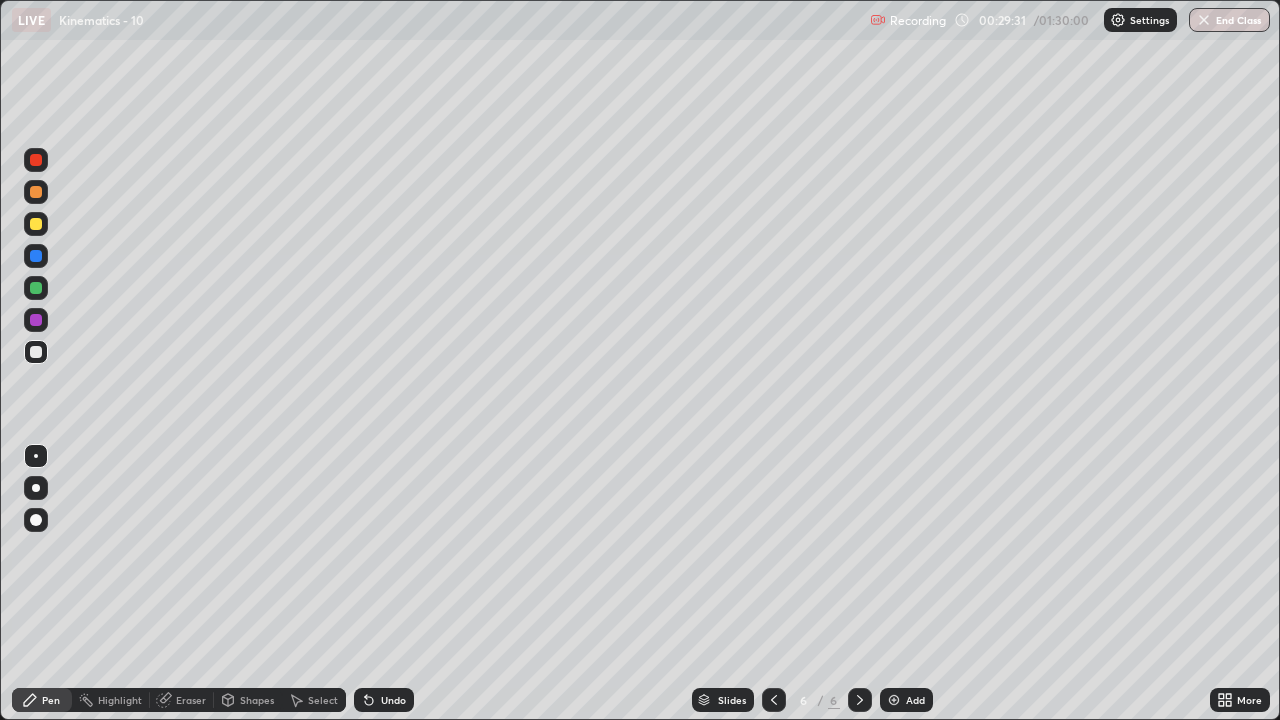 click on "Undo" at bounding box center [393, 700] 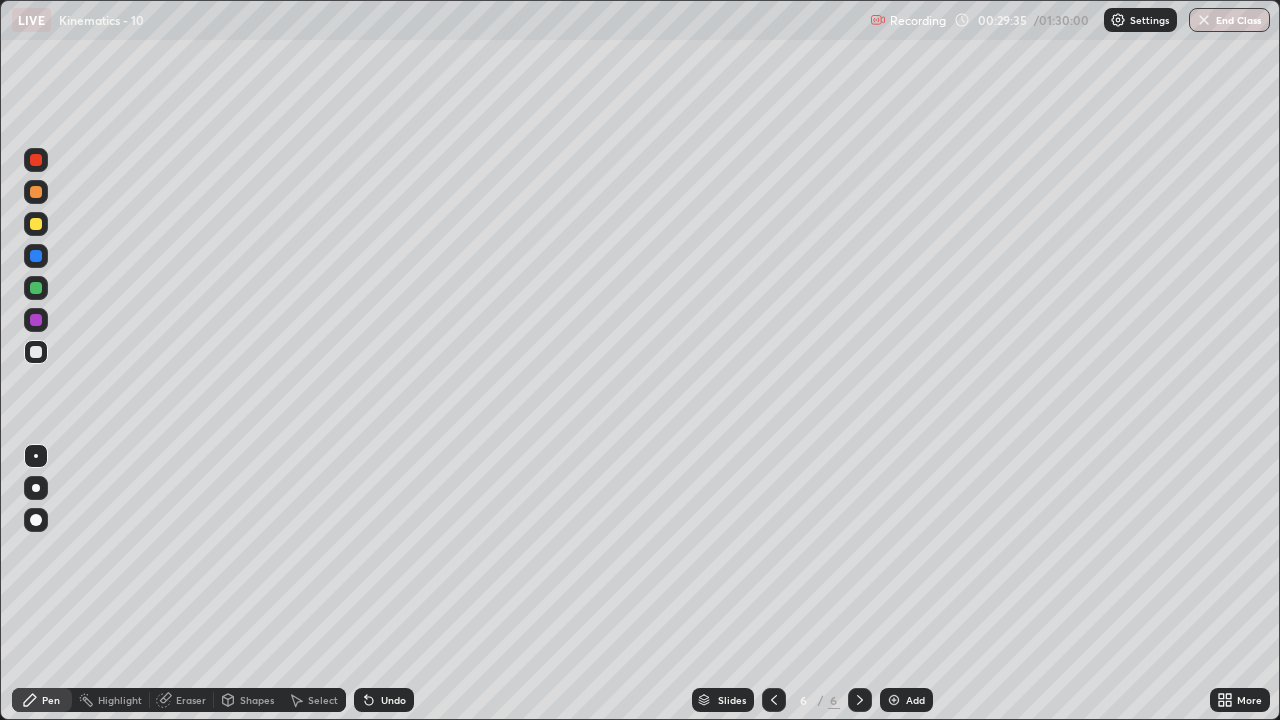 click at bounding box center (36, 224) 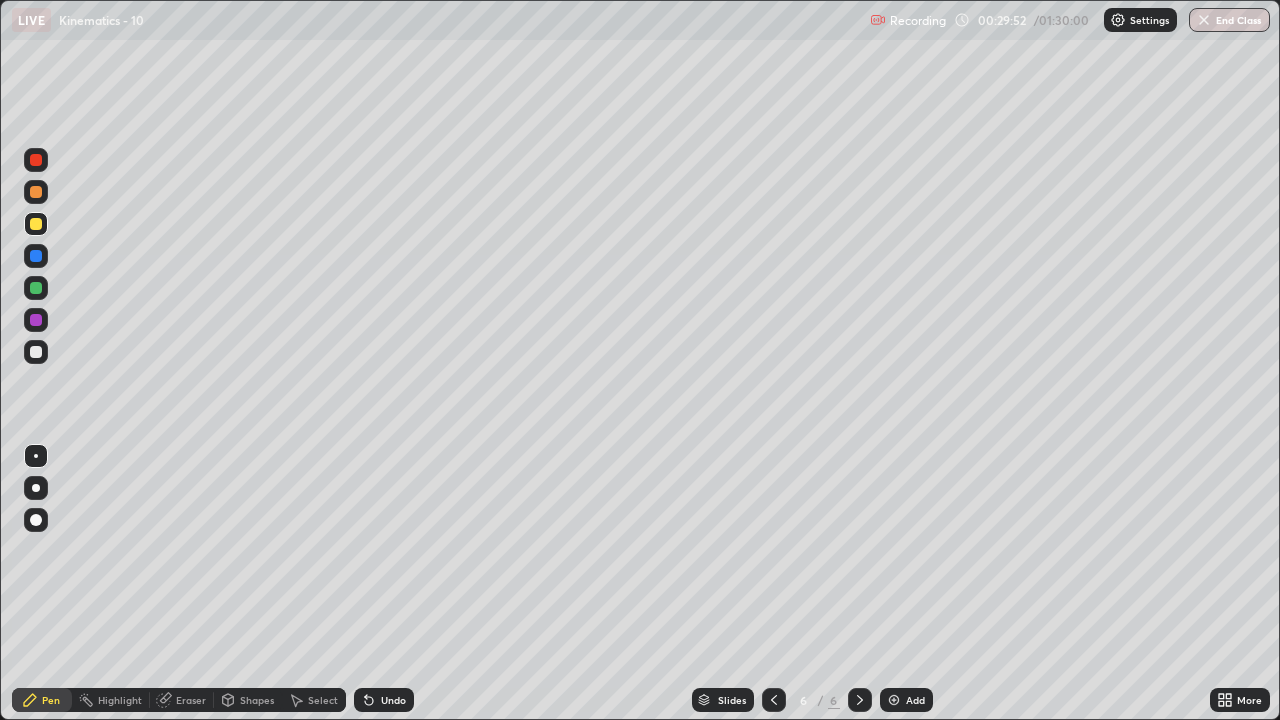 click on "Undo" at bounding box center [393, 700] 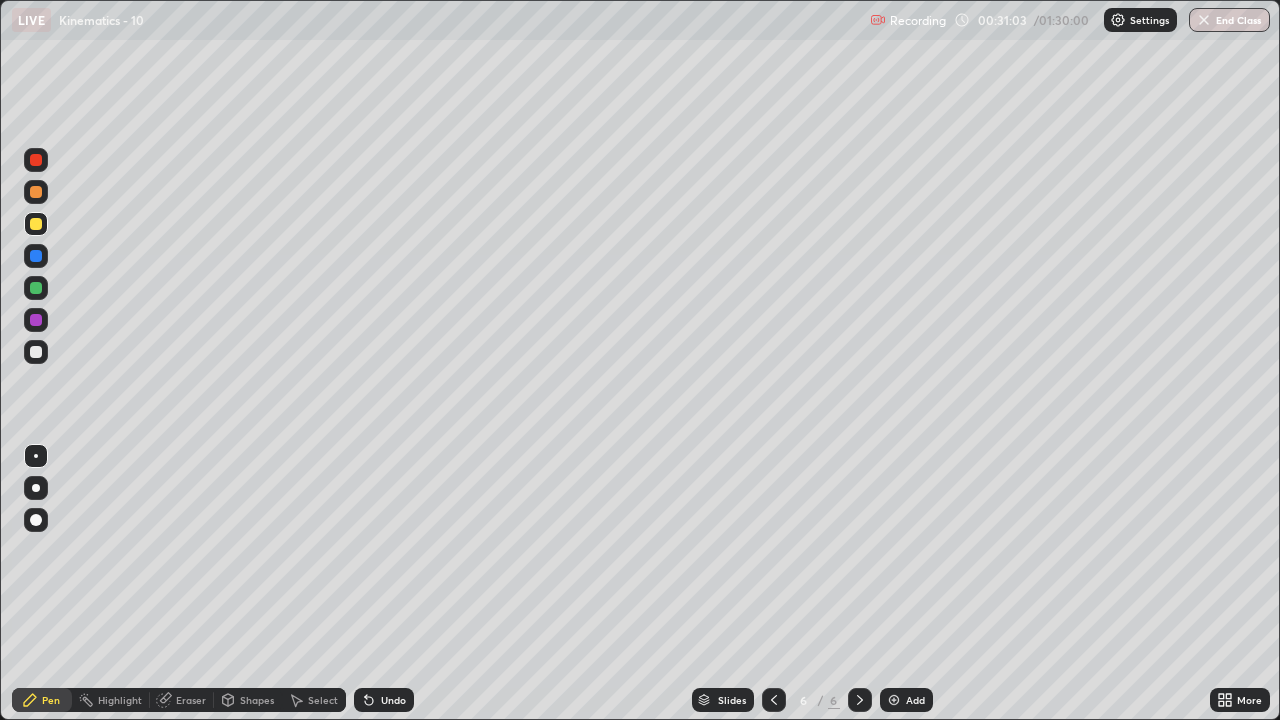 click at bounding box center (894, 700) 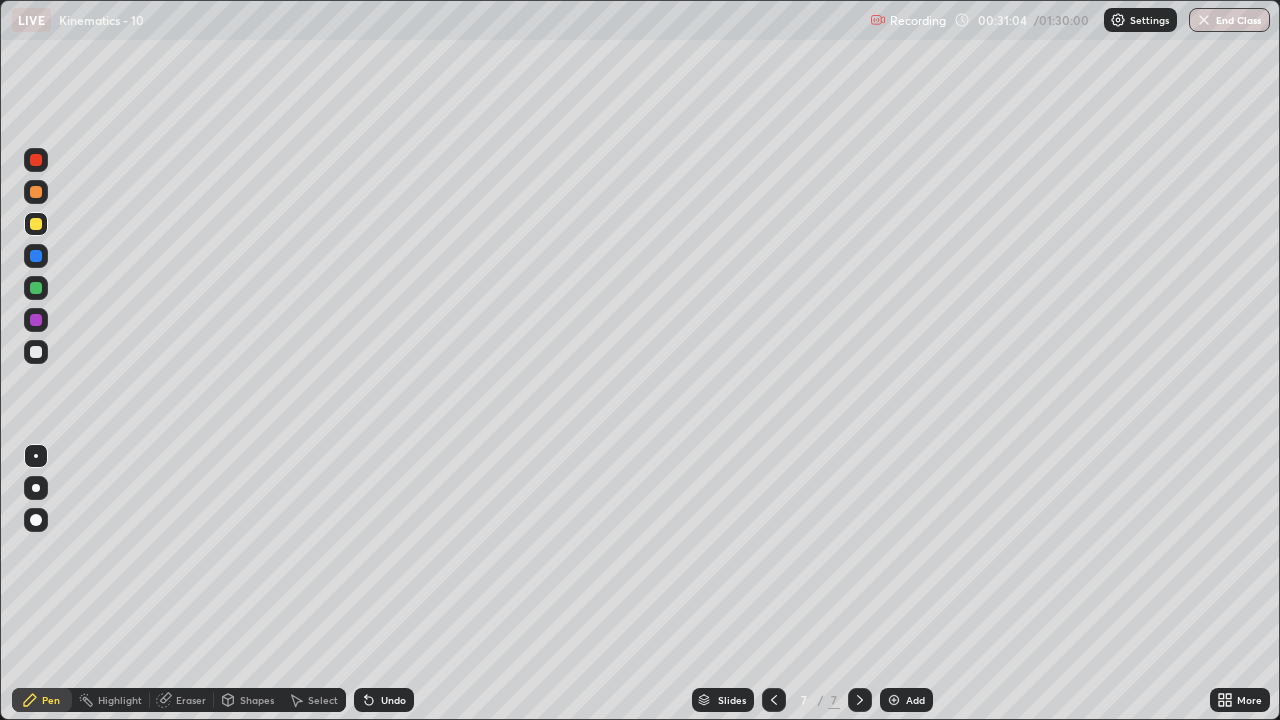 click at bounding box center (36, 352) 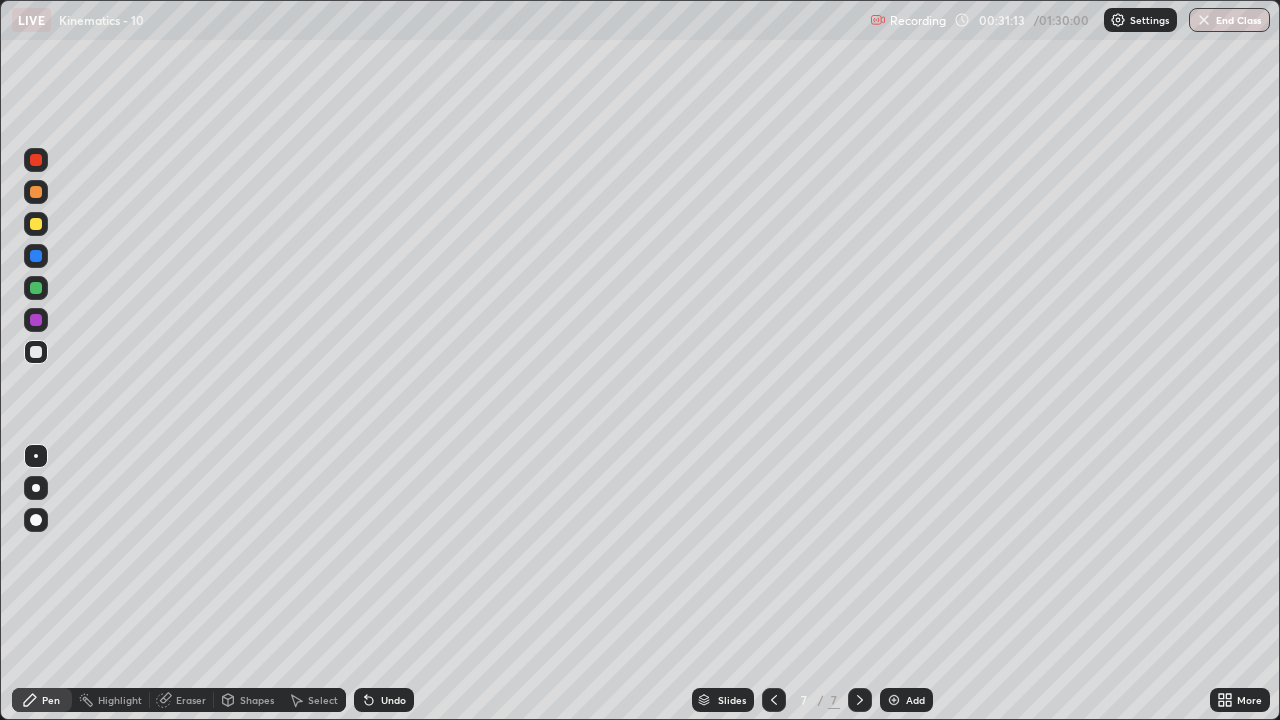 click at bounding box center (36, 224) 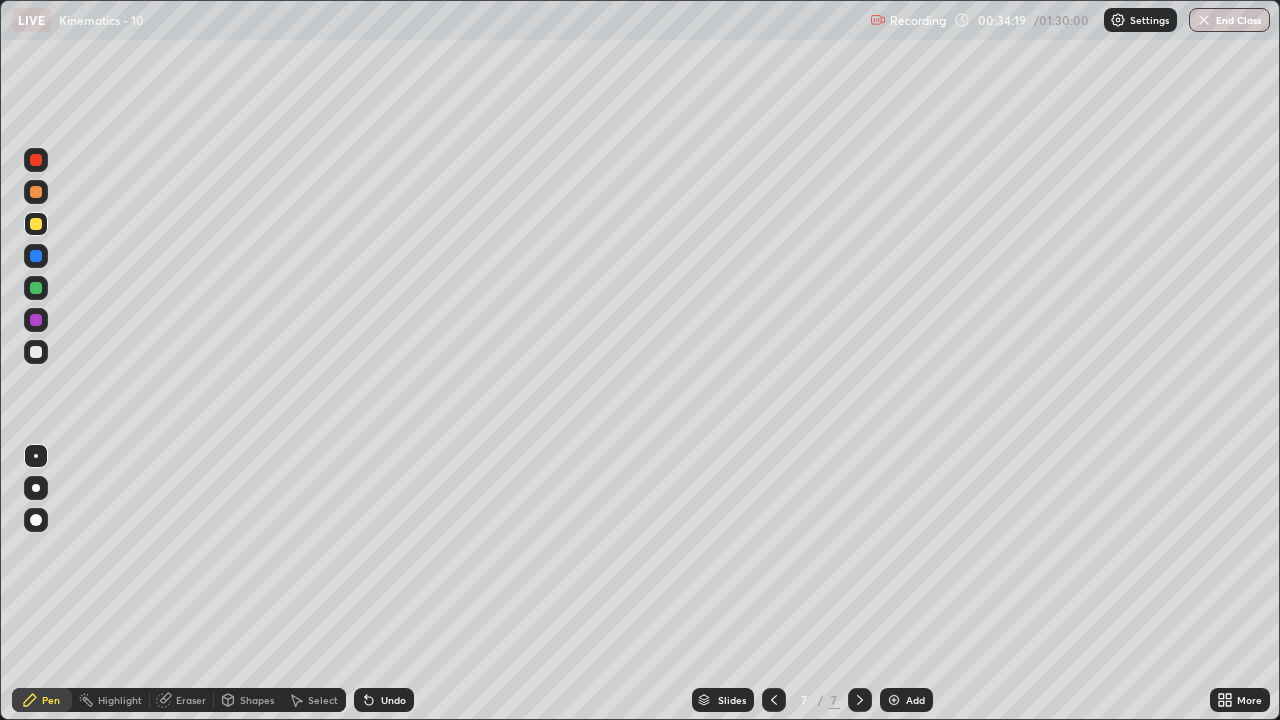 click at bounding box center [36, 352] 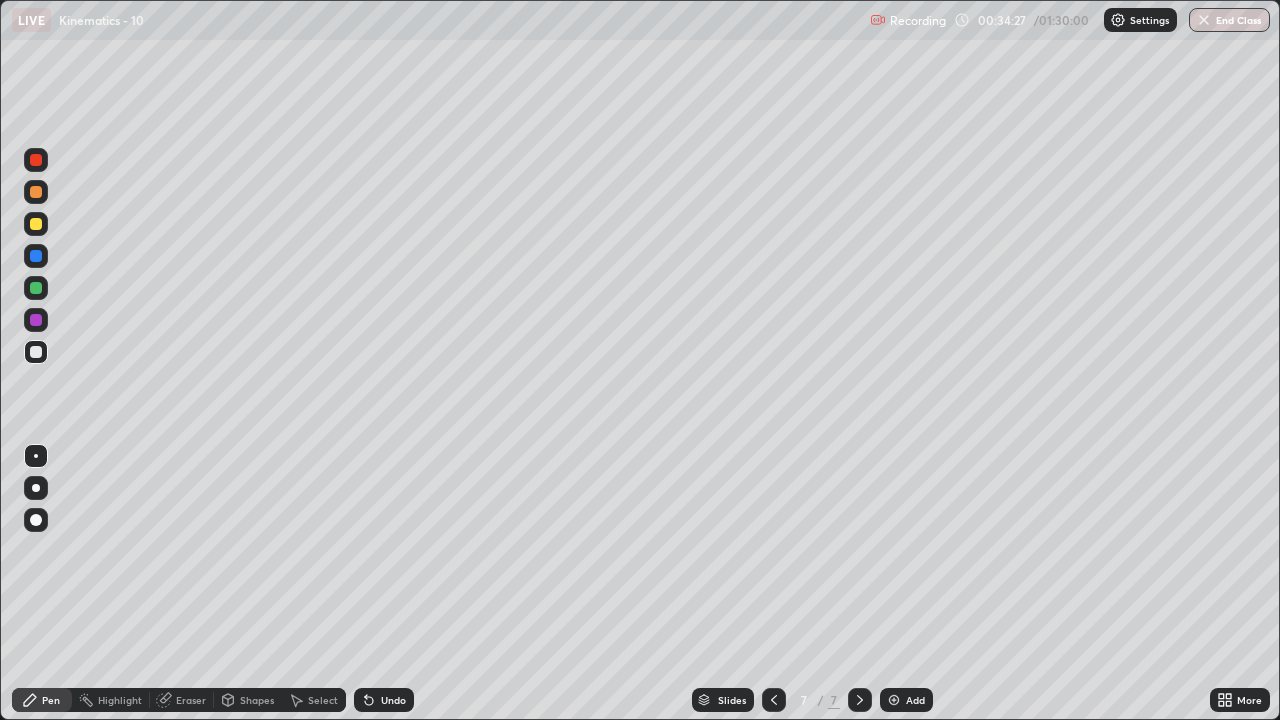 click on "Undo" at bounding box center (384, 700) 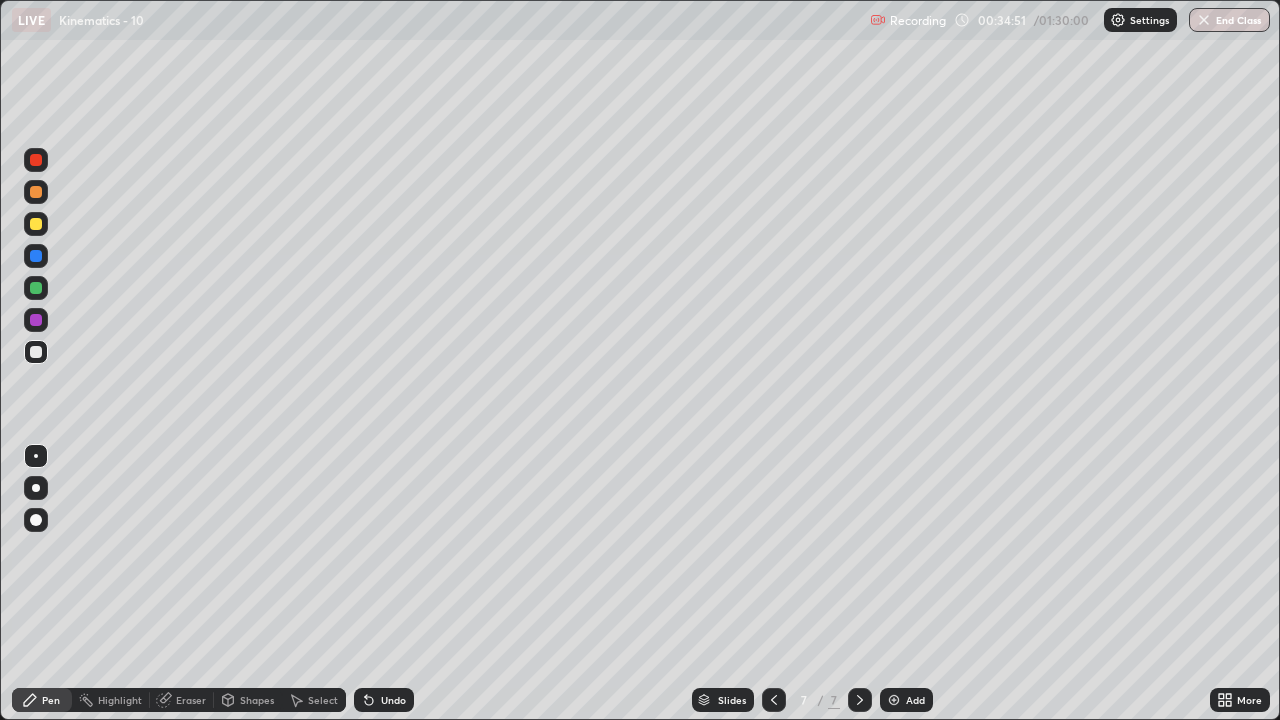 click at bounding box center (36, 352) 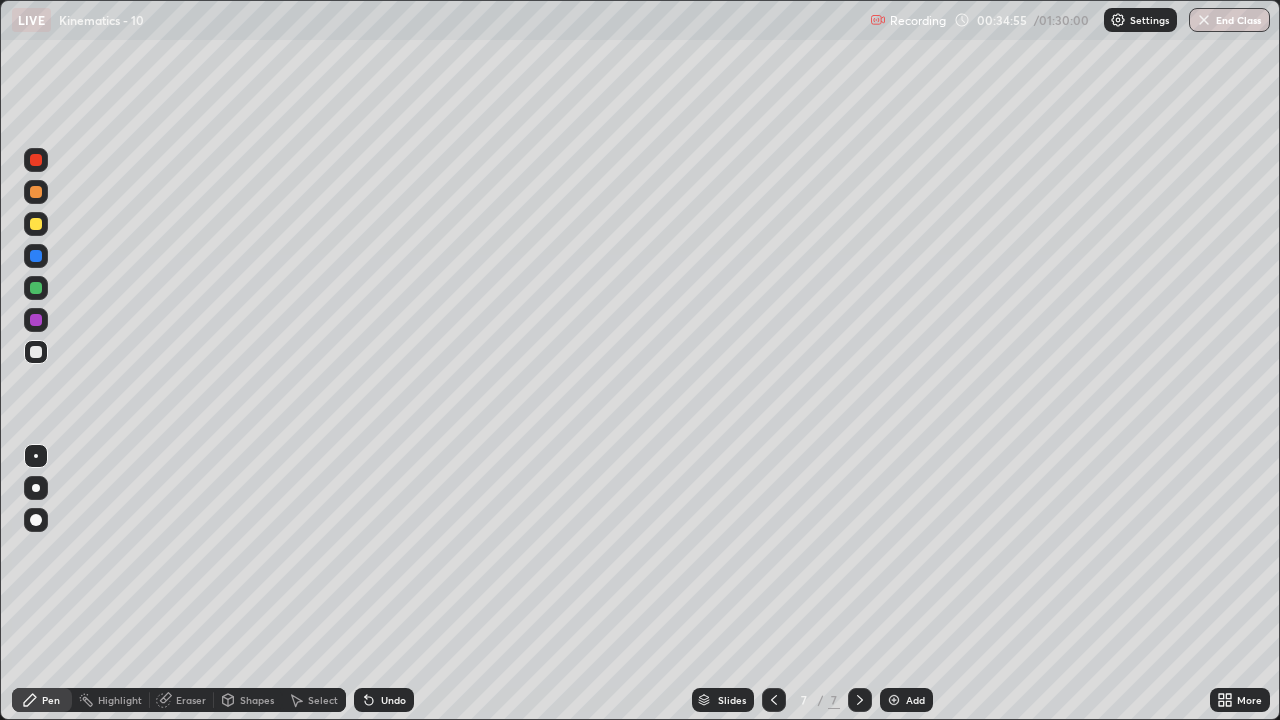 click 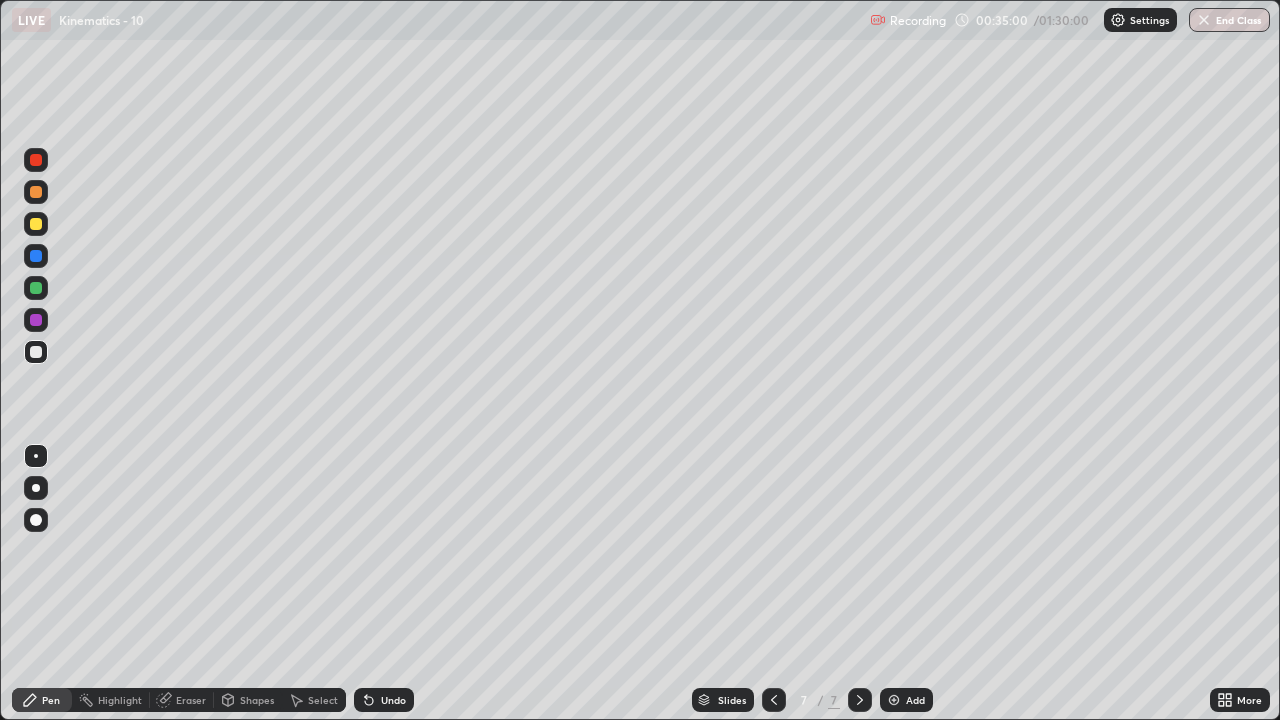 click on "Undo" at bounding box center [384, 700] 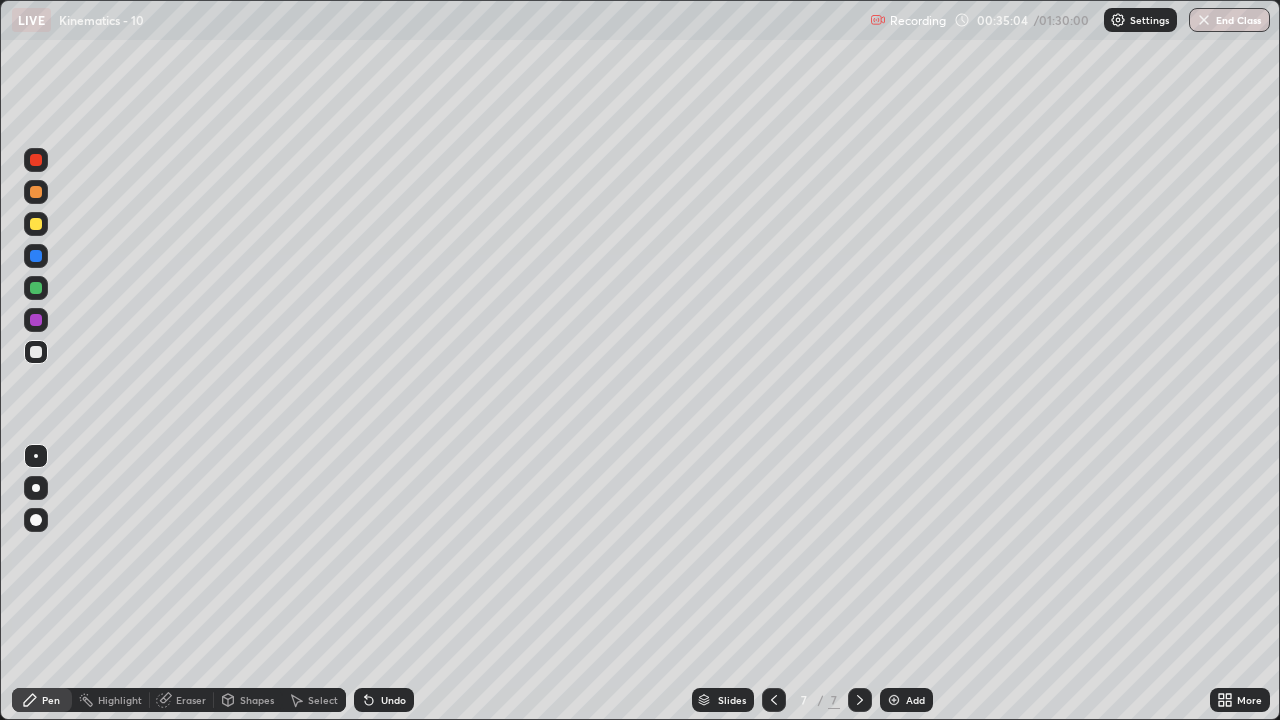 click at bounding box center (36, 224) 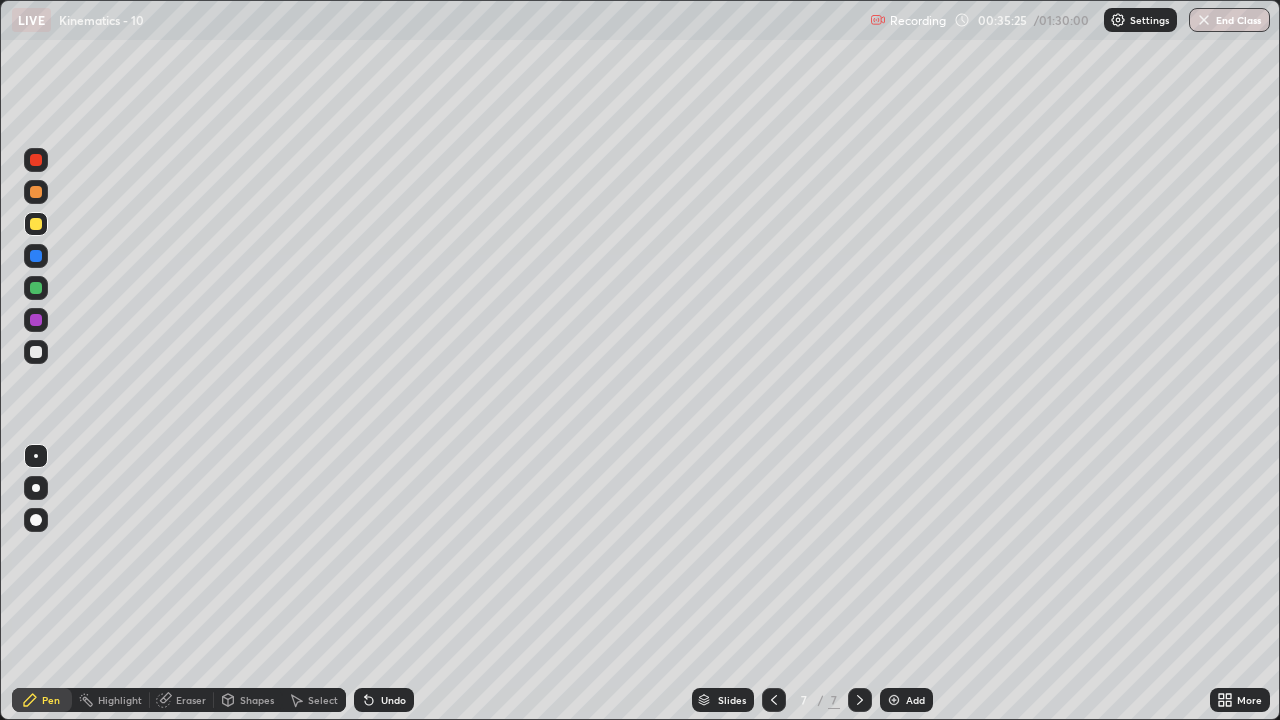 click at bounding box center (36, 352) 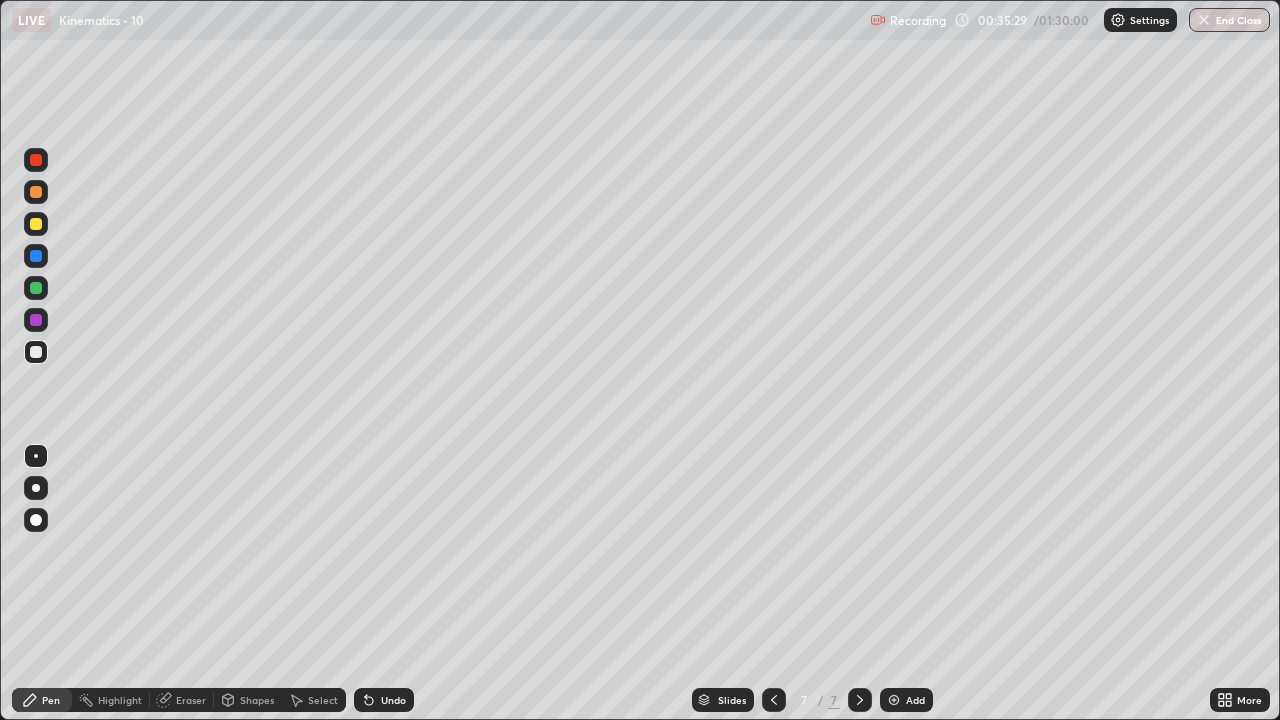 click at bounding box center [36, 224] 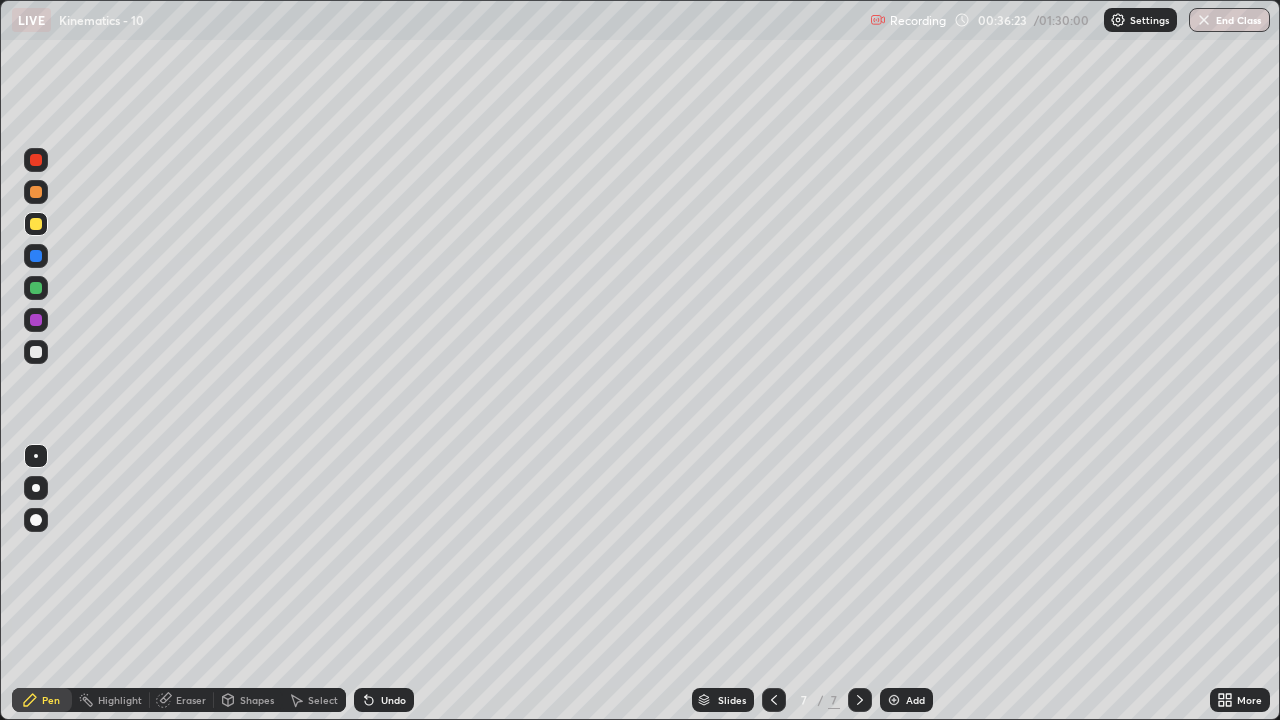 click at bounding box center [894, 700] 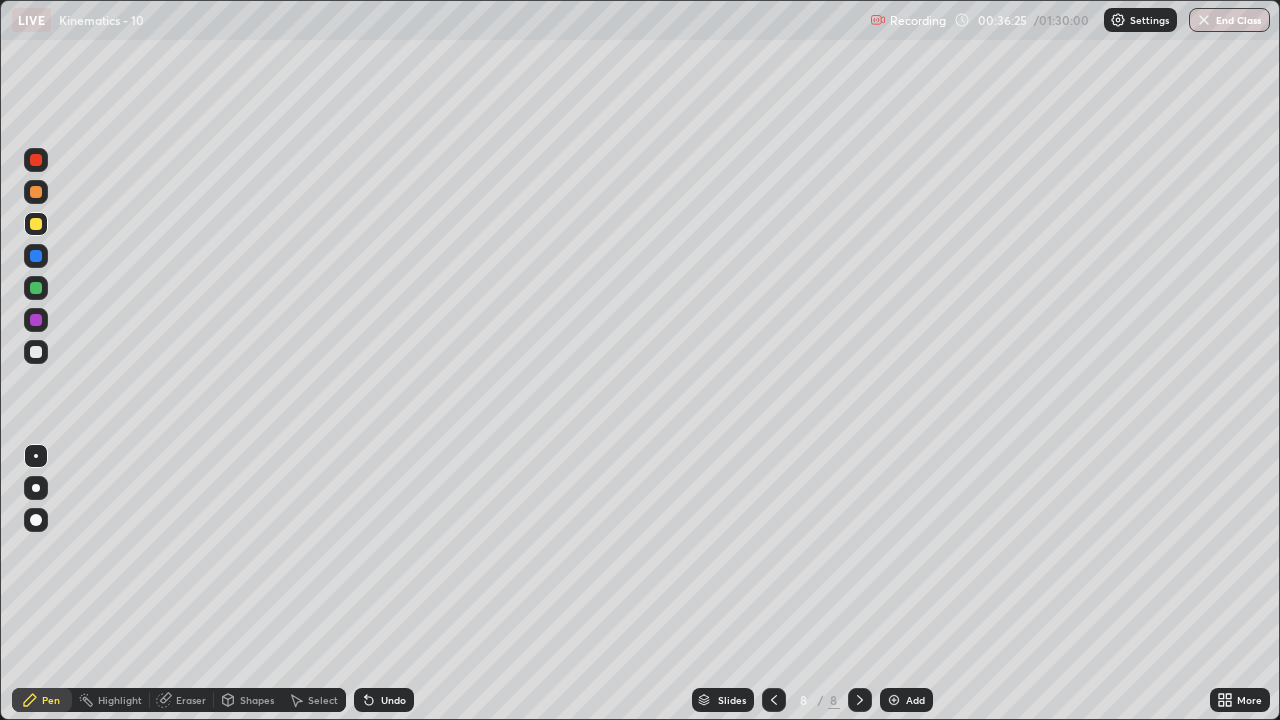 click at bounding box center (36, 352) 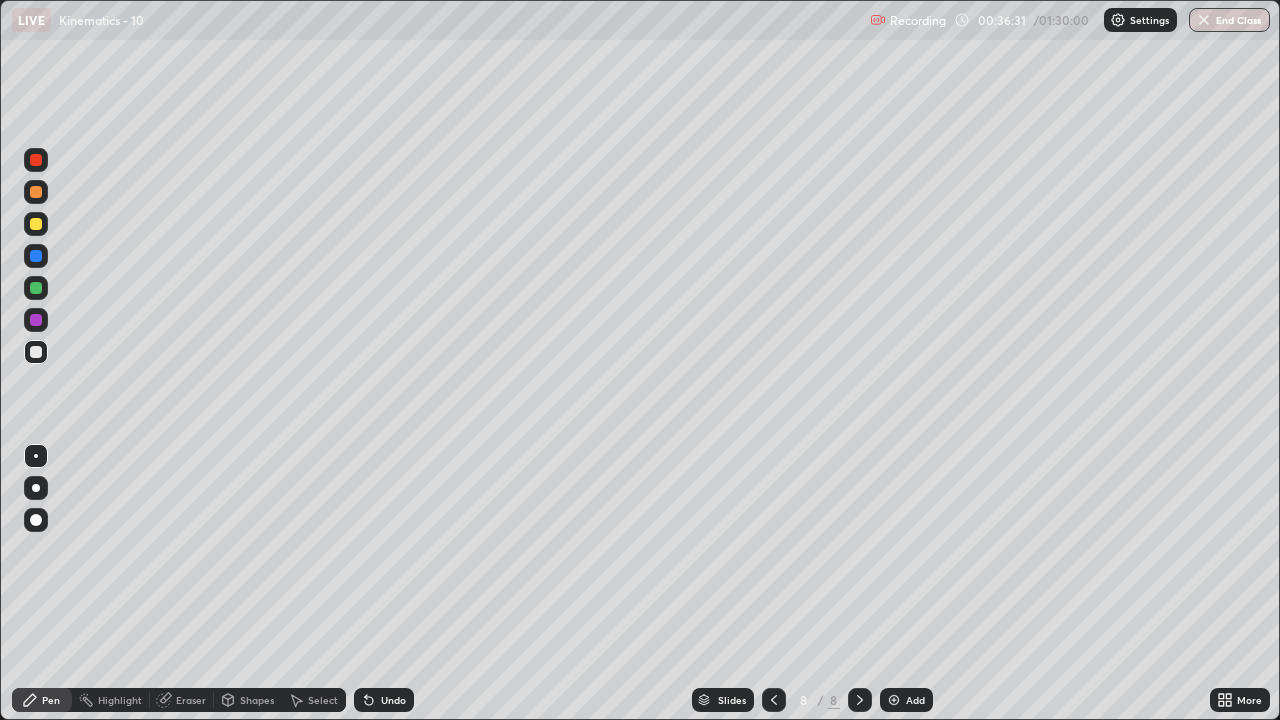 click at bounding box center (36, 224) 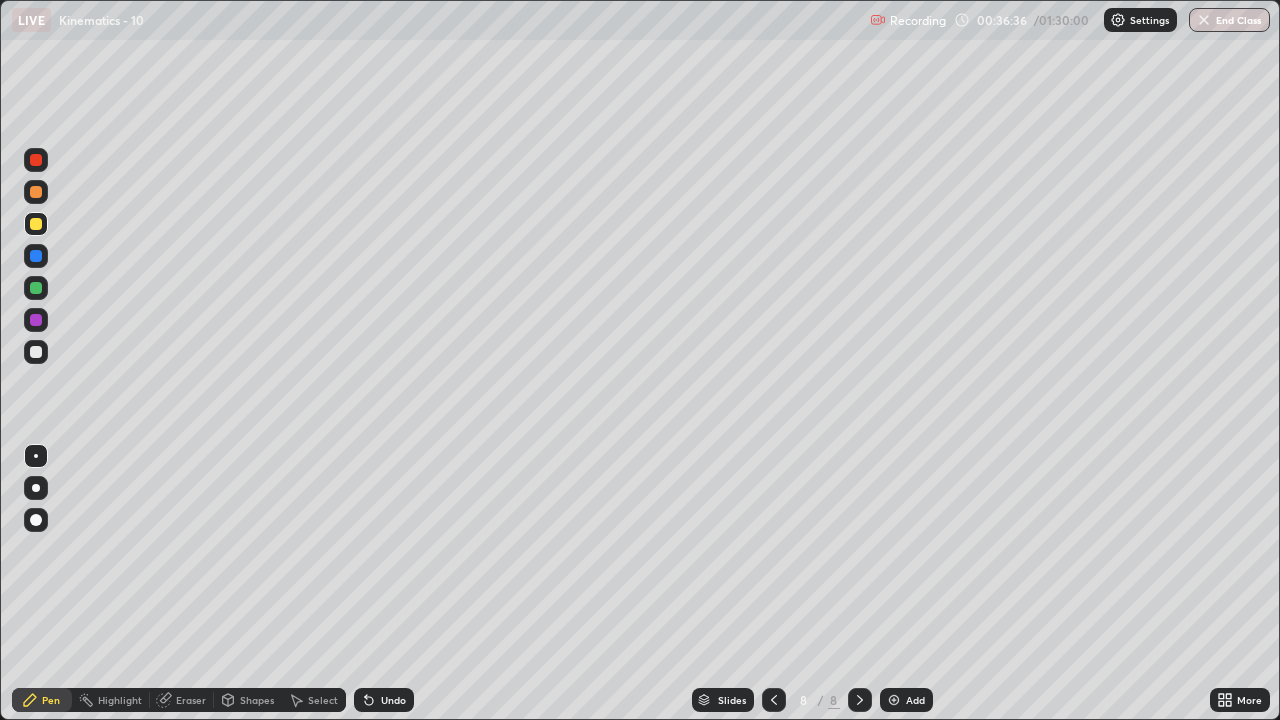 click at bounding box center [36, 352] 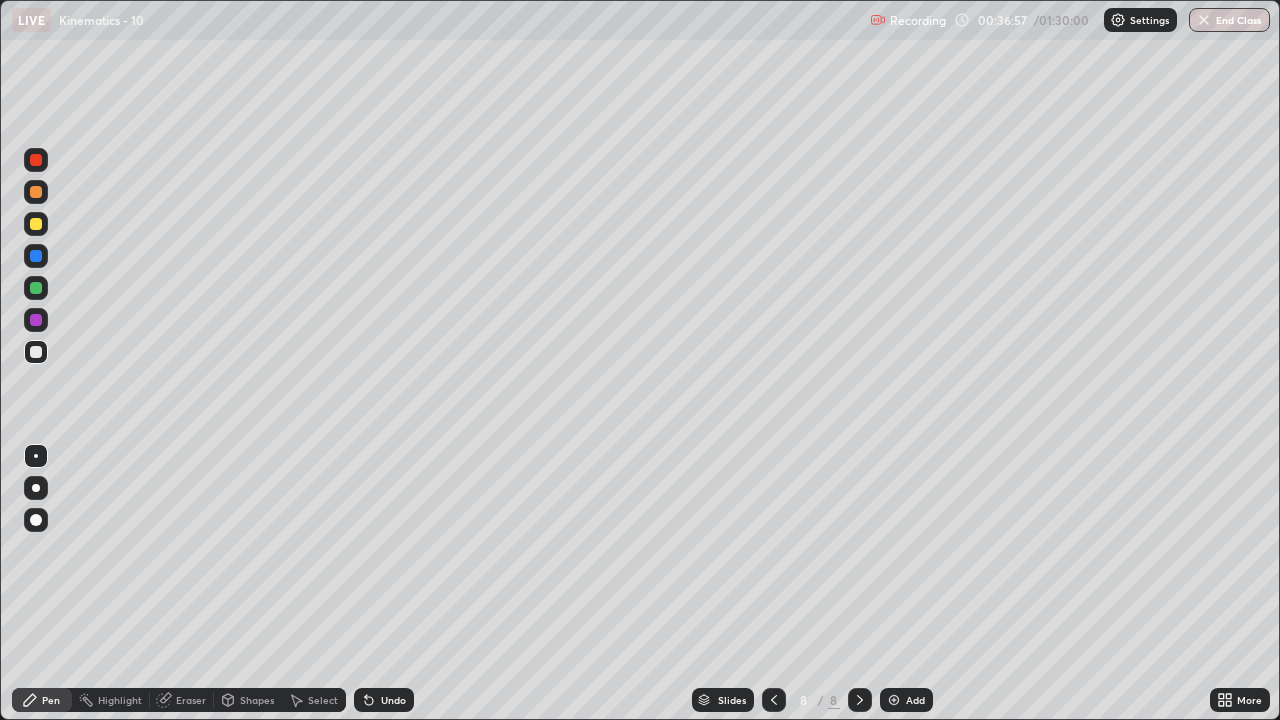 click at bounding box center (36, 224) 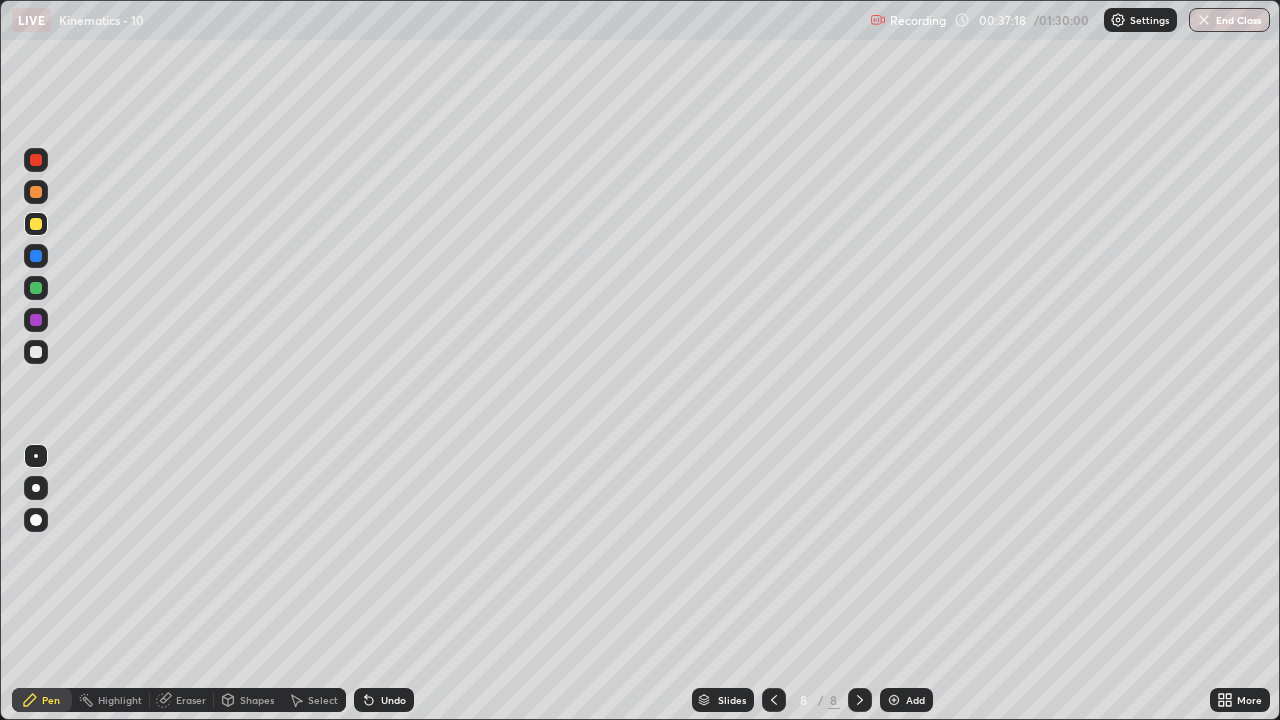 click at bounding box center (36, 352) 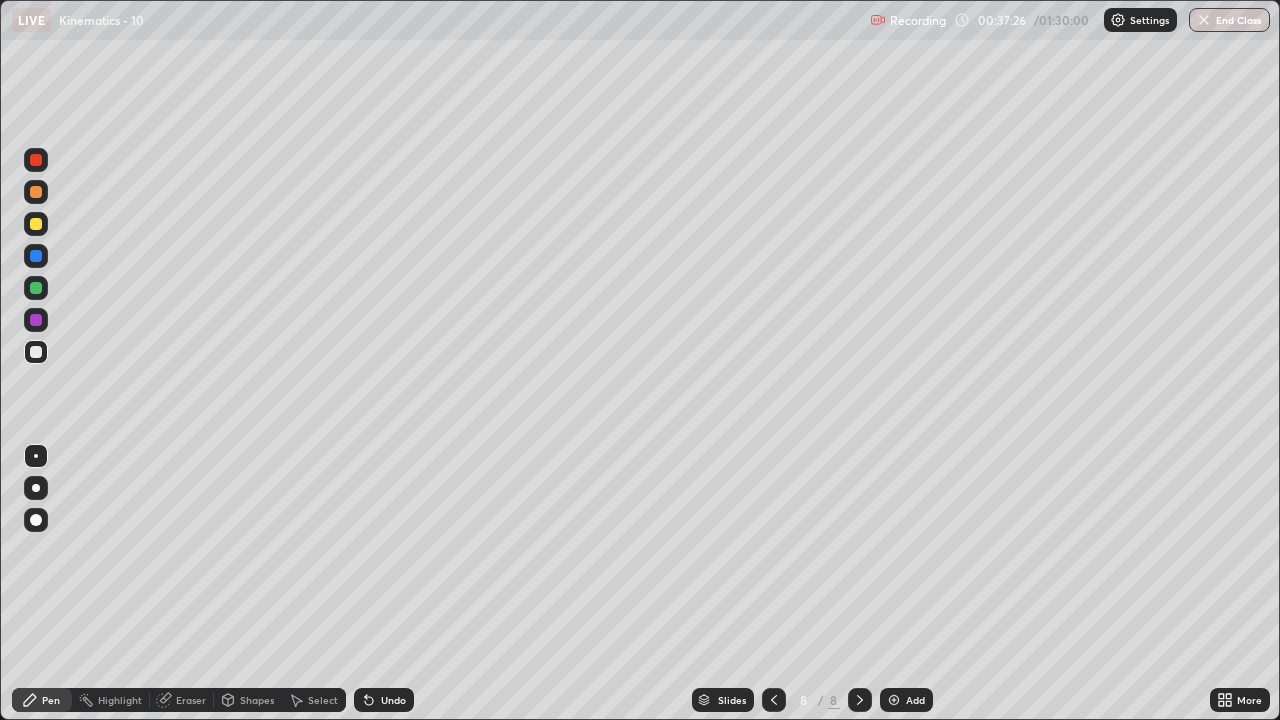 click on "Undo" at bounding box center (384, 700) 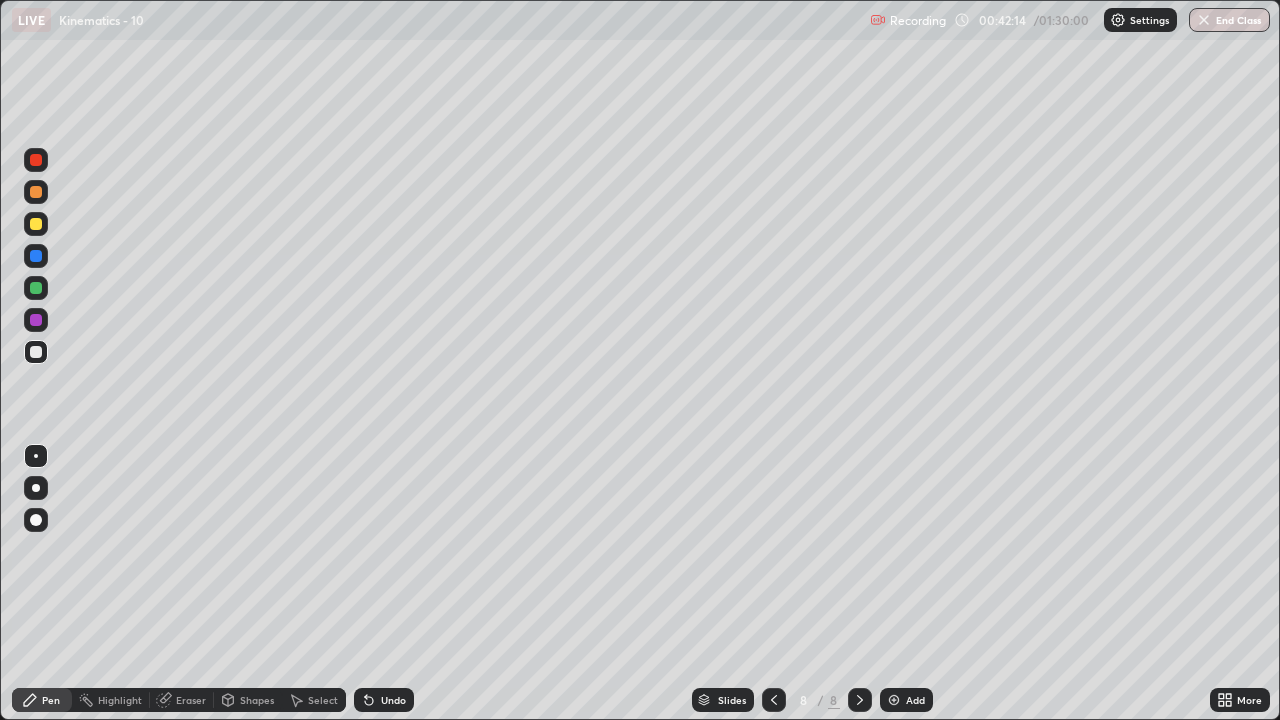 click on "Eraser" at bounding box center [191, 700] 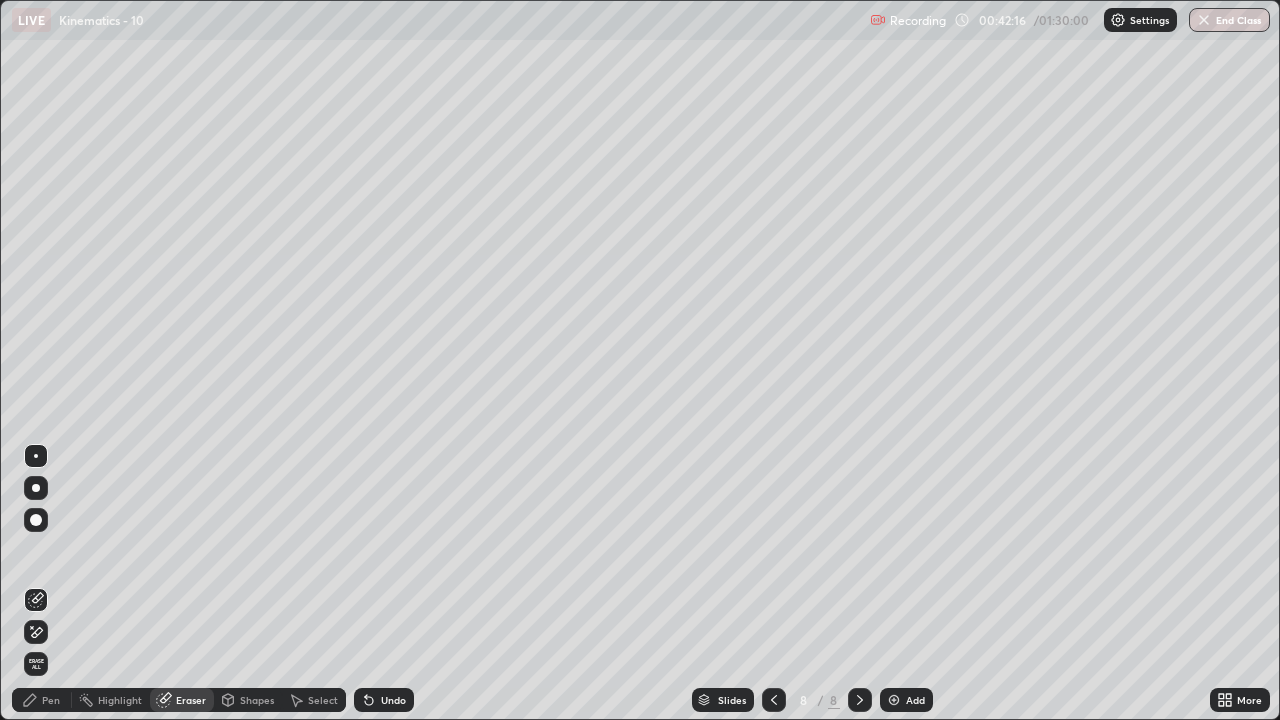 click on "Pen" at bounding box center (51, 700) 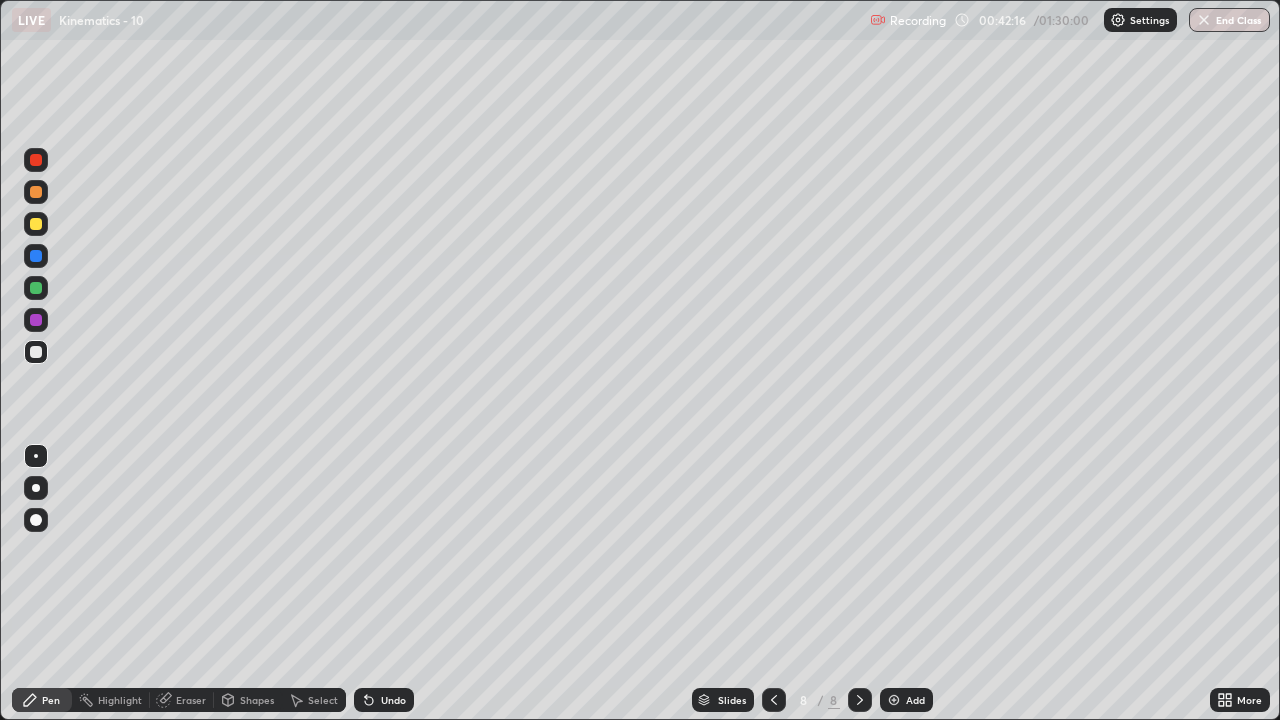 click at bounding box center (36, 352) 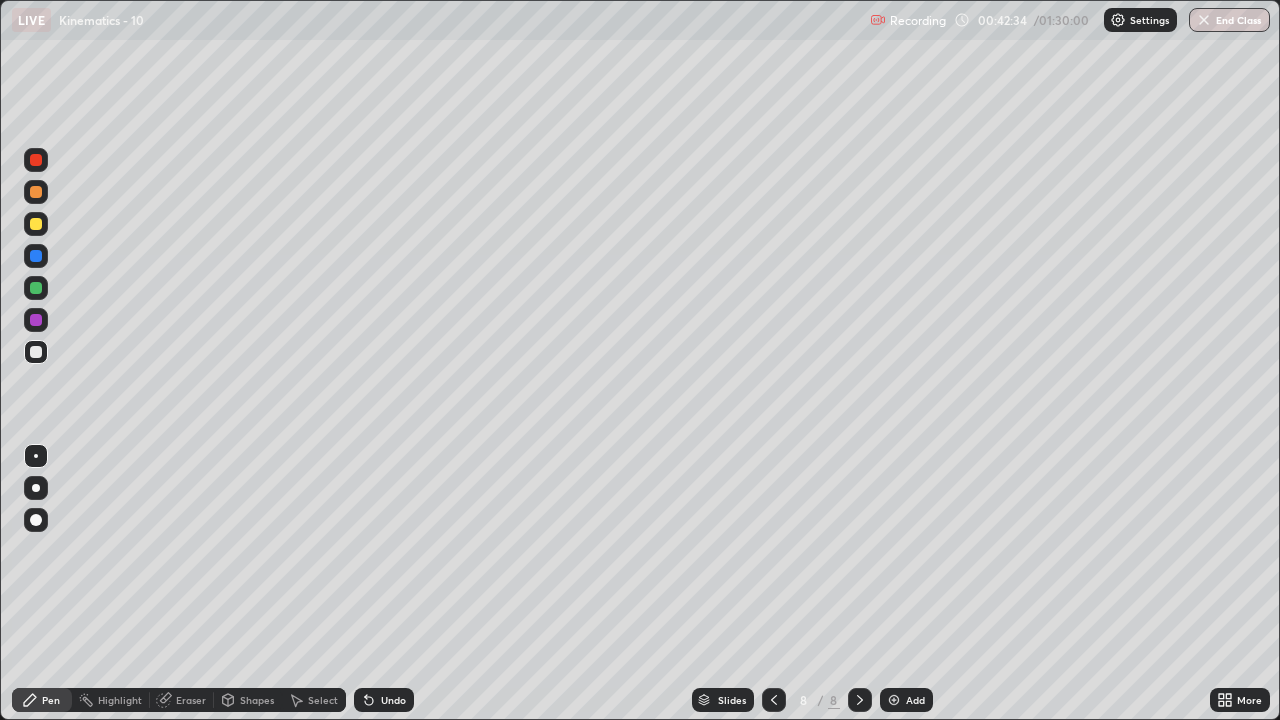 click at bounding box center (36, 224) 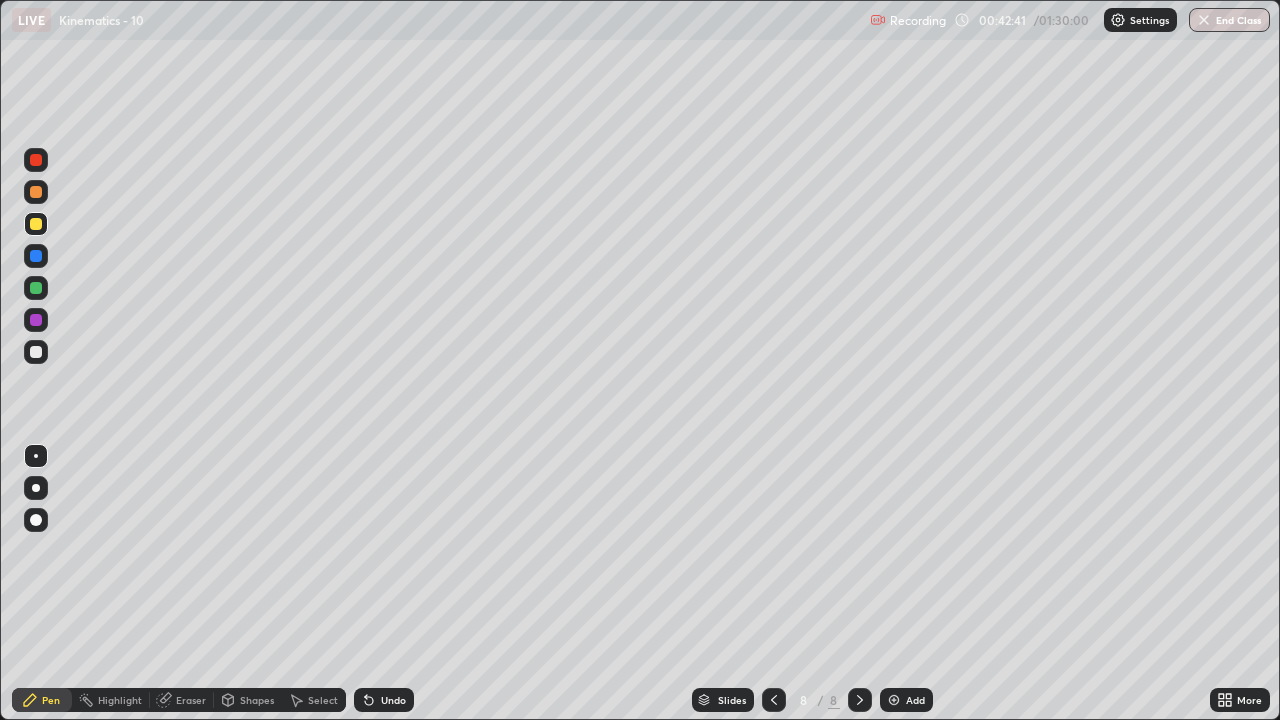 click at bounding box center [36, 352] 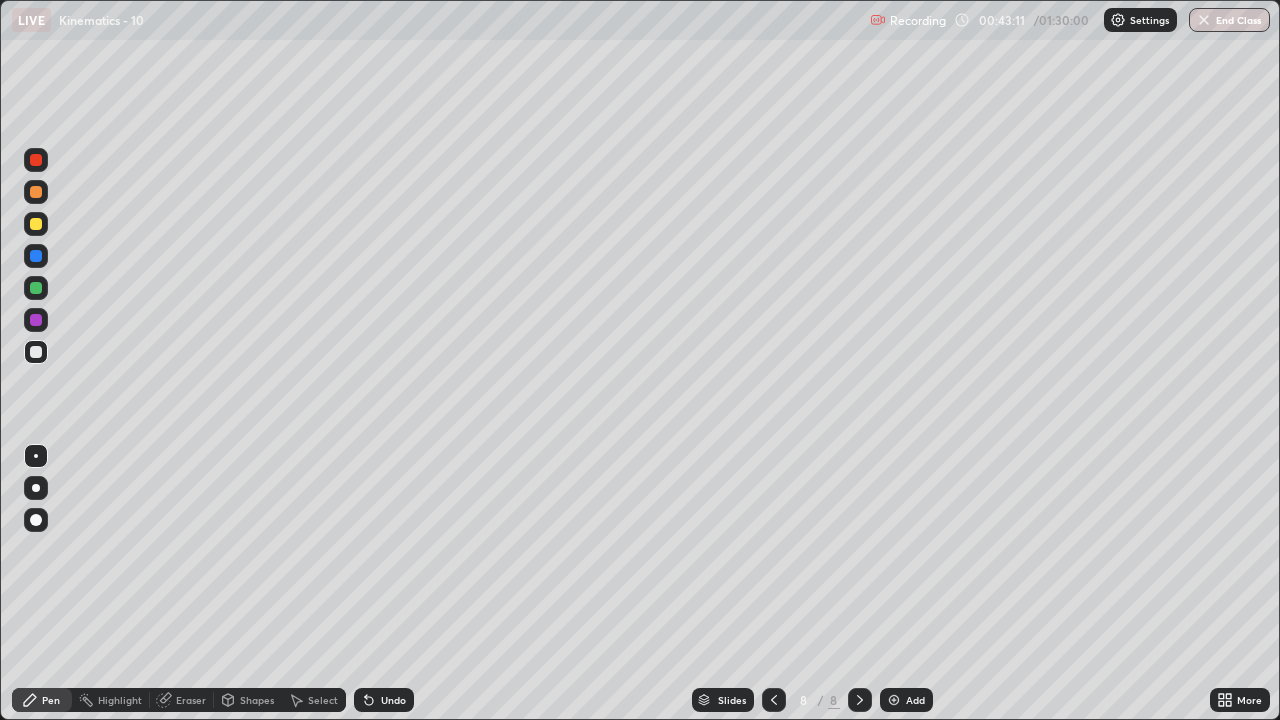 click at bounding box center (36, 224) 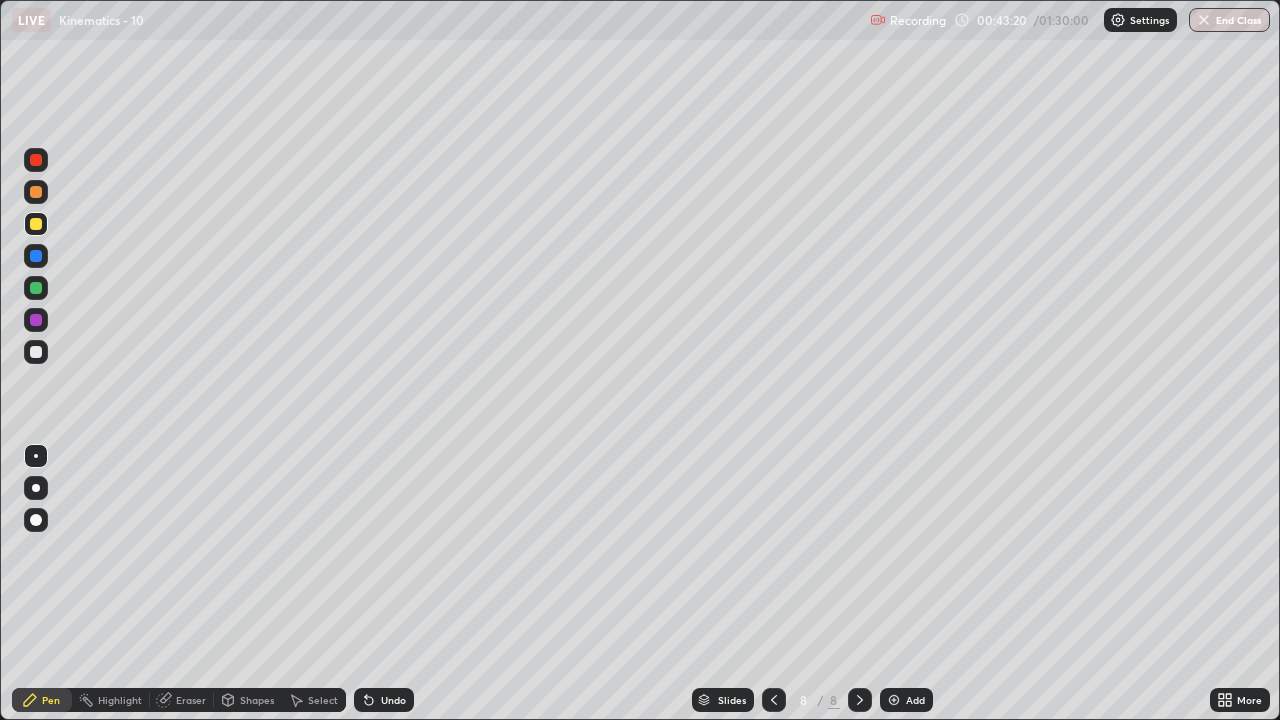 click at bounding box center (36, 352) 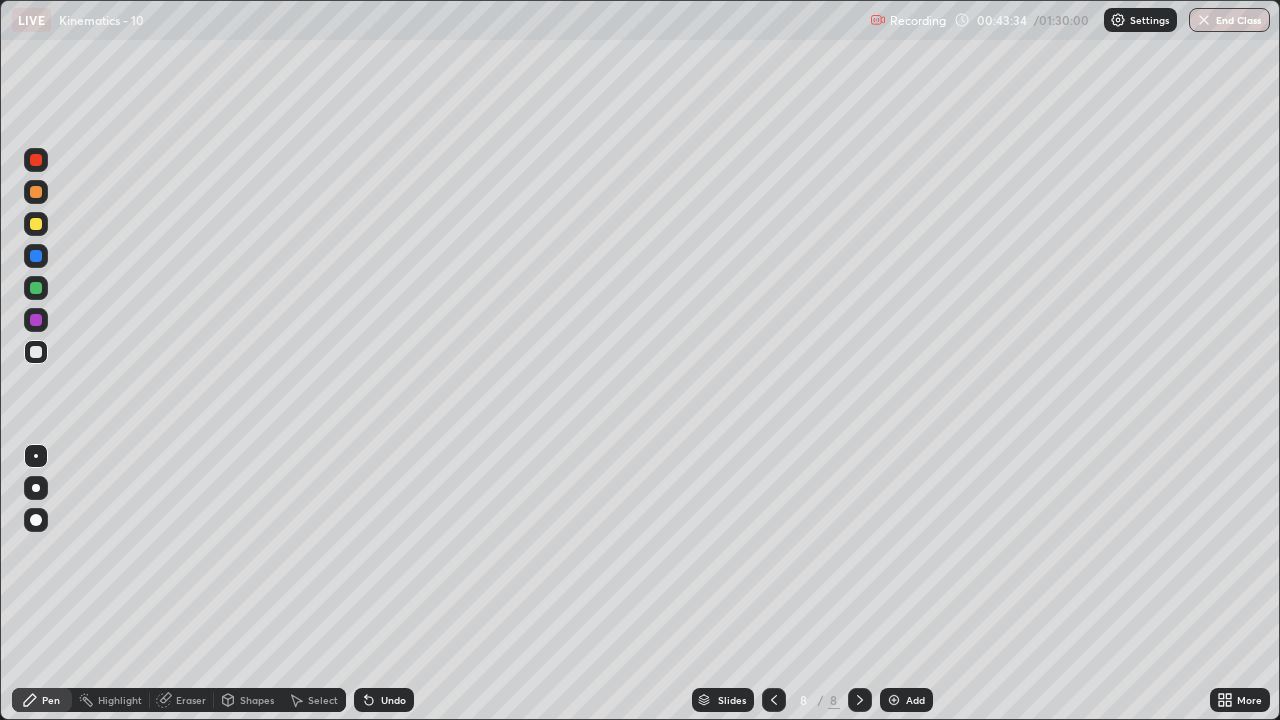 click on "Eraser" at bounding box center [191, 700] 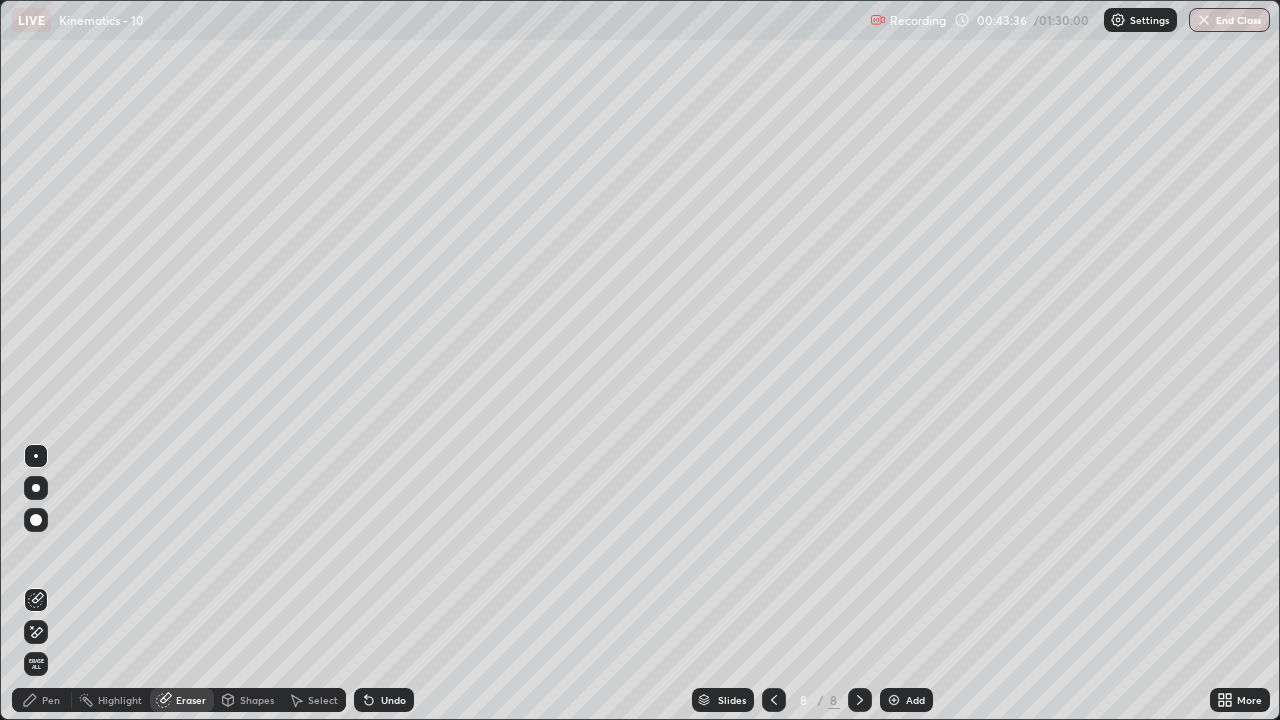 click 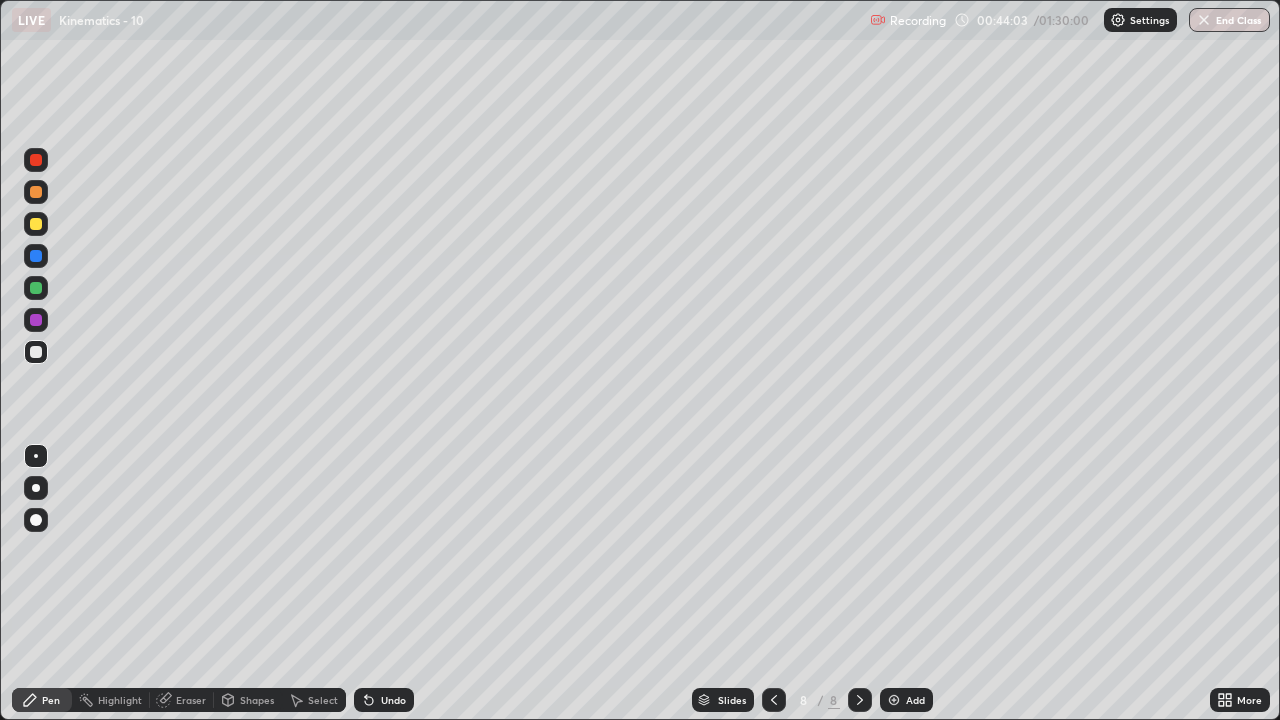 click at bounding box center [36, 224] 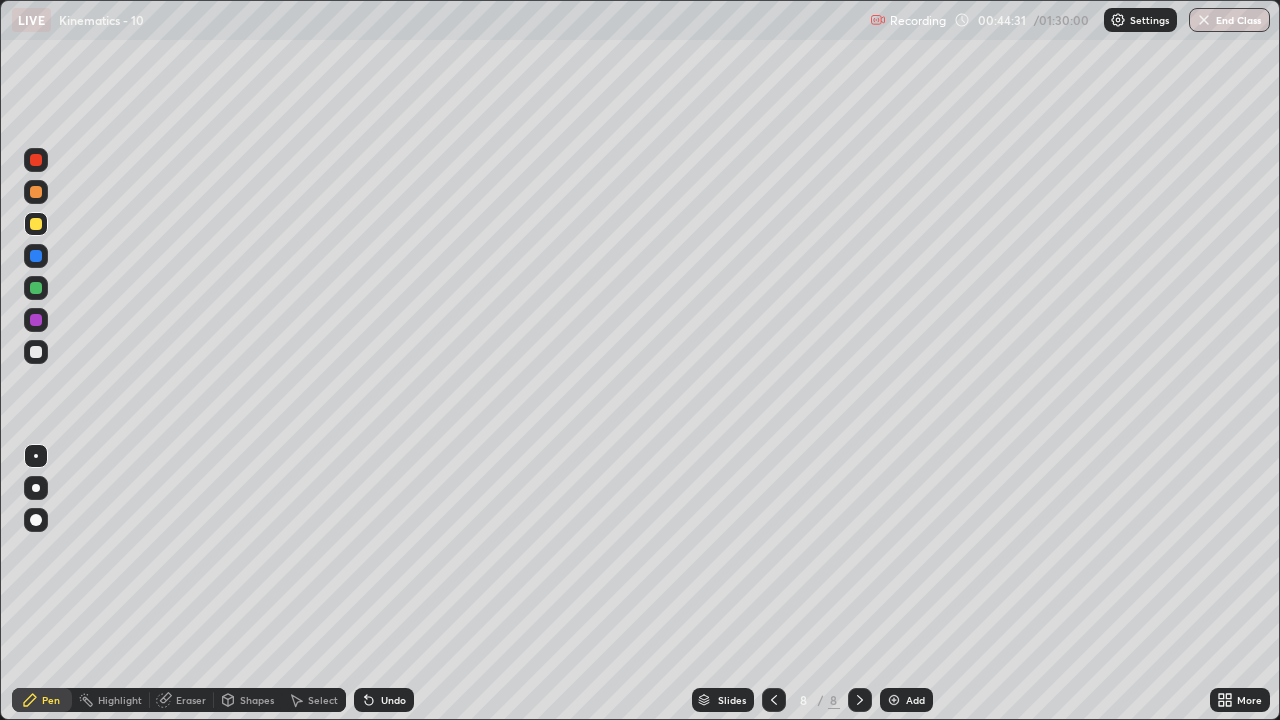 click on "Undo" at bounding box center (384, 700) 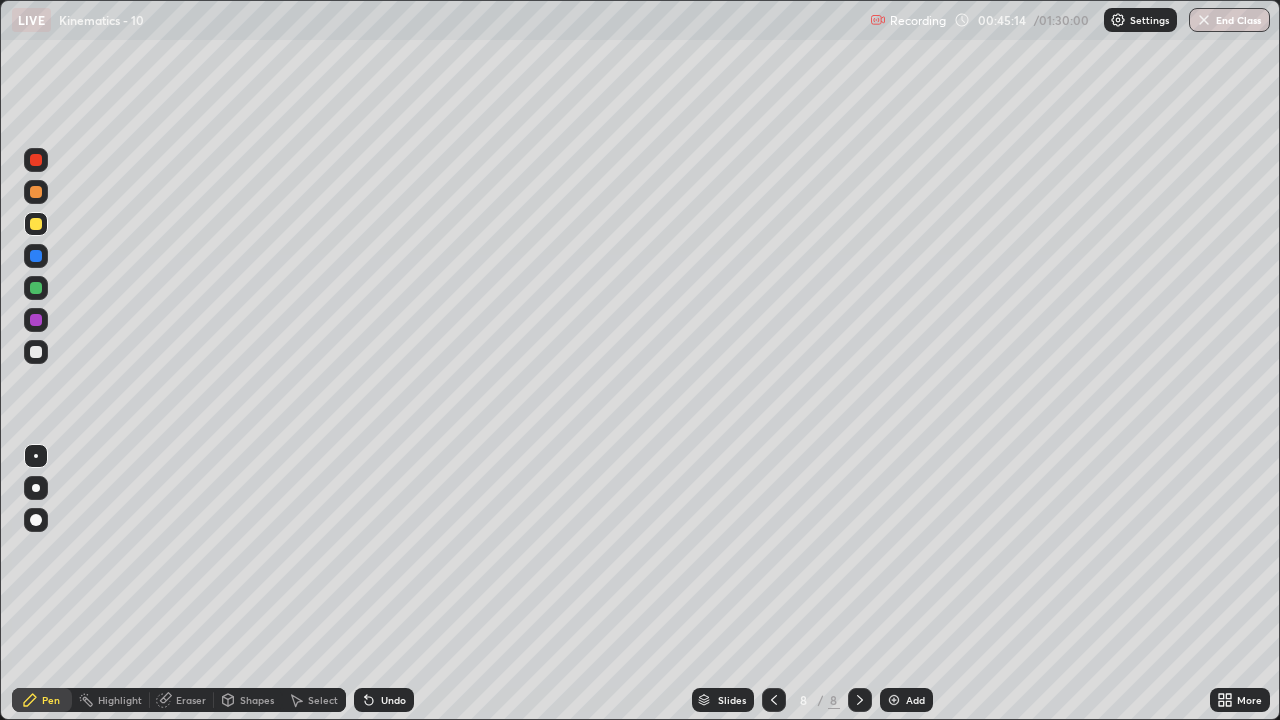 click at bounding box center [36, 352] 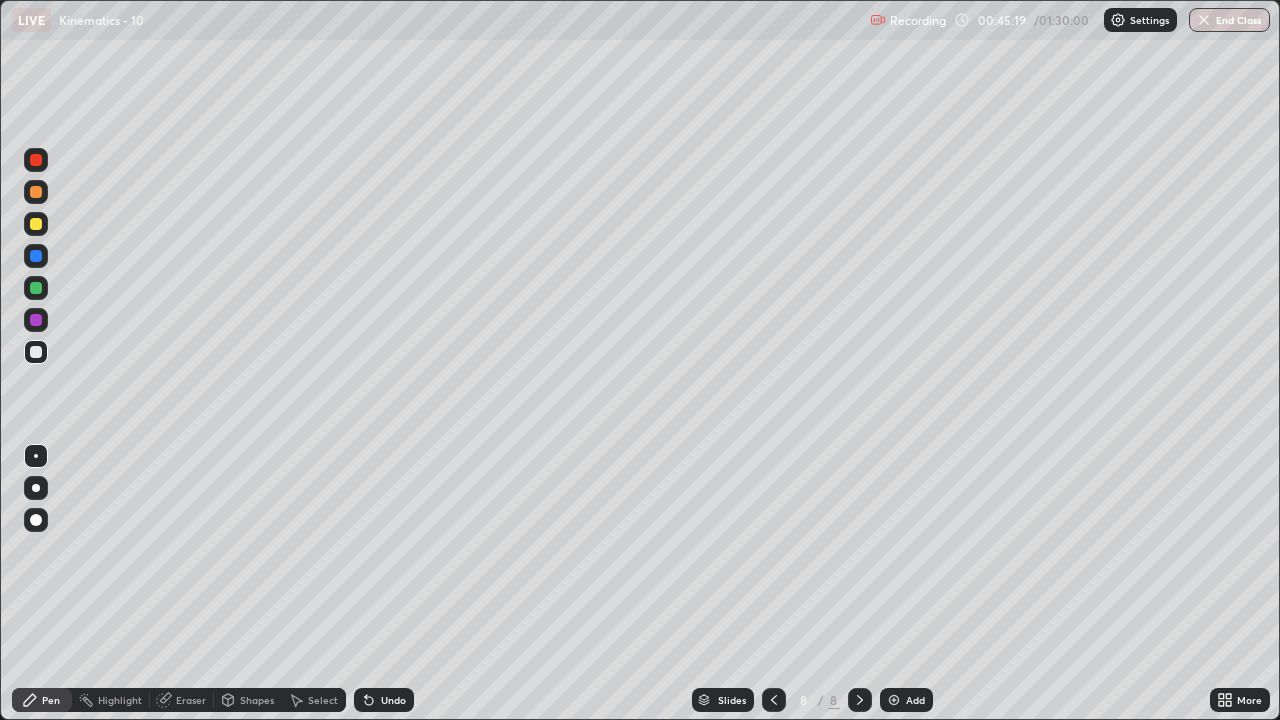 click on "Shapes" at bounding box center (257, 700) 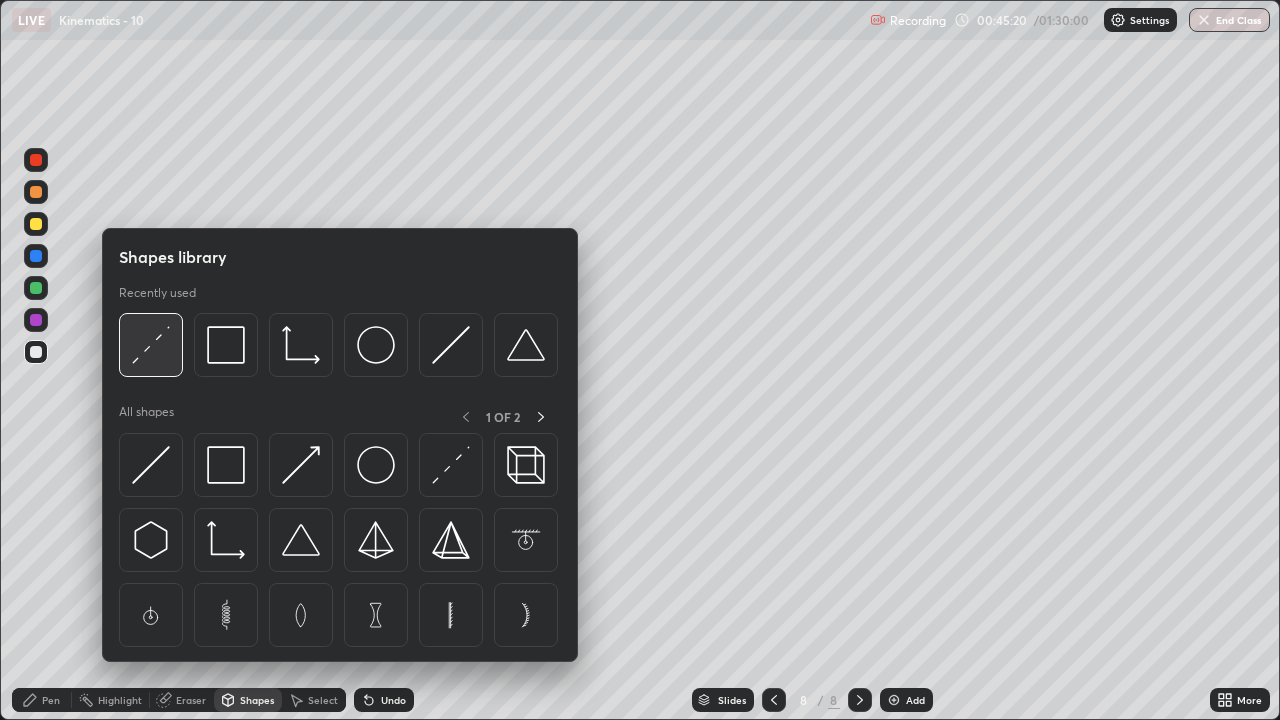 click at bounding box center [151, 345] 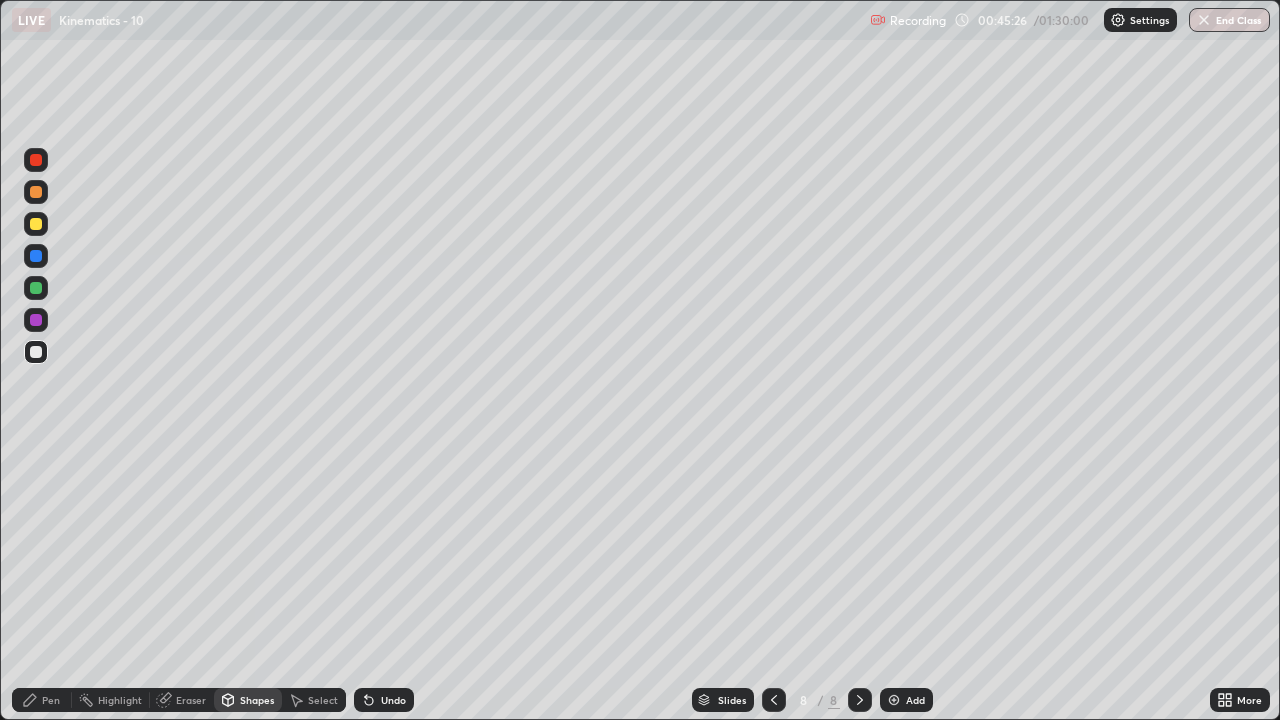 click at bounding box center [36, 224] 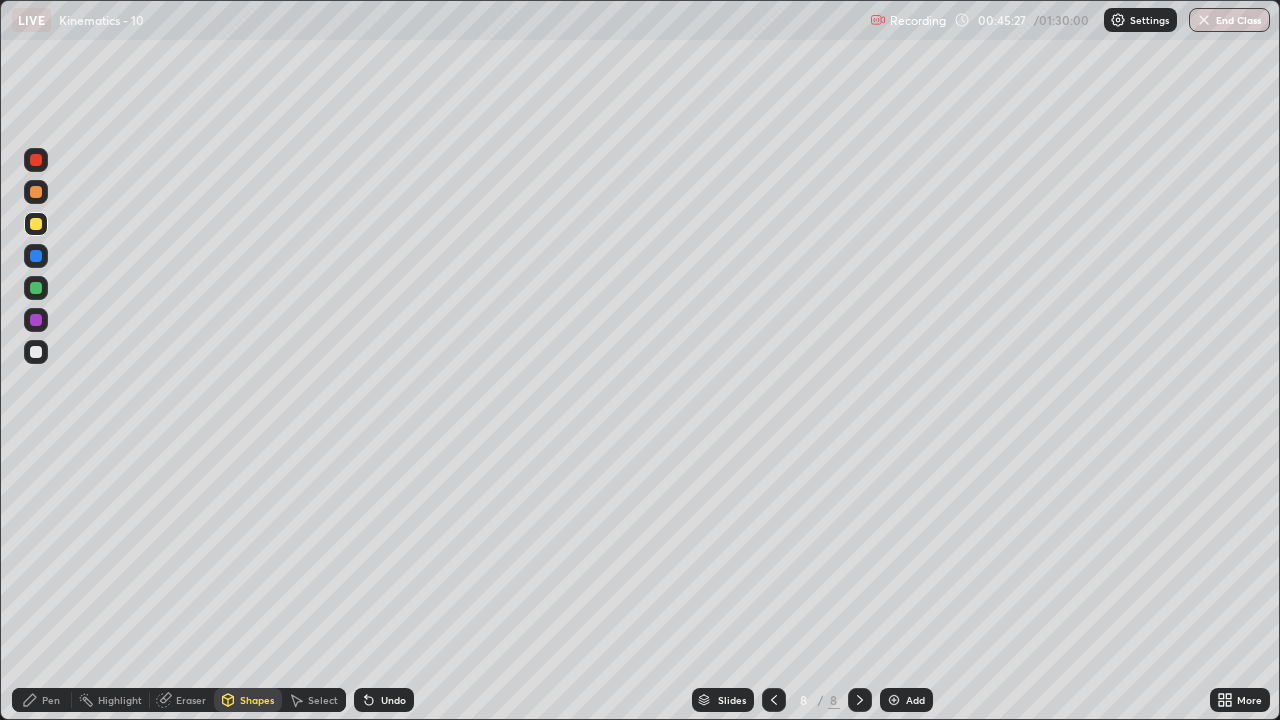 click 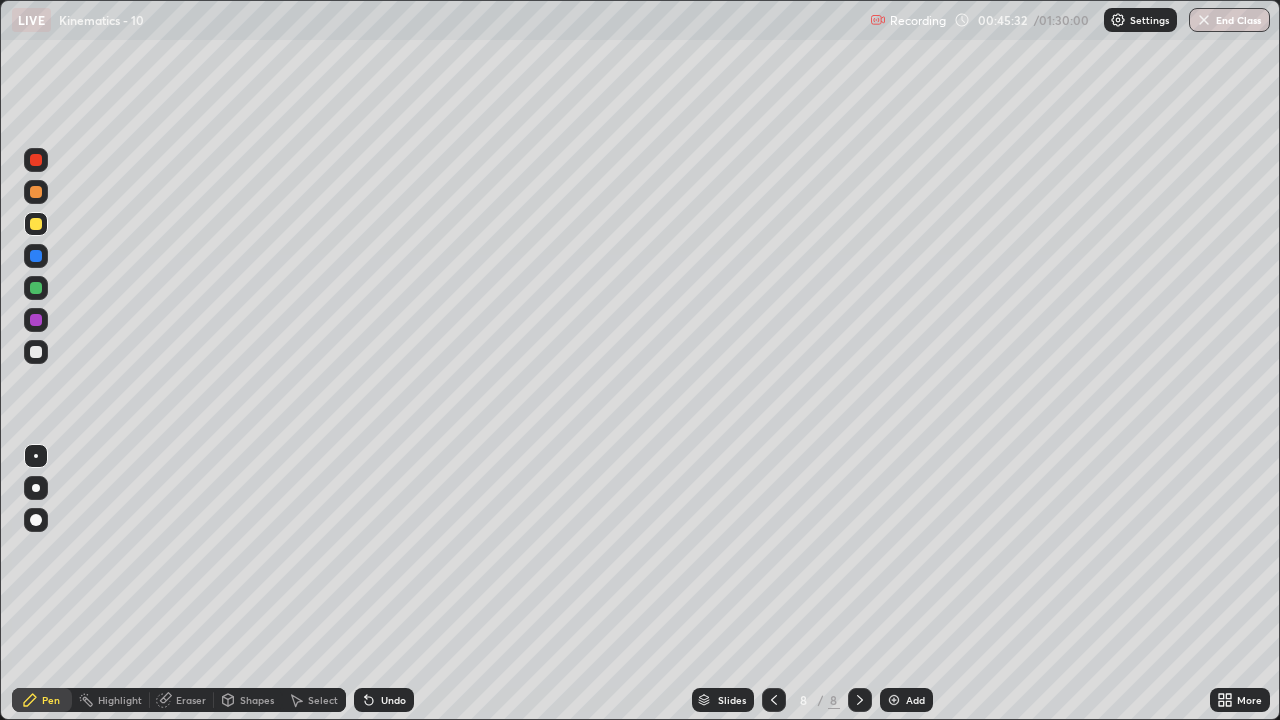 click at bounding box center [36, 352] 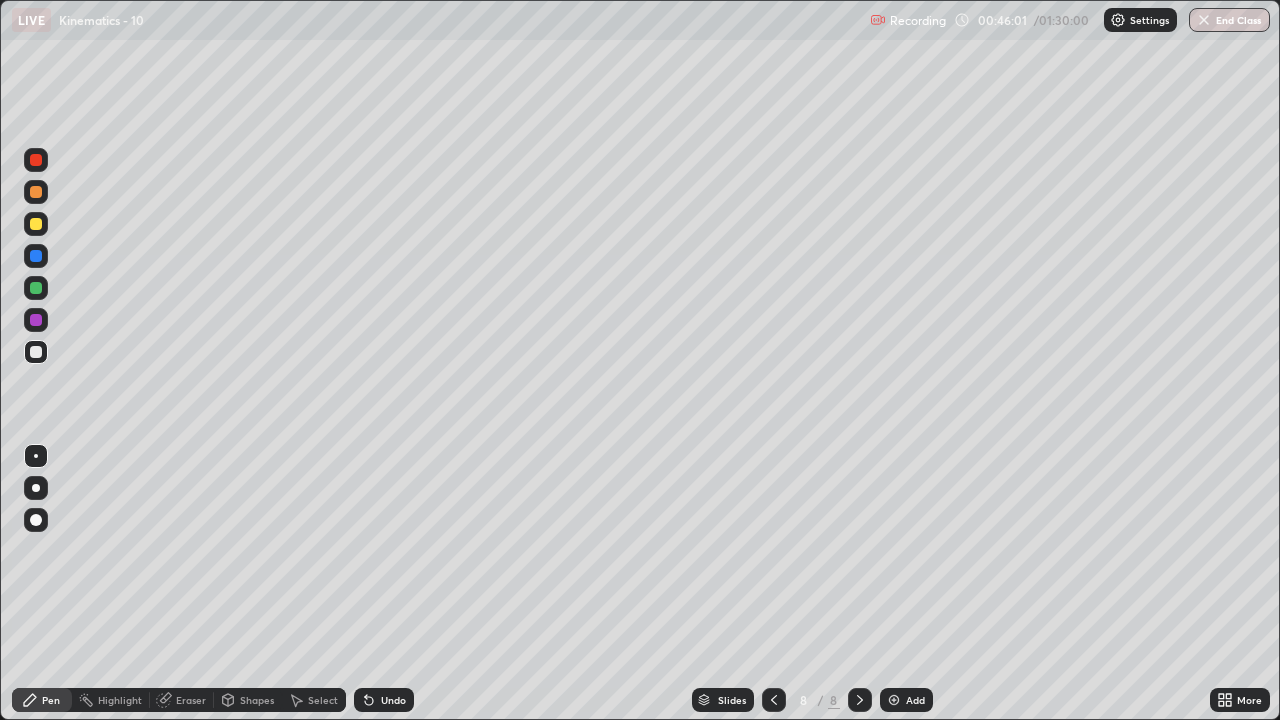 click at bounding box center (36, 192) 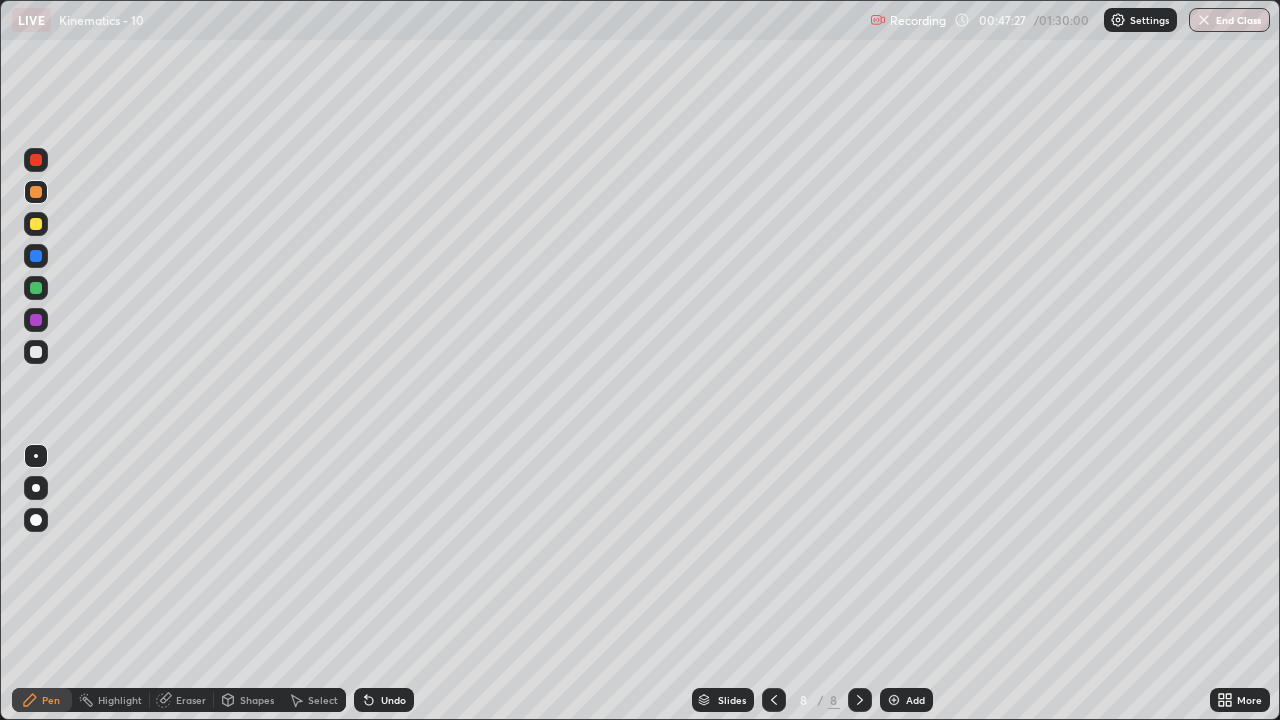 click at bounding box center [36, 352] 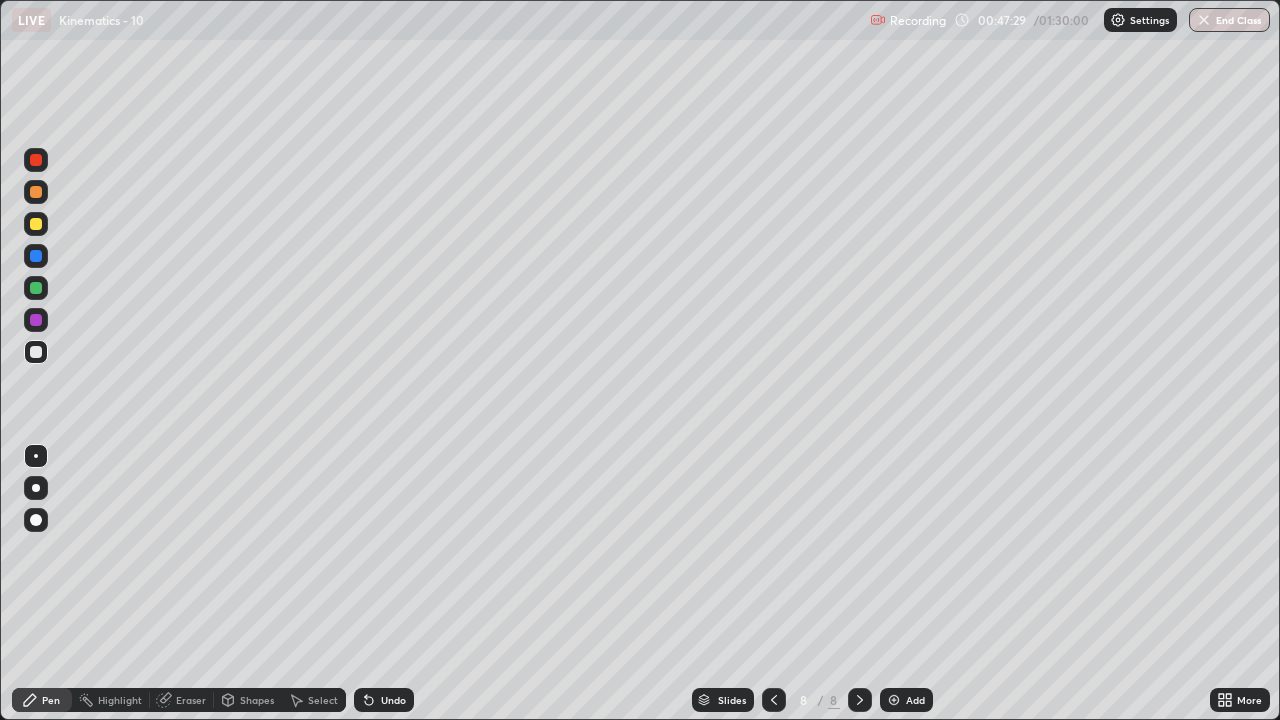 click at bounding box center (36, 288) 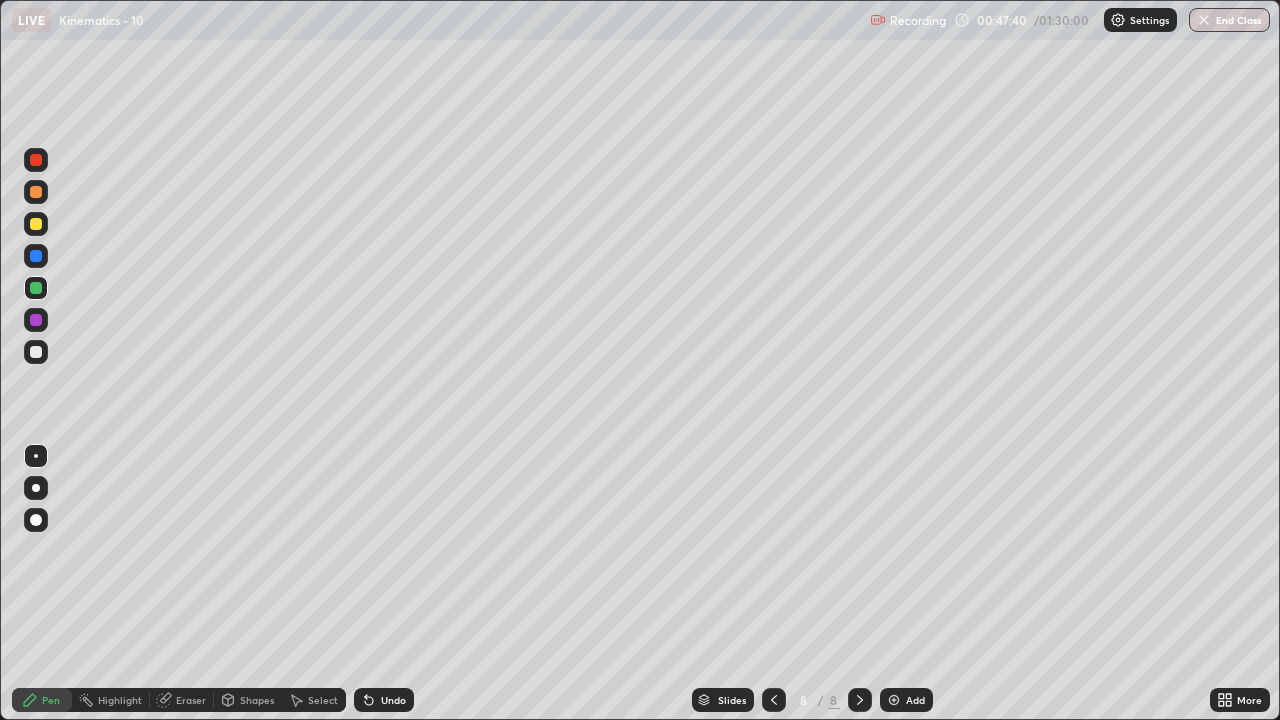 click at bounding box center (36, 160) 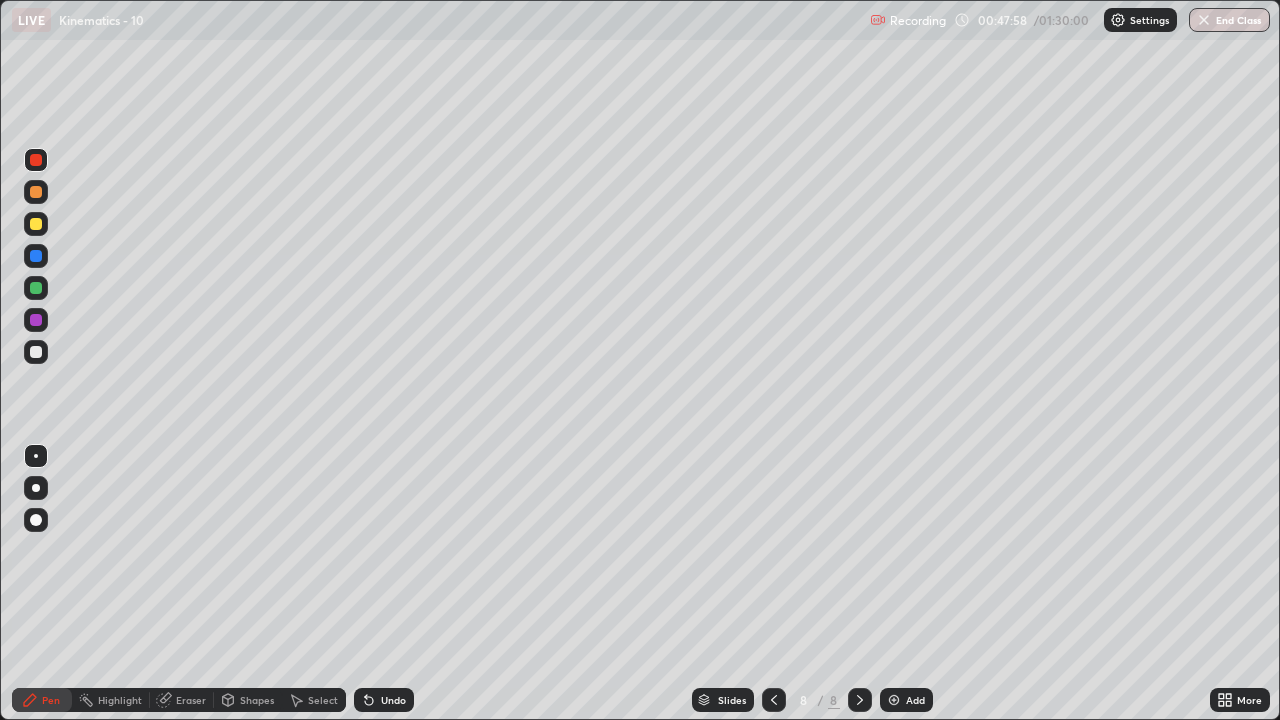 click at bounding box center (36, 192) 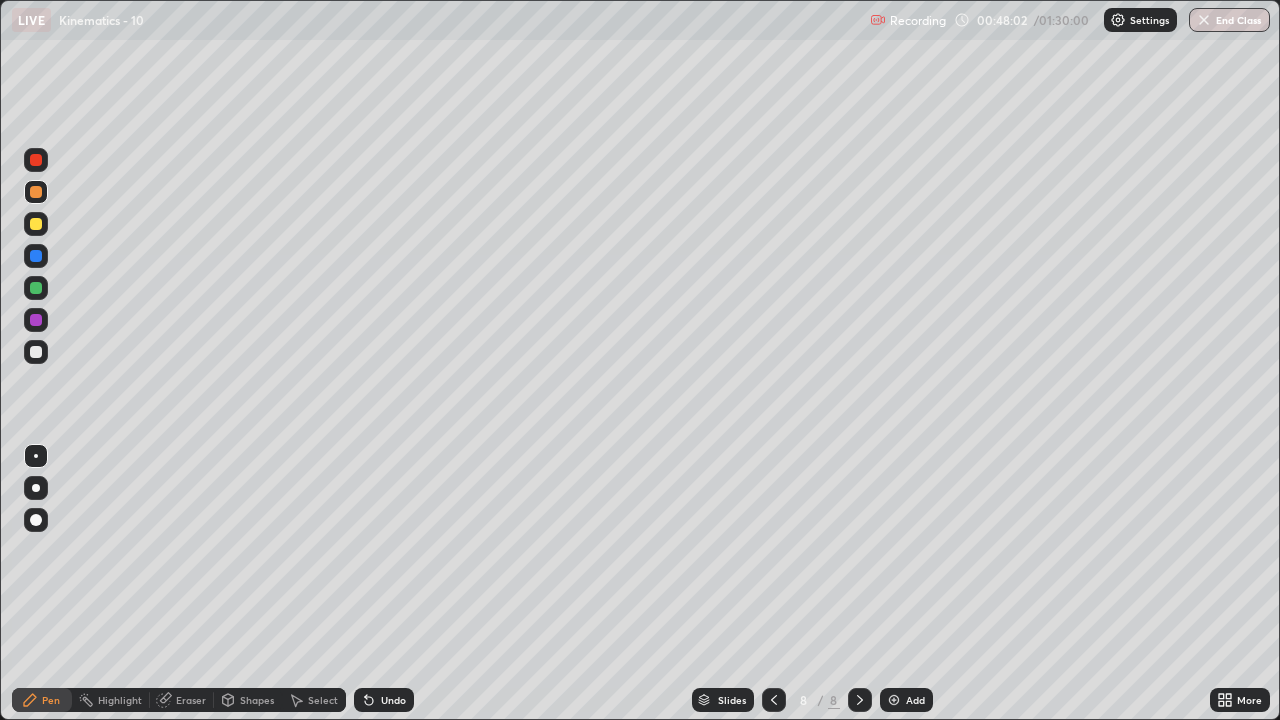 click on "Undo" at bounding box center (393, 700) 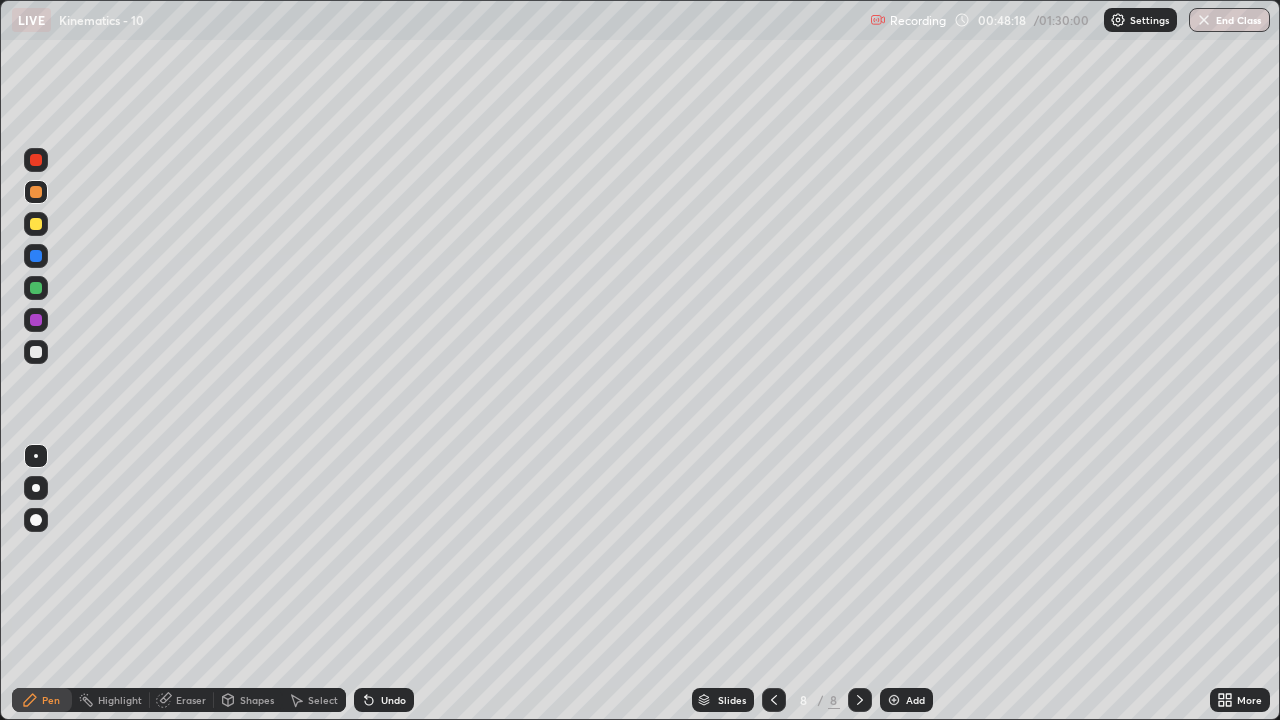 click at bounding box center [36, 288] 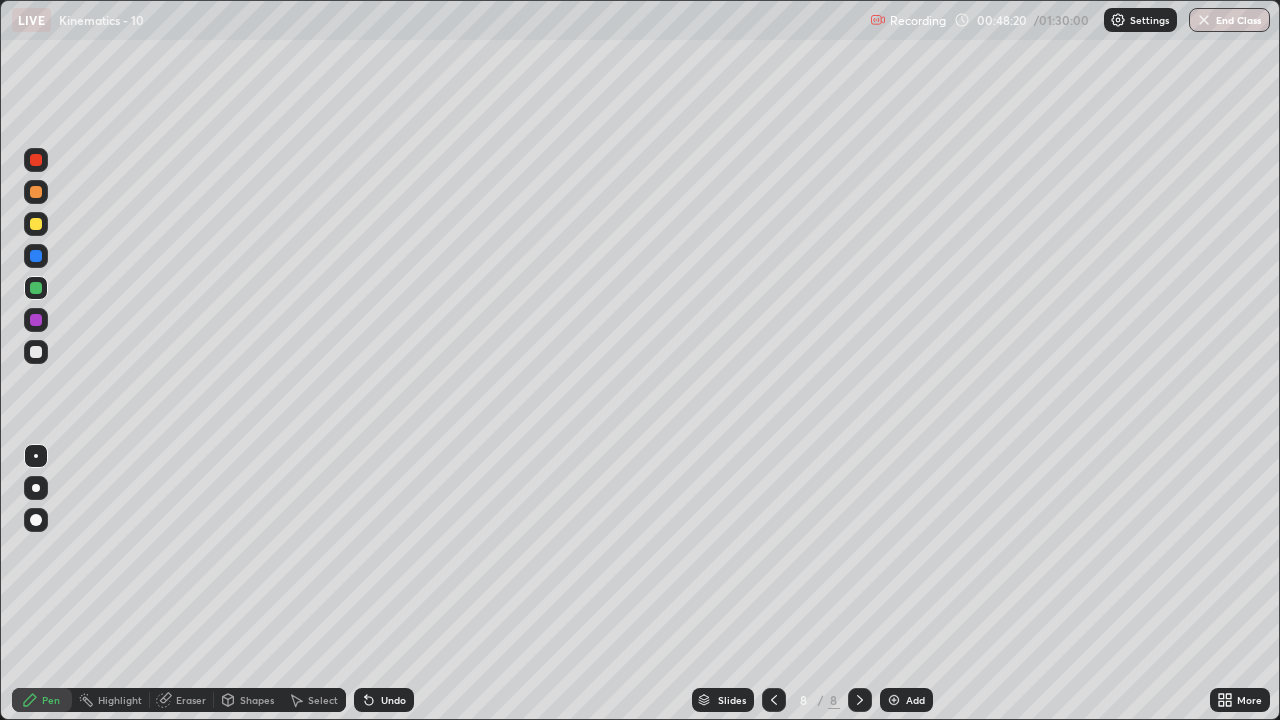 click at bounding box center (36, 160) 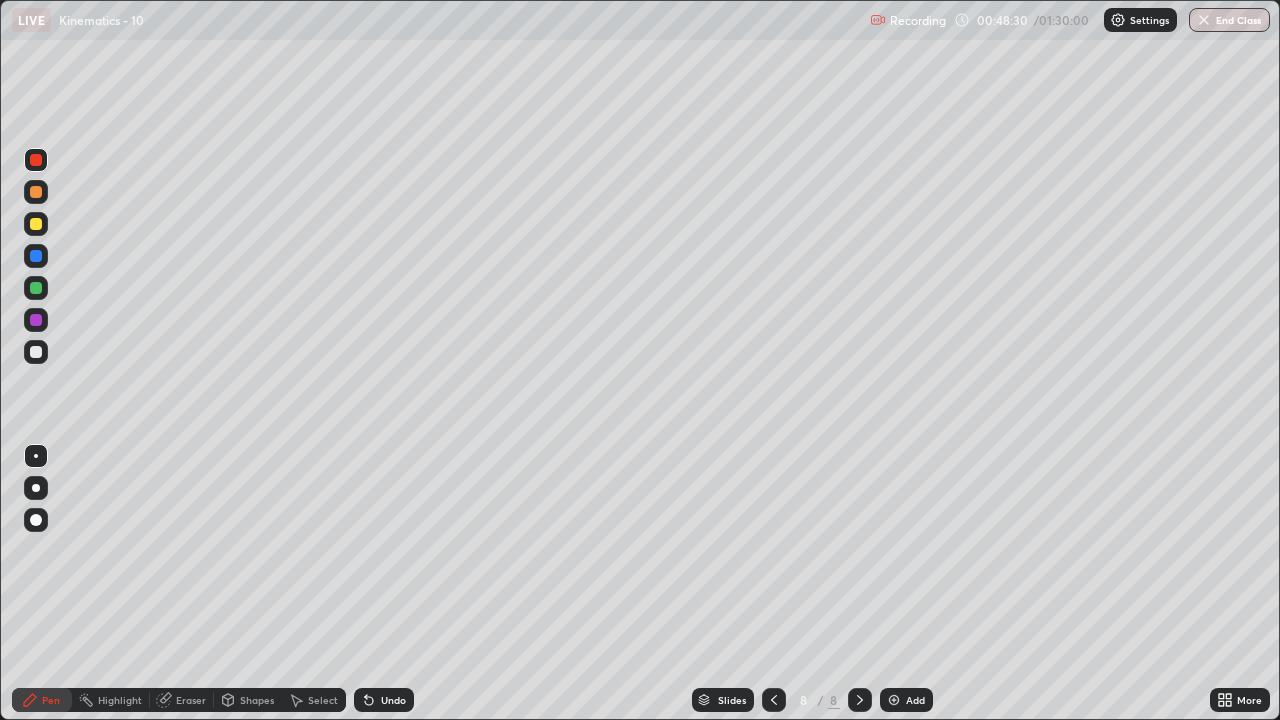 click at bounding box center [36, 288] 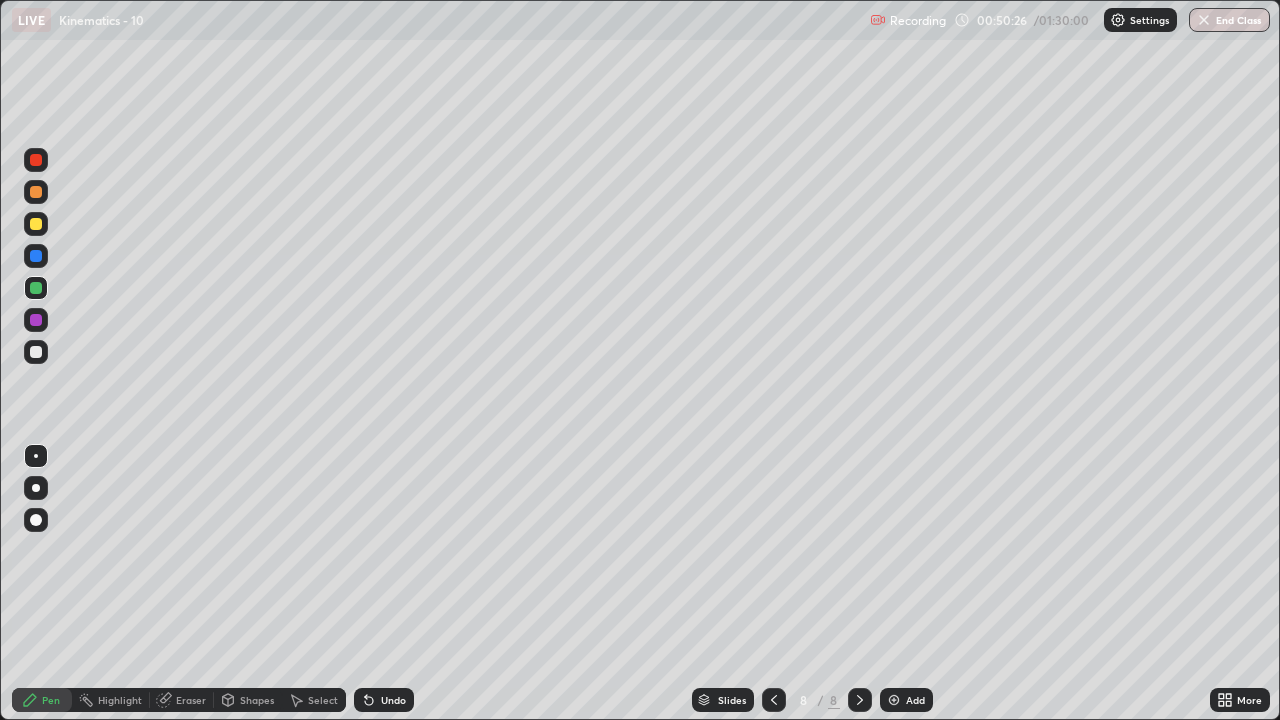 click on "Add" at bounding box center (915, 700) 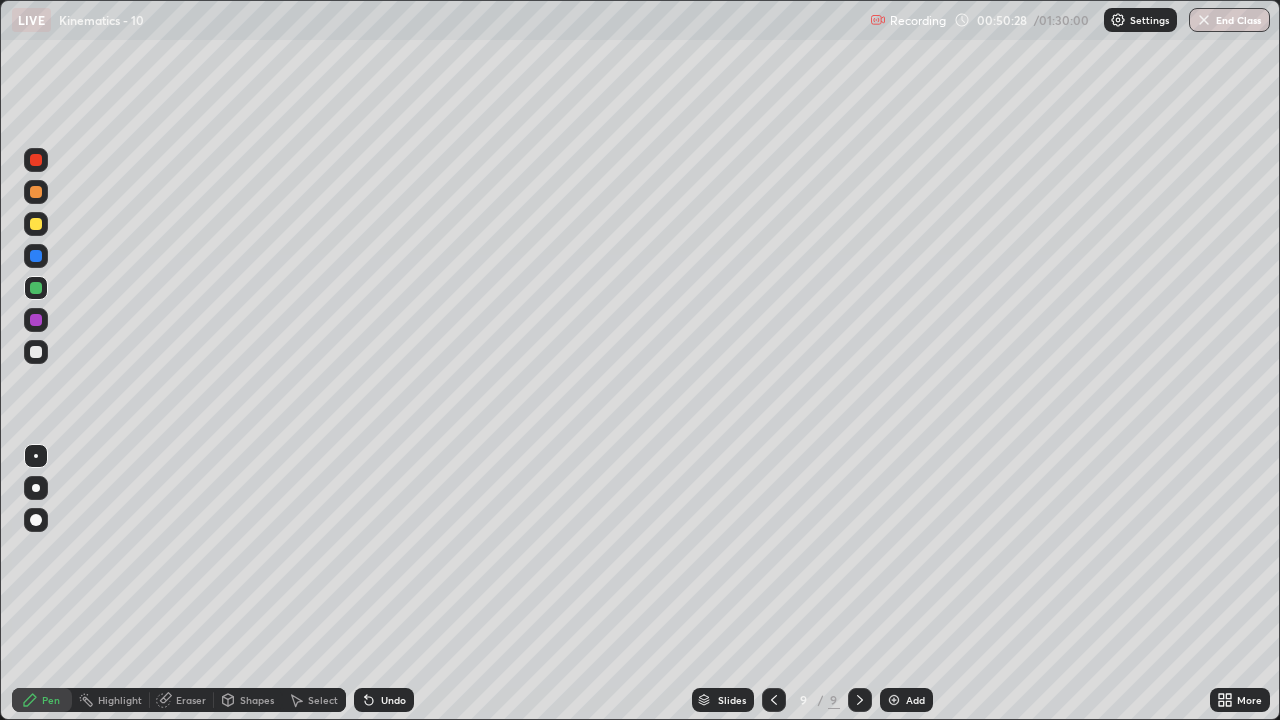 click at bounding box center (36, 352) 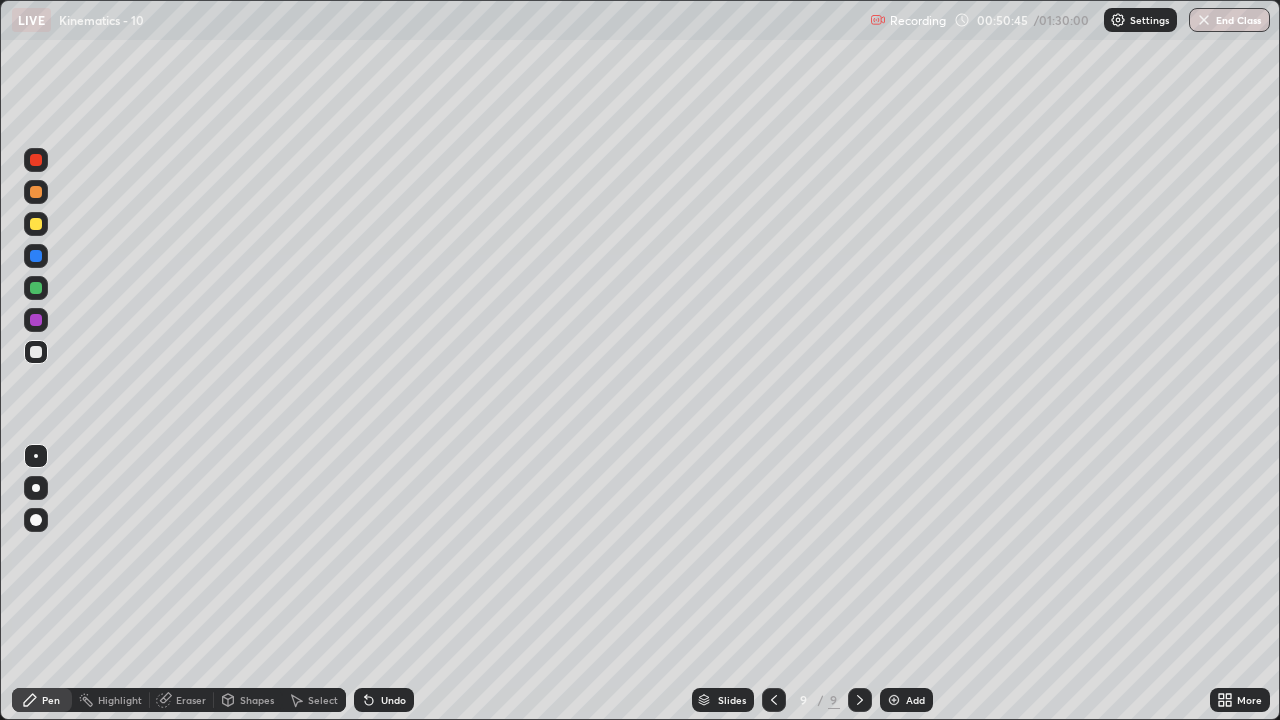 click at bounding box center [36, 224] 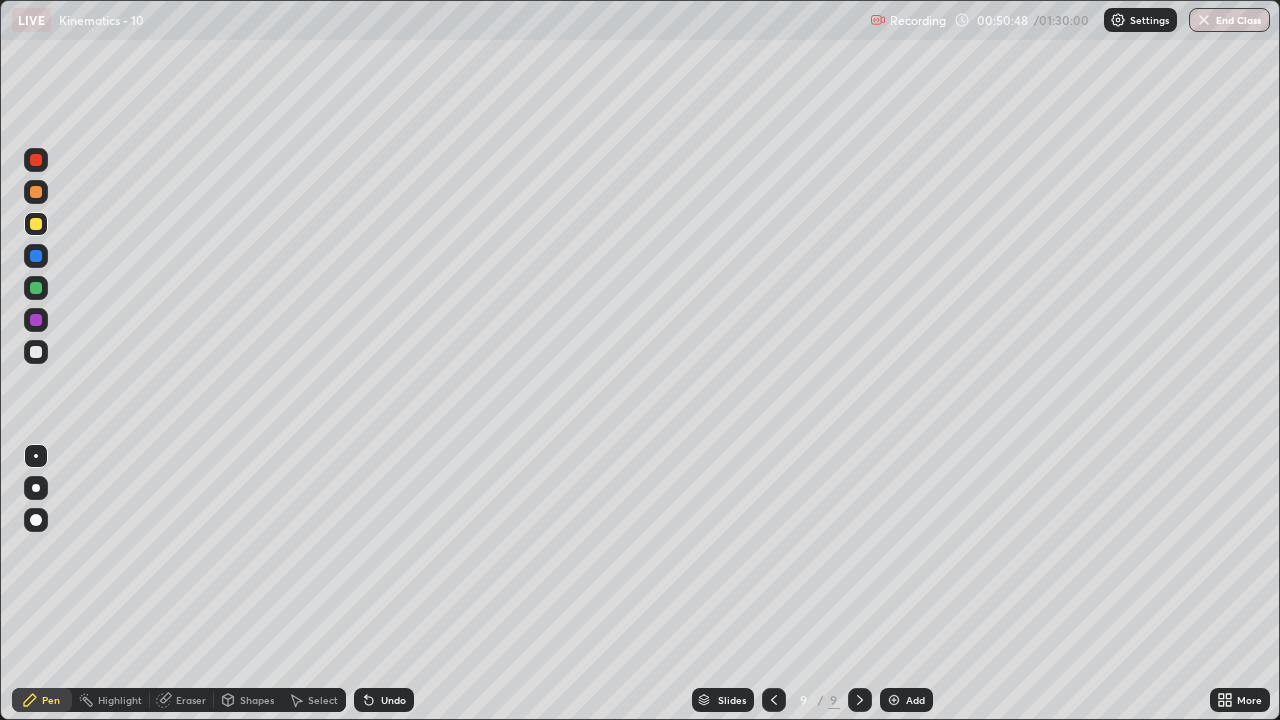 click on "Undo" at bounding box center [393, 700] 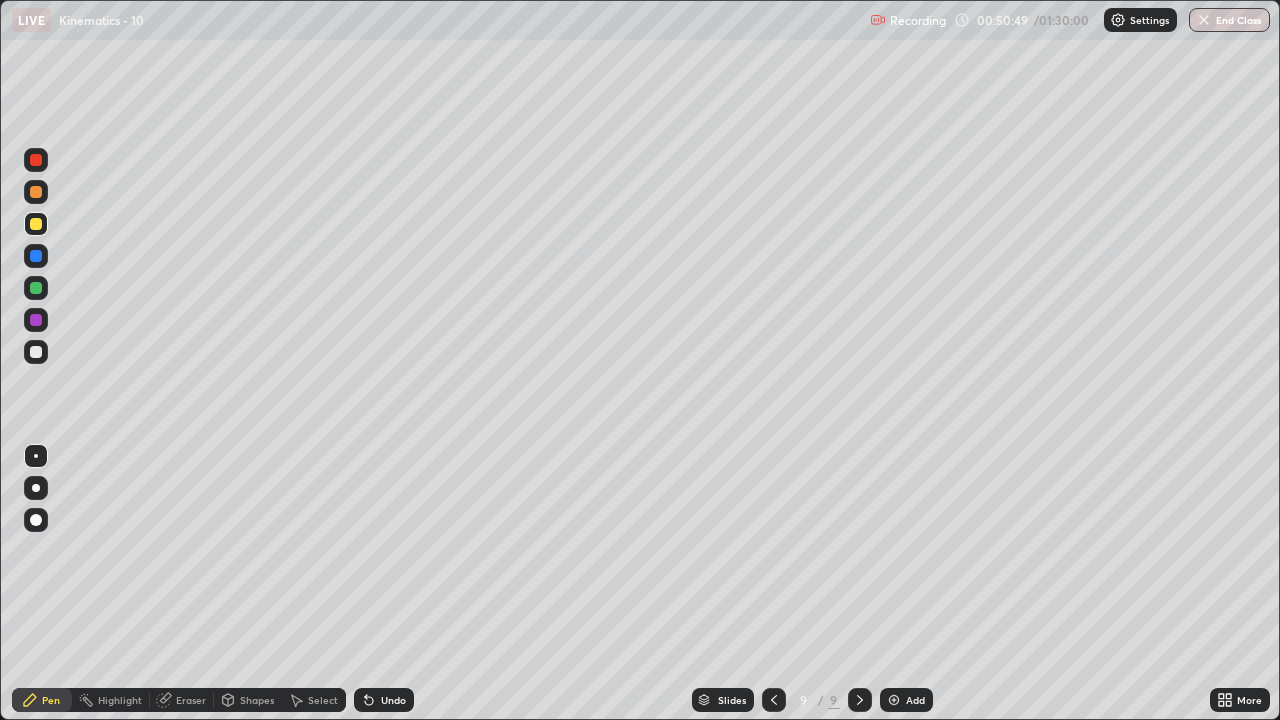 click on "Undo" at bounding box center (393, 700) 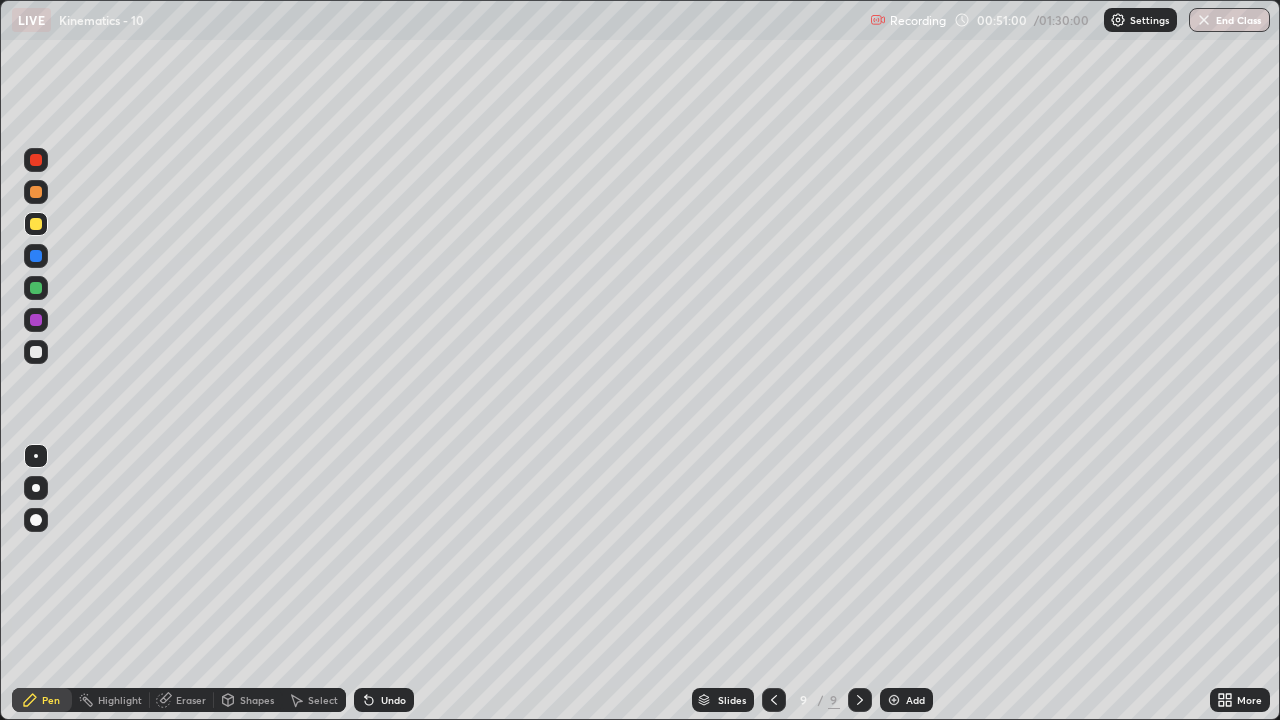 click at bounding box center (36, 352) 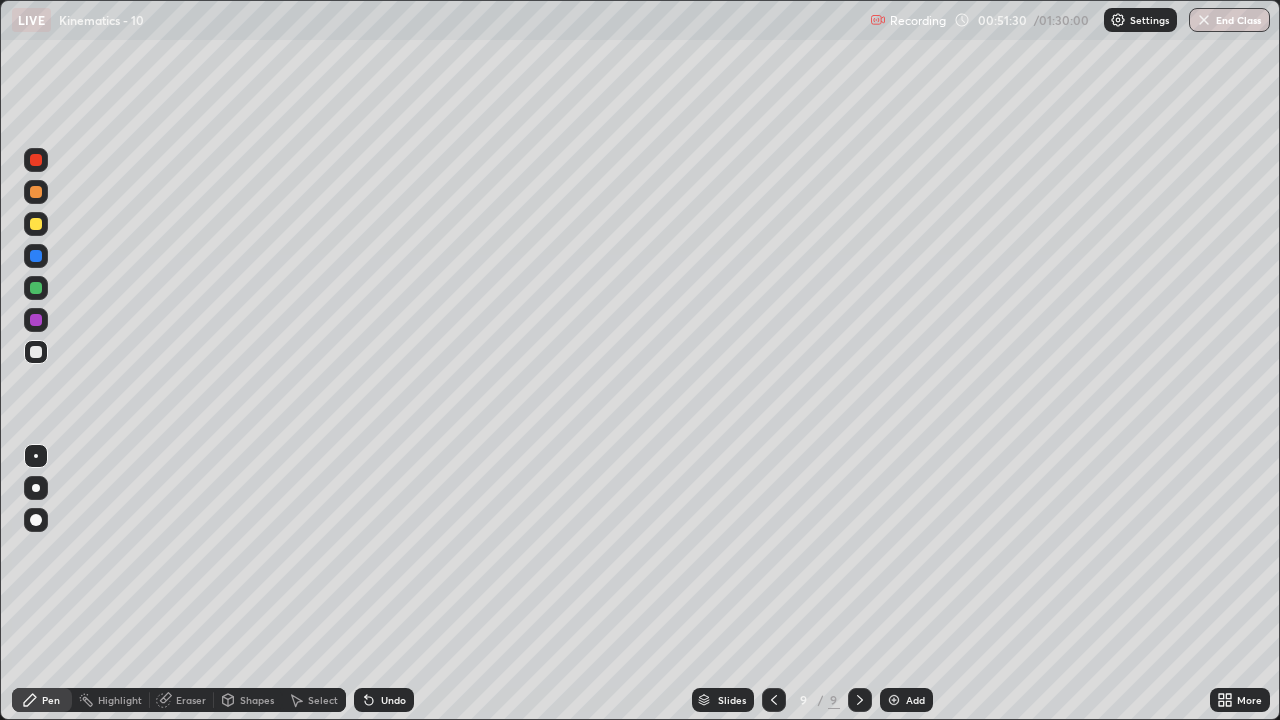 click at bounding box center [36, 192] 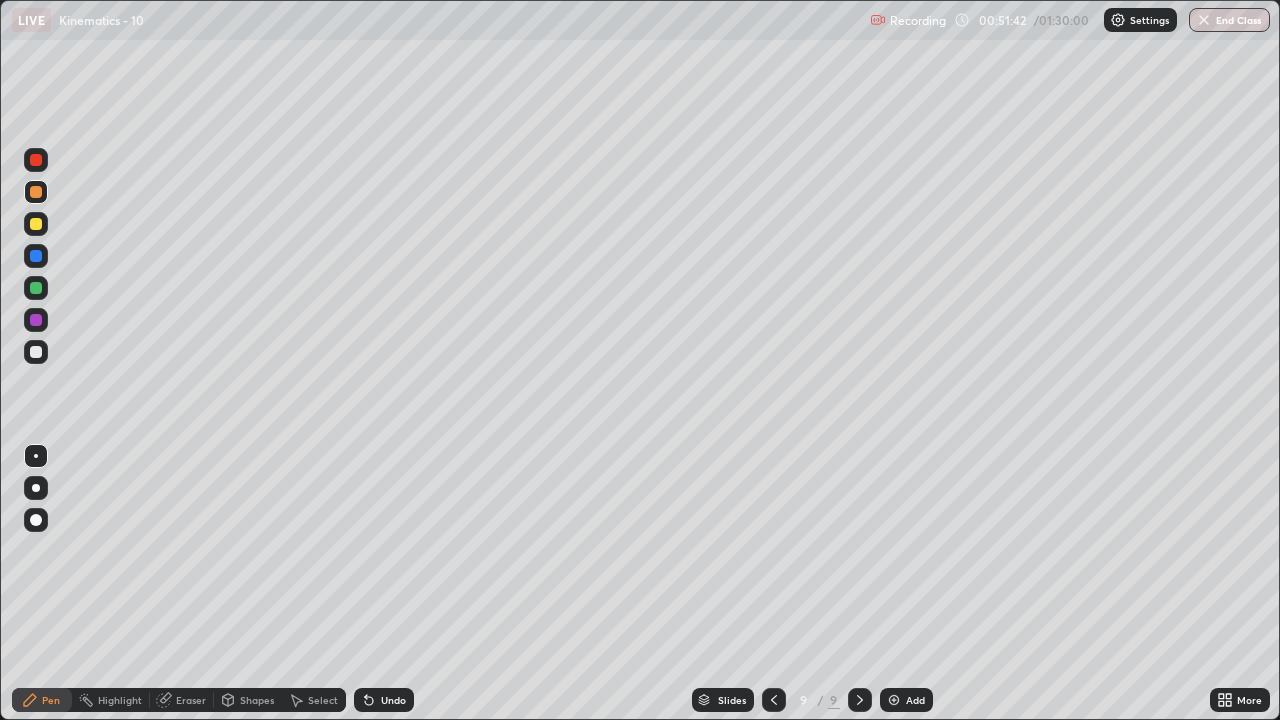 click on "Eraser" at bounding box center (182, 700) 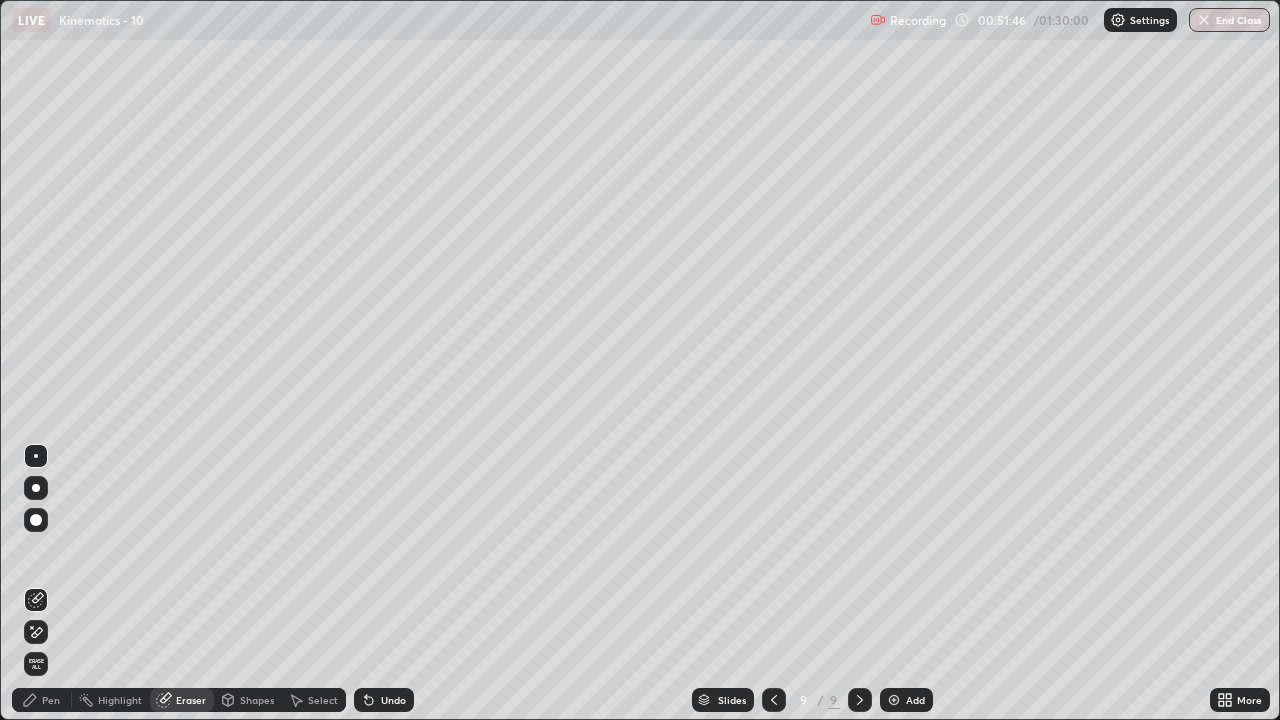 click on "Pen" at bounding box center [42, 700] 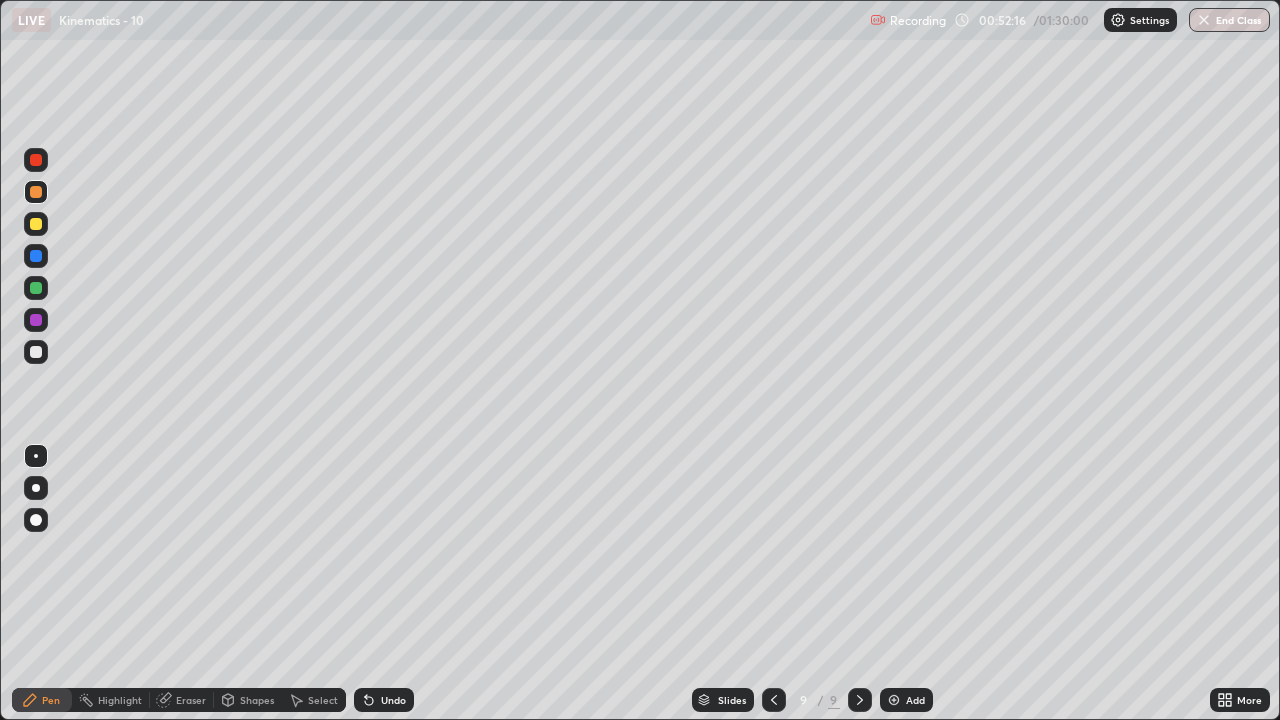 click at bounding box center [36, 288] 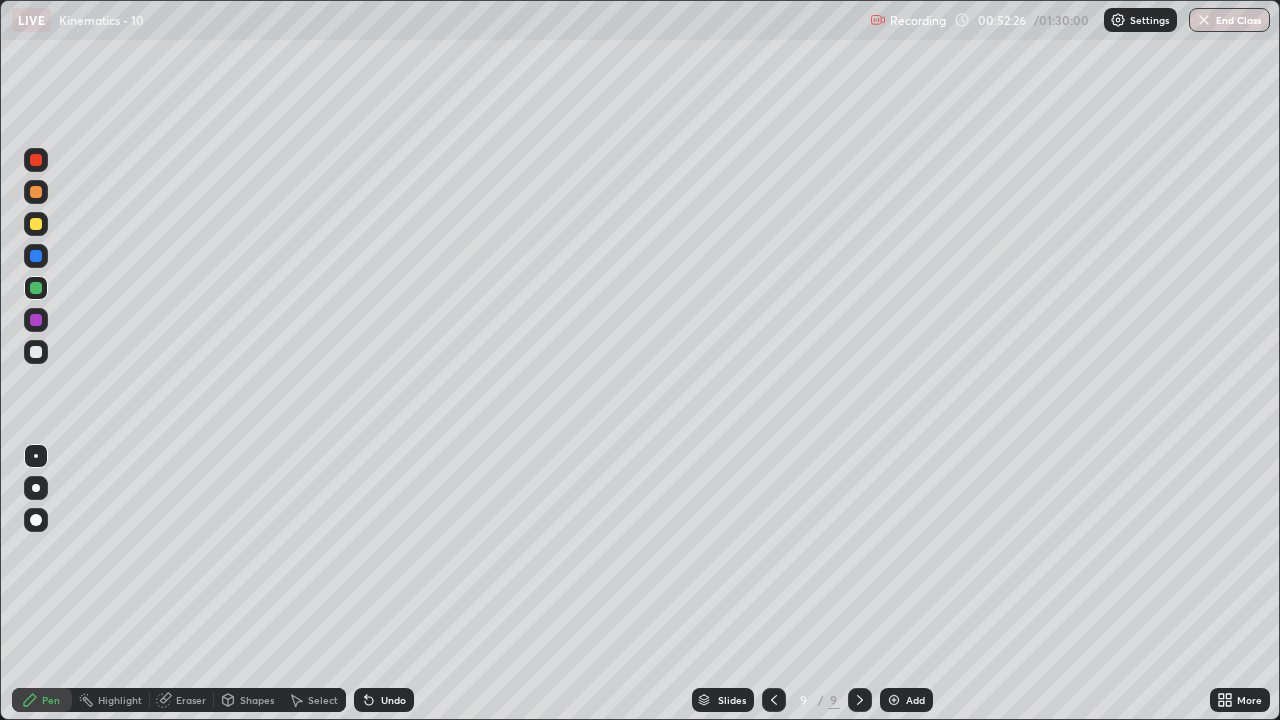 click on "Shapes" at bounding box center [257, 700] 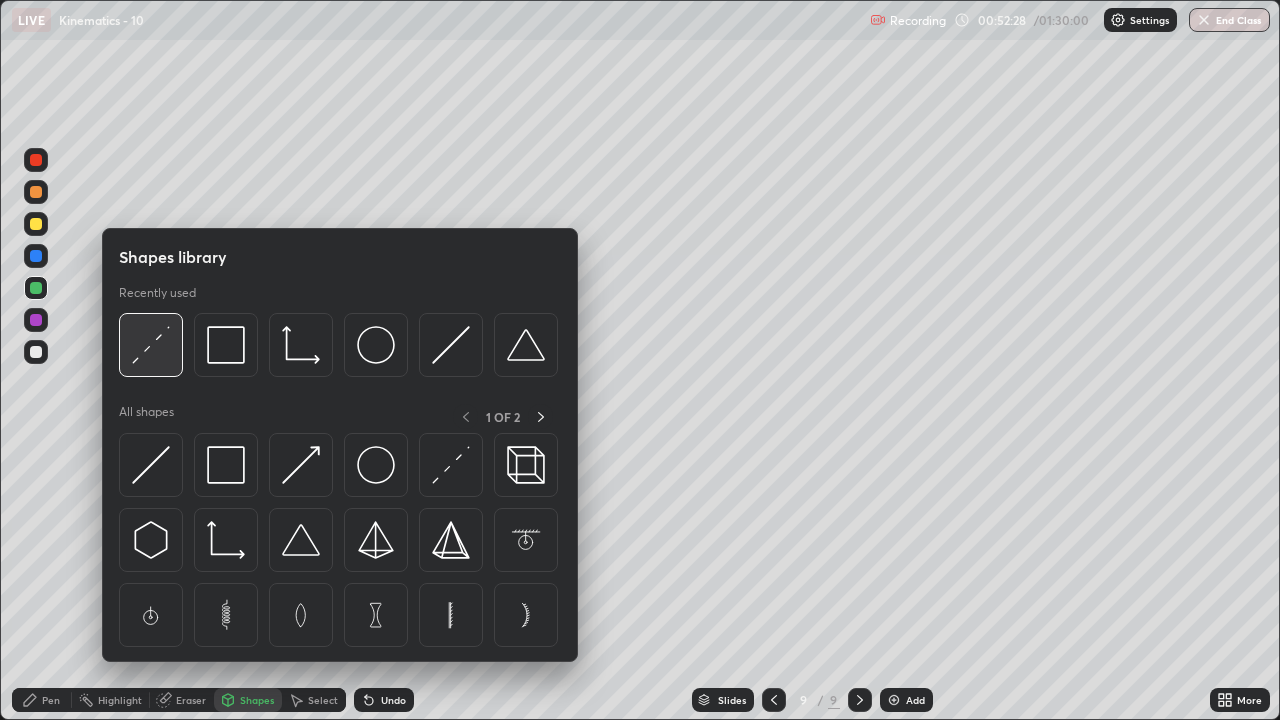 click at bounding box center [151, 345] 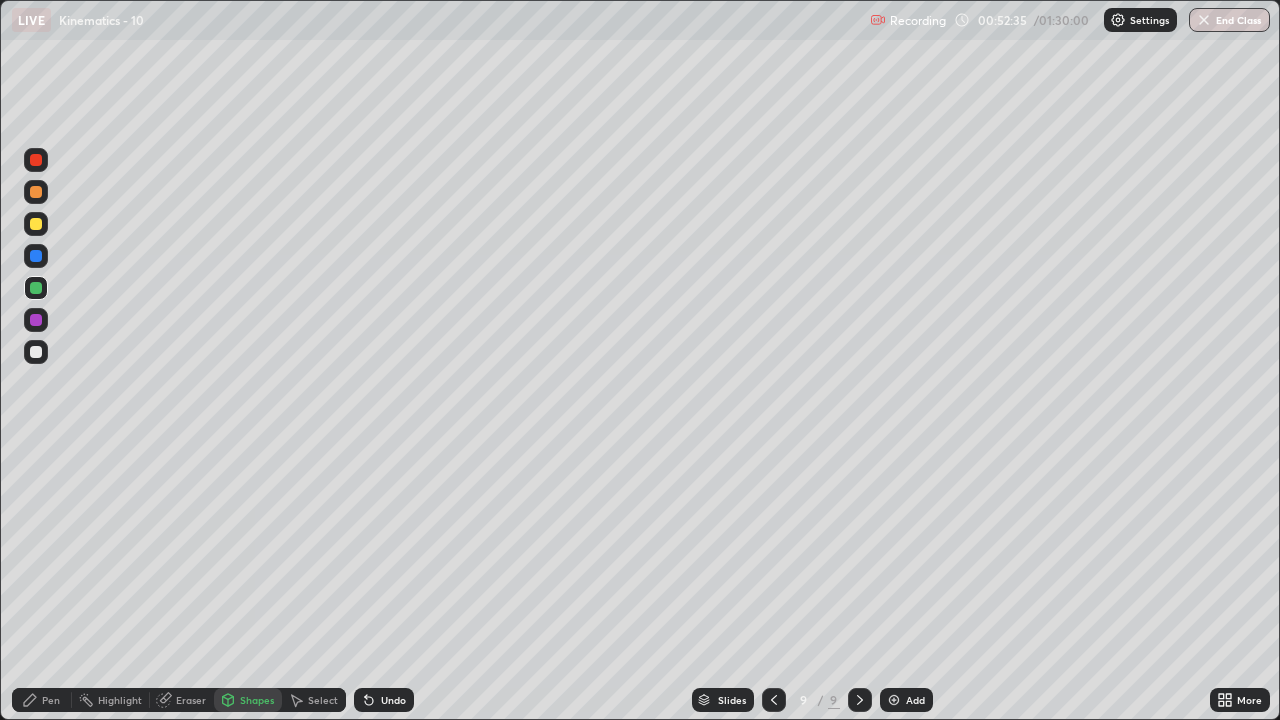 click 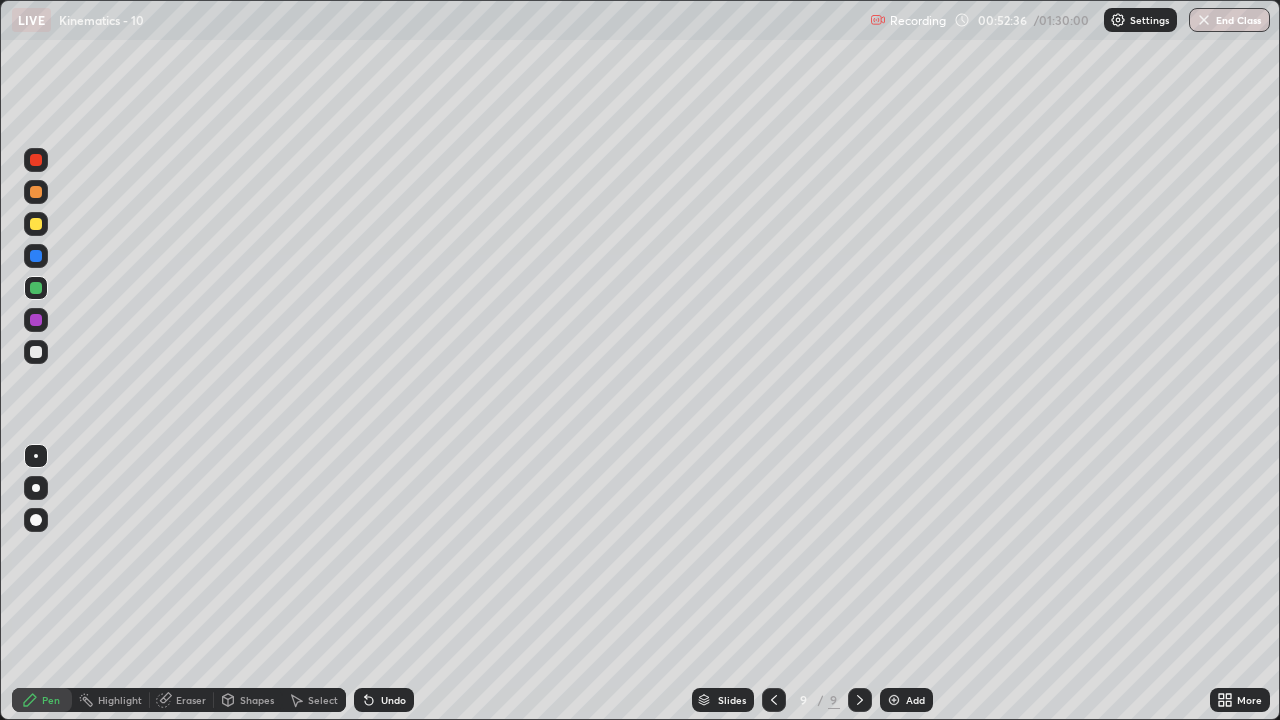 click at bounding box center [36, 352] 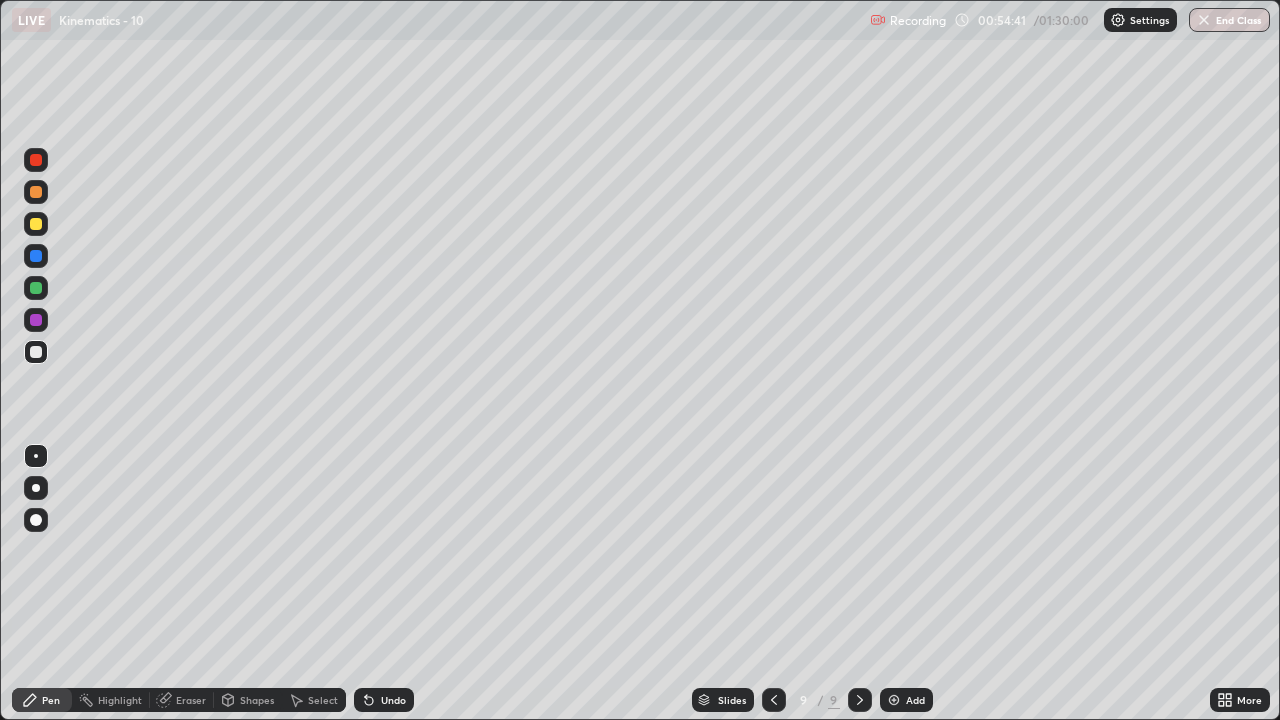 click on "Undo" at bounding box center (384, 700) 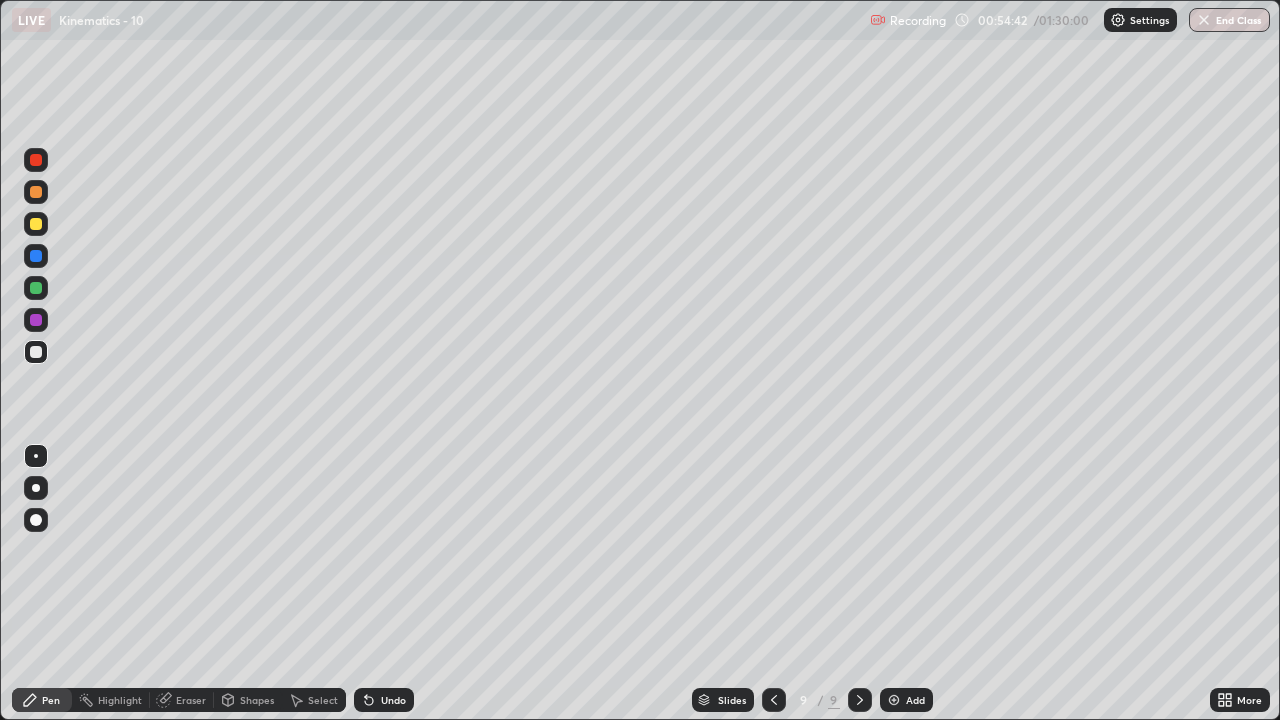 click on "Undo" at bounding box center (393, 700) 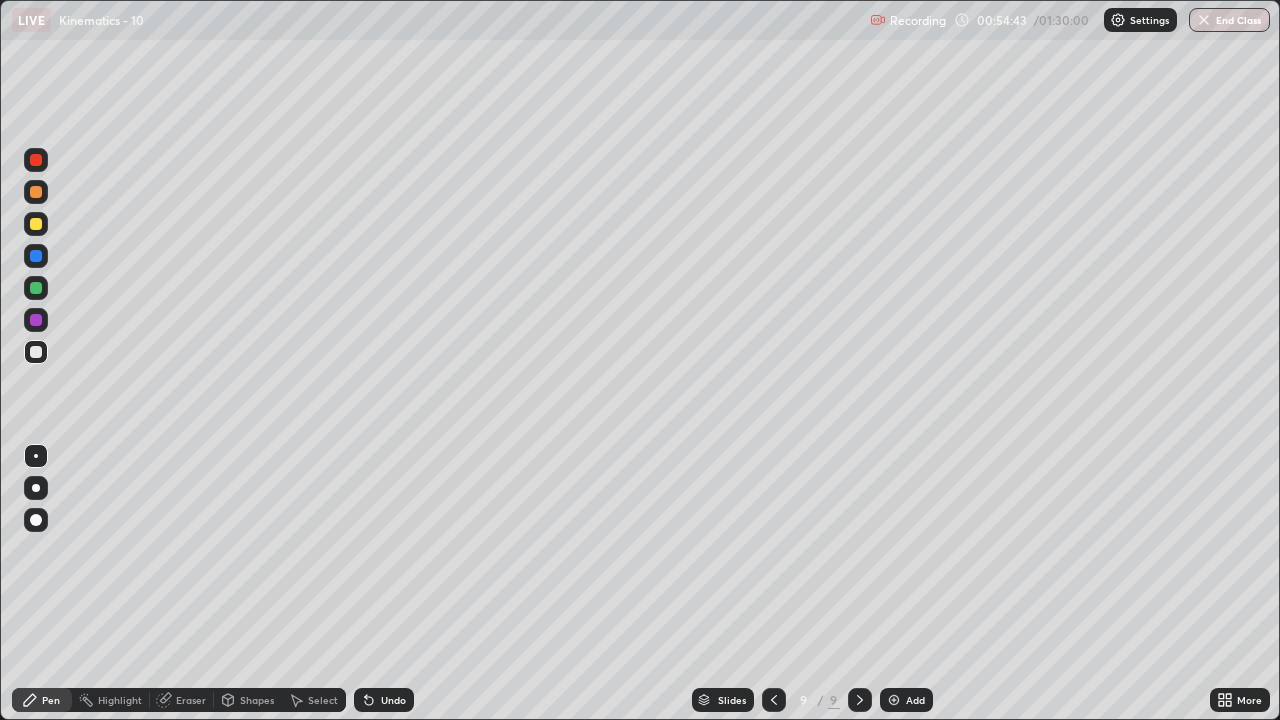 click on "Undo" at bounding box center (393, 700) 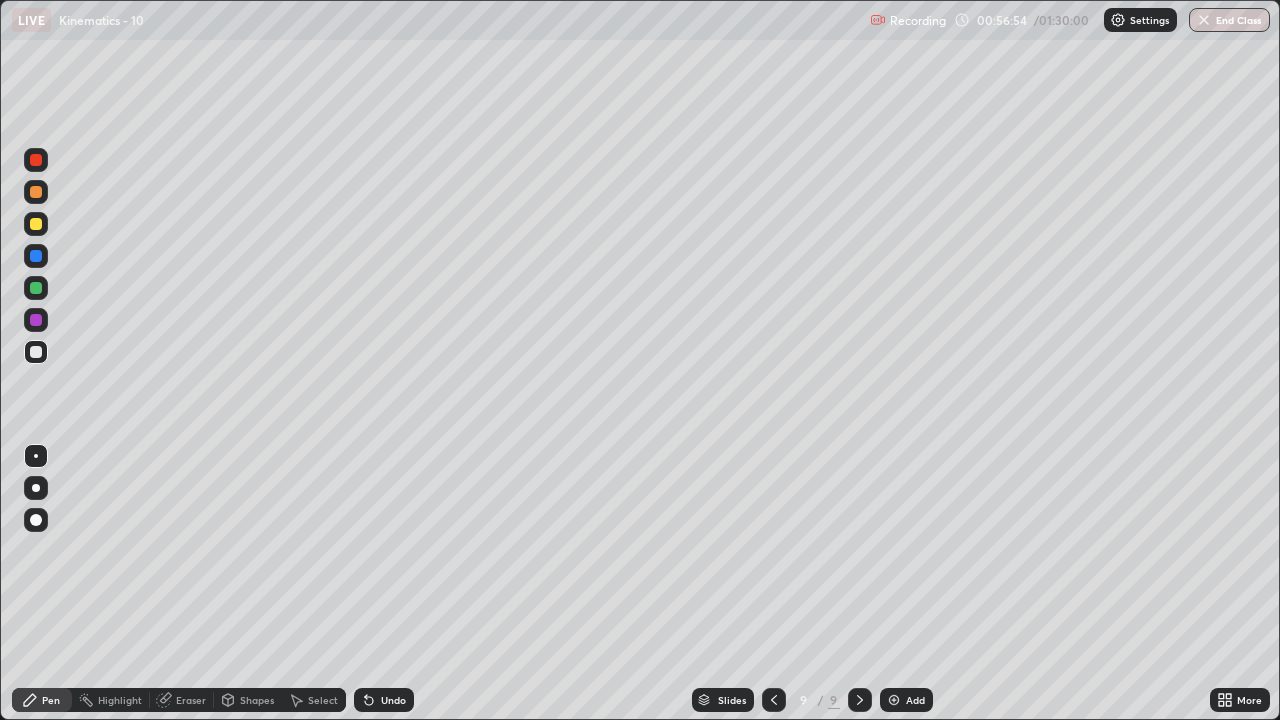 click at bounding box center [894, 700] 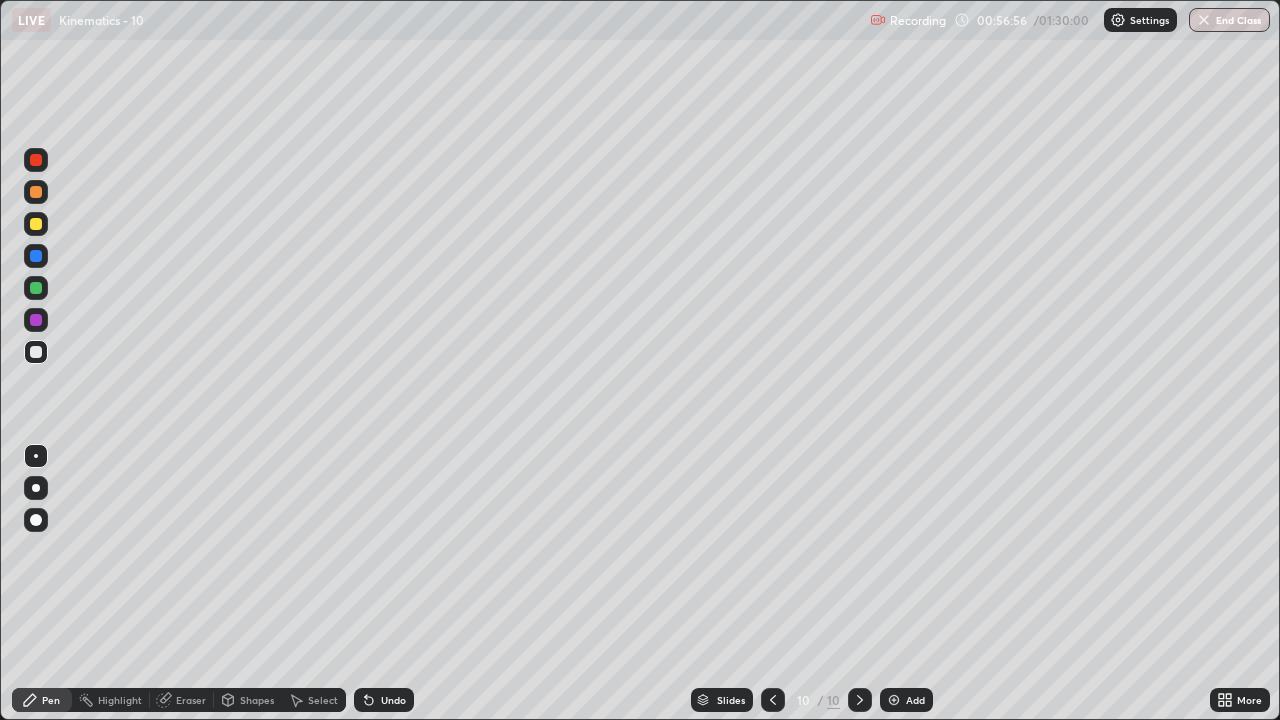 click at bounding box center (36, 352) 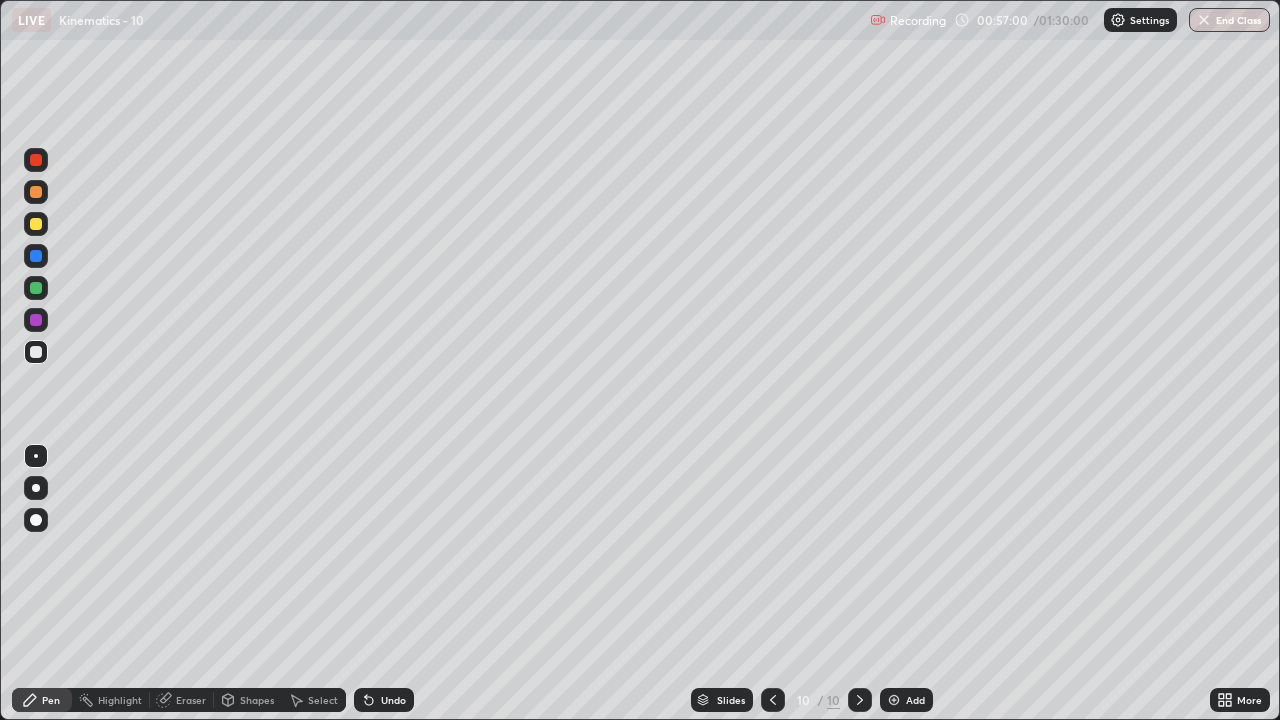 click on "Undo" at bounding box center (393, 700) 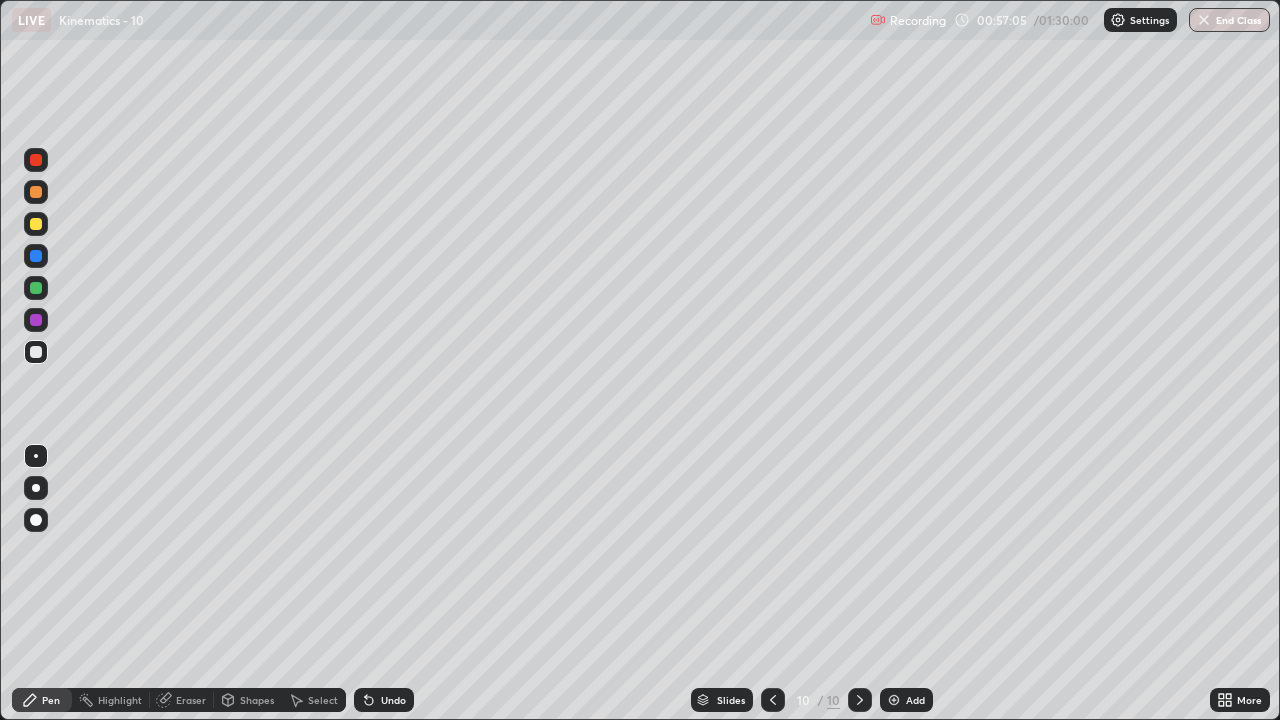 click at bounding box center [36, 224] 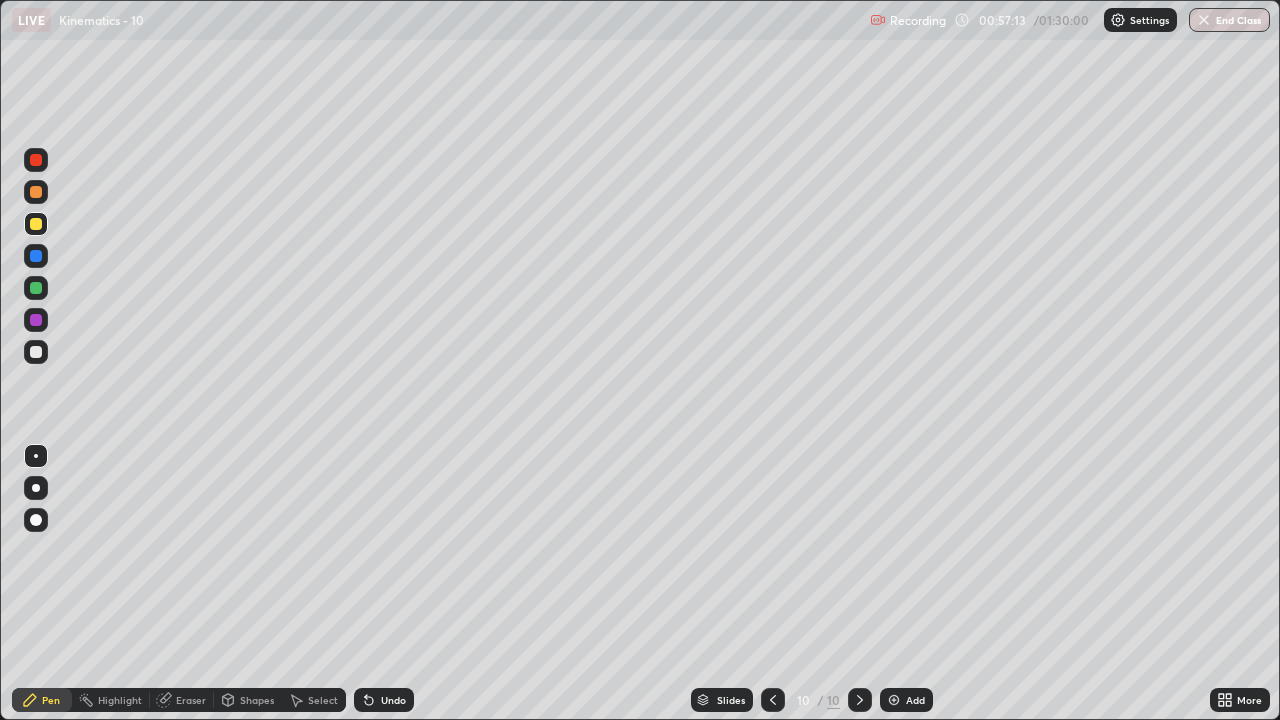 click at bounding box center (36, 352) 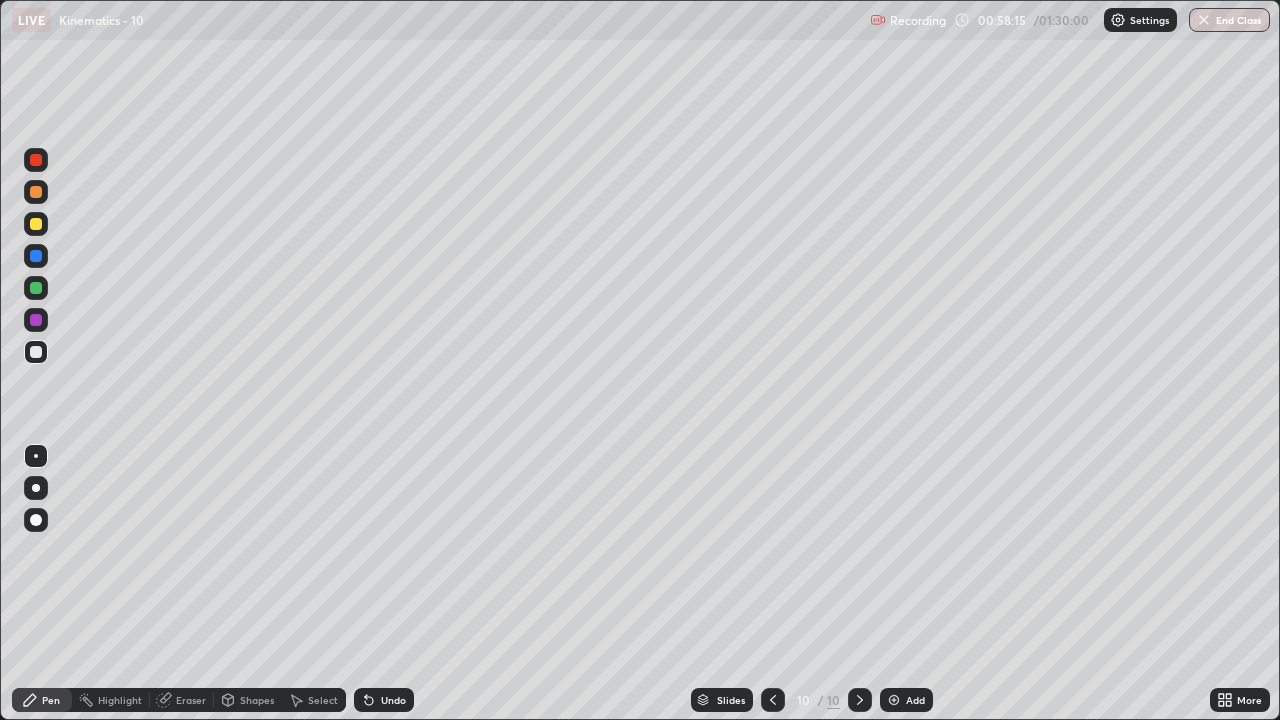 click at bounding box center [36, 224] 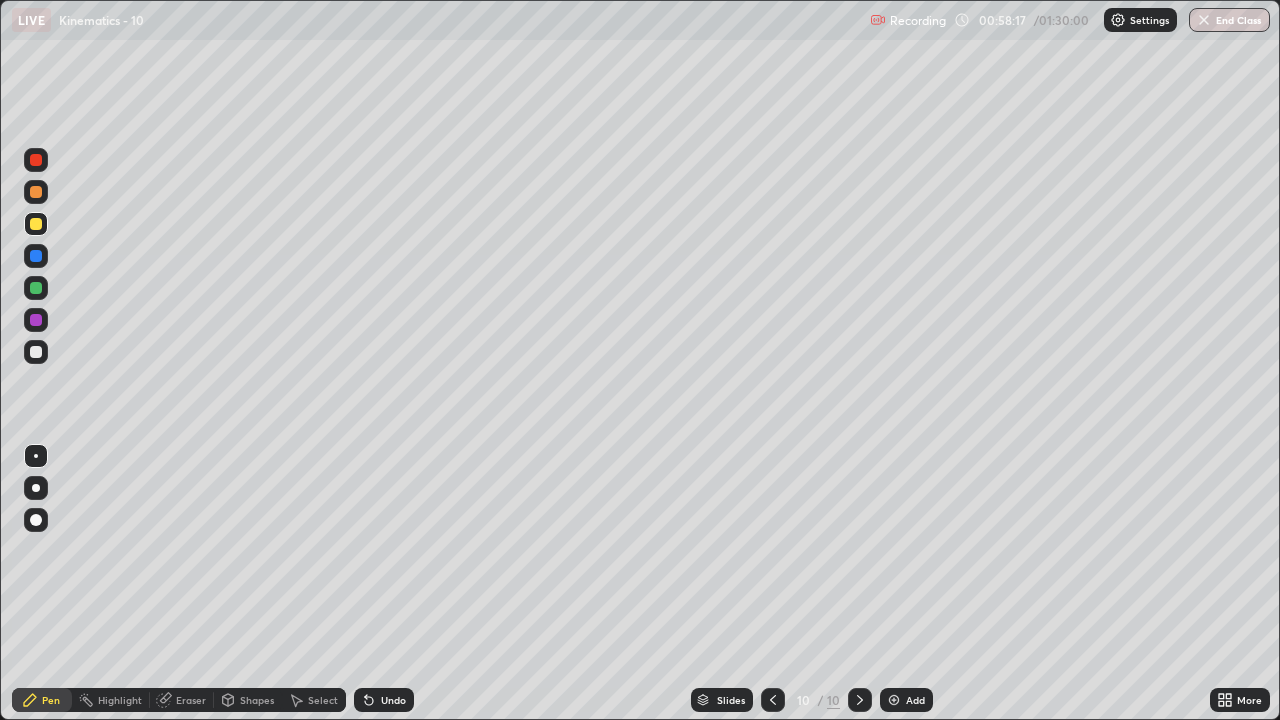 click at bounding box center [36, 288] 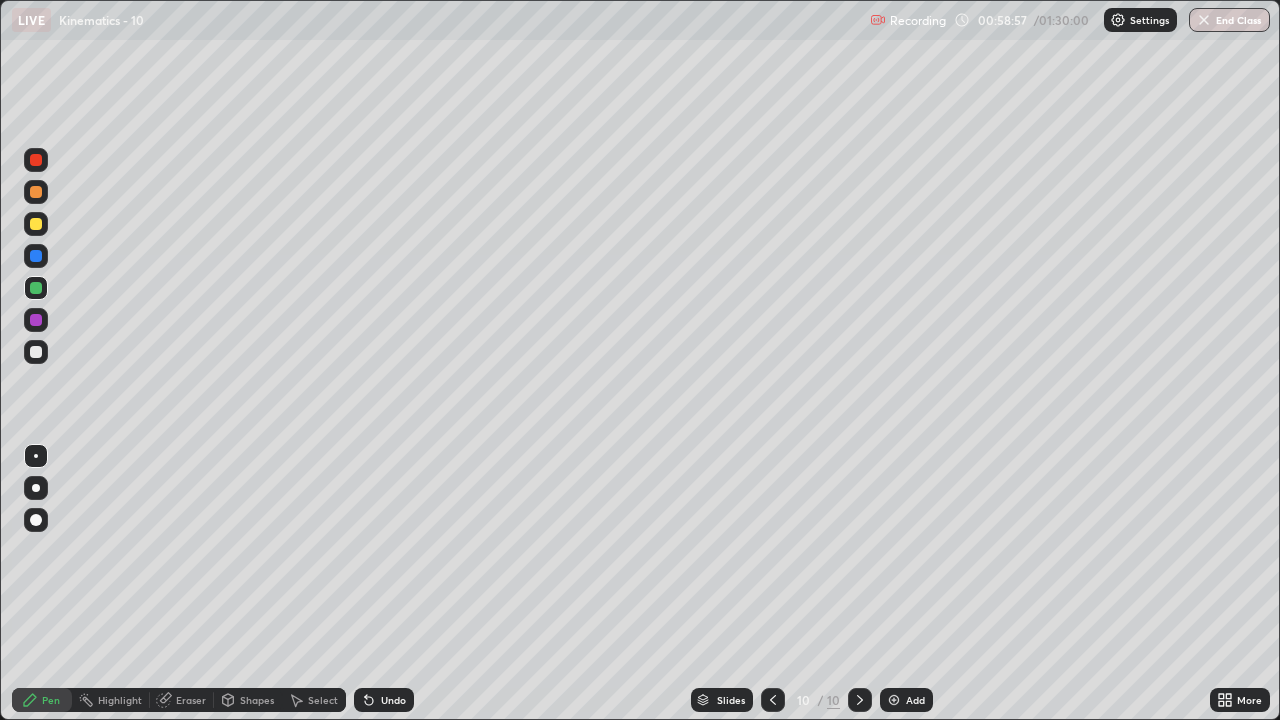 click on "Undo" at bounding box center [393, 700] 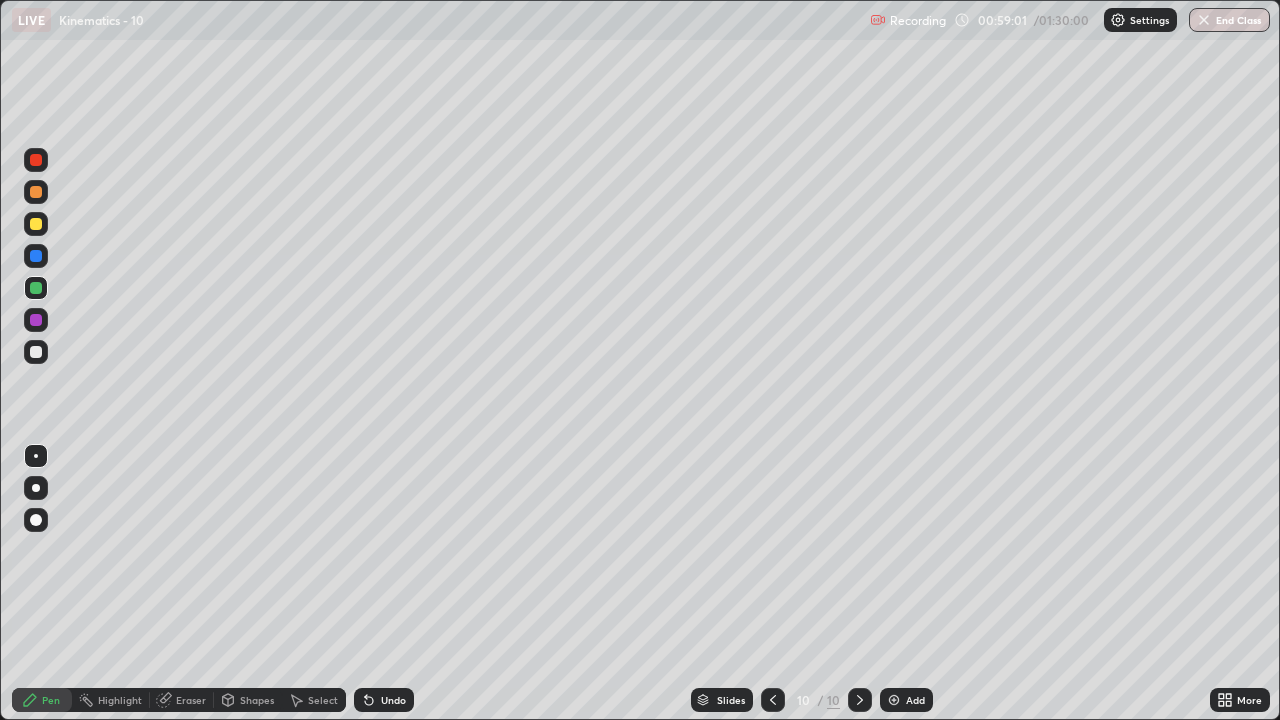 click at bounding box center (36, 320) 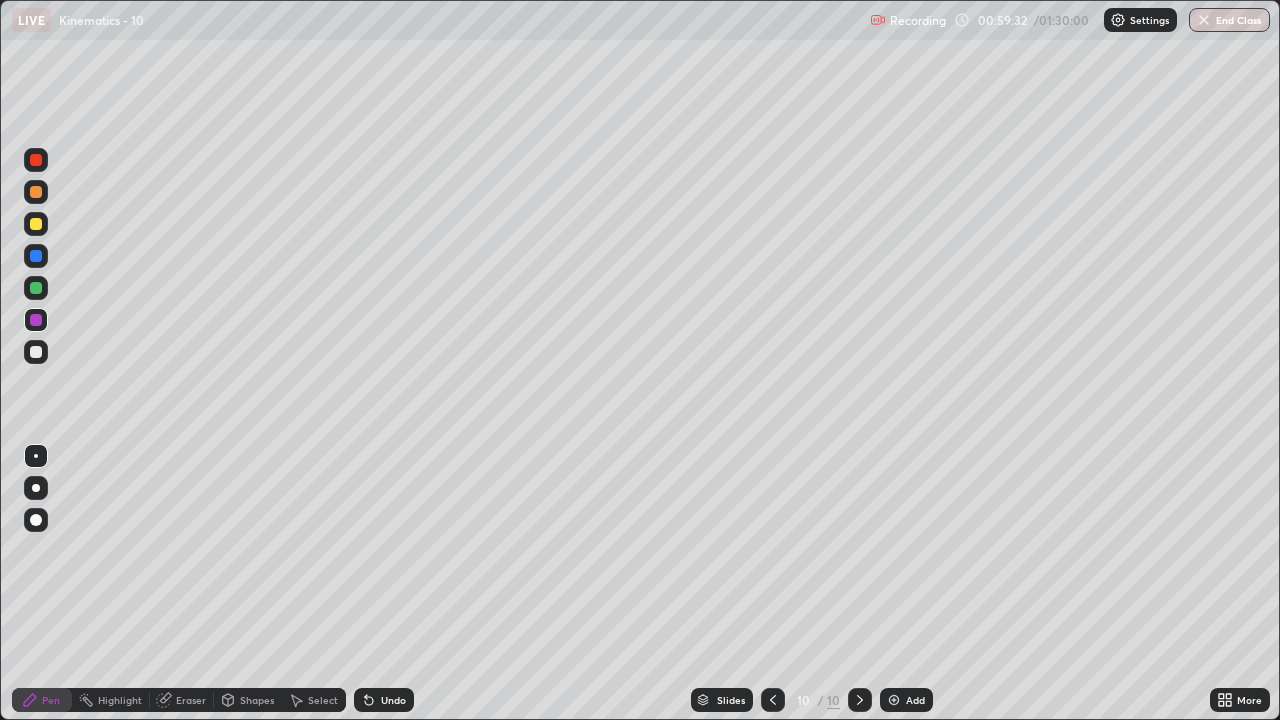 click at bounding box center (36, 288) 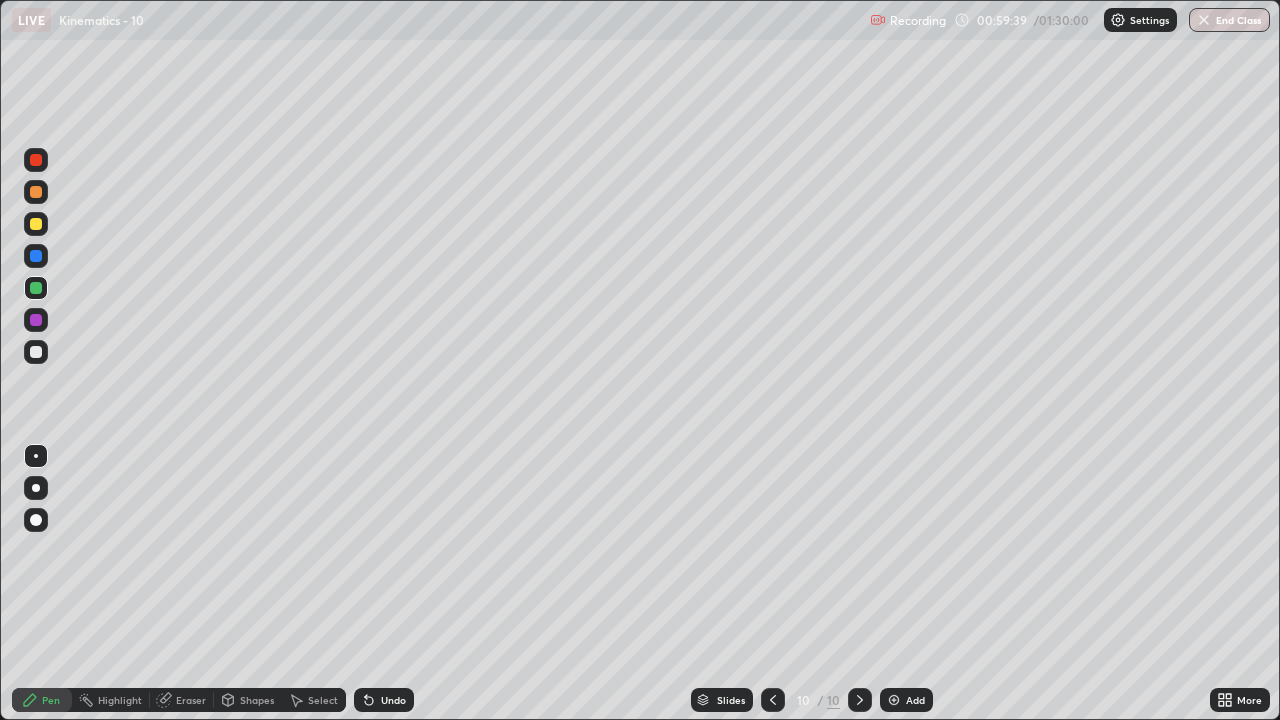 click on "Undo" at bounding box center (393, 700) 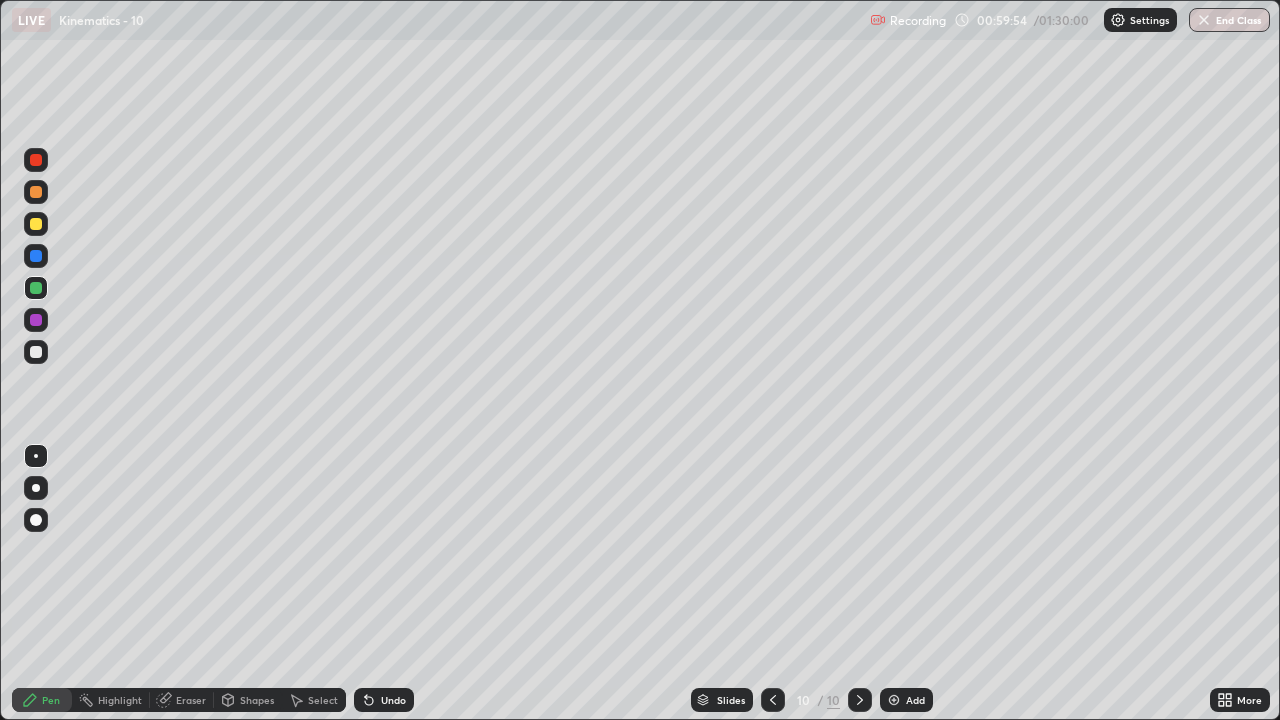 click at bounding box center [36, 256] 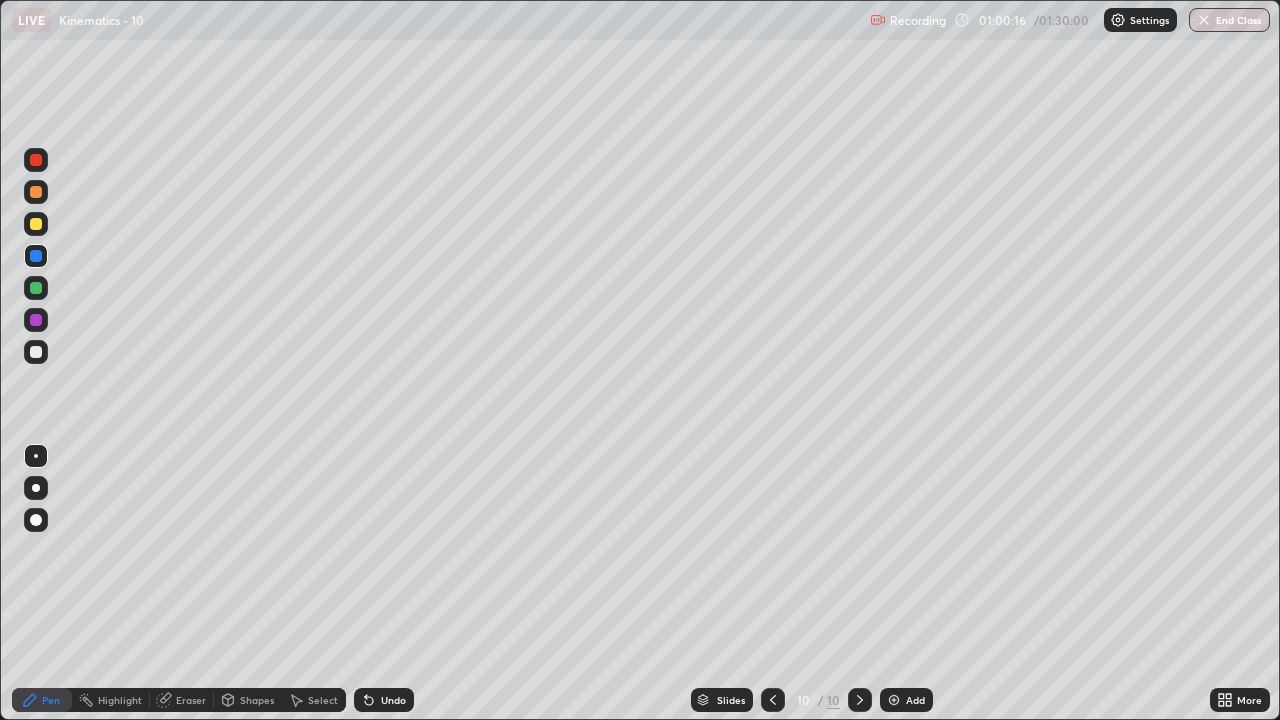 click at bounding box center (36, 352) 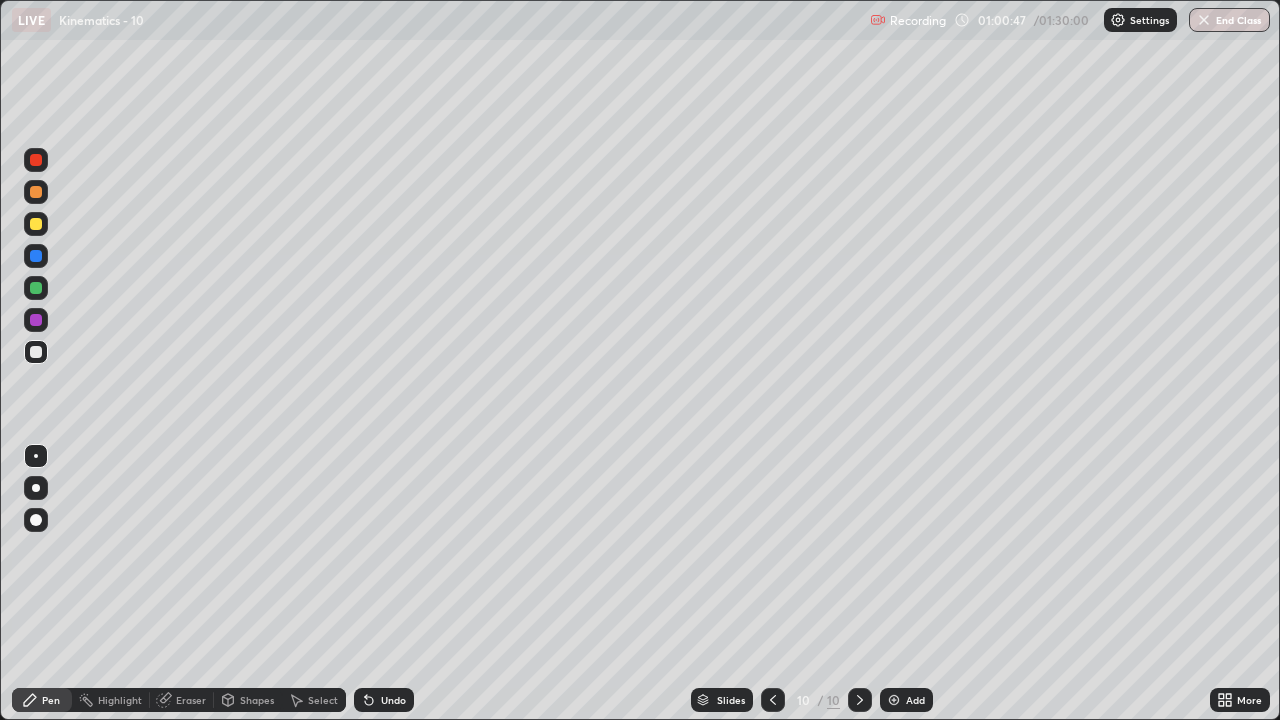 click at bounding box center (36, 224) 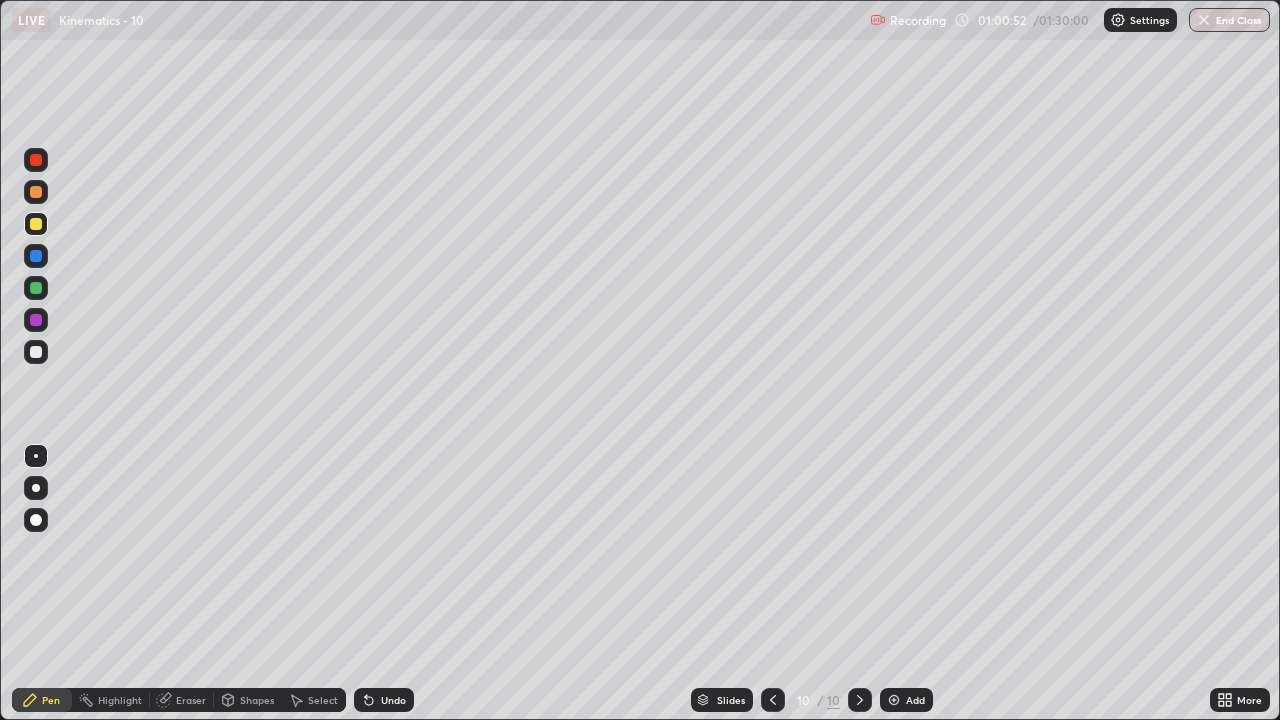 click at bounding box center (36, 288) 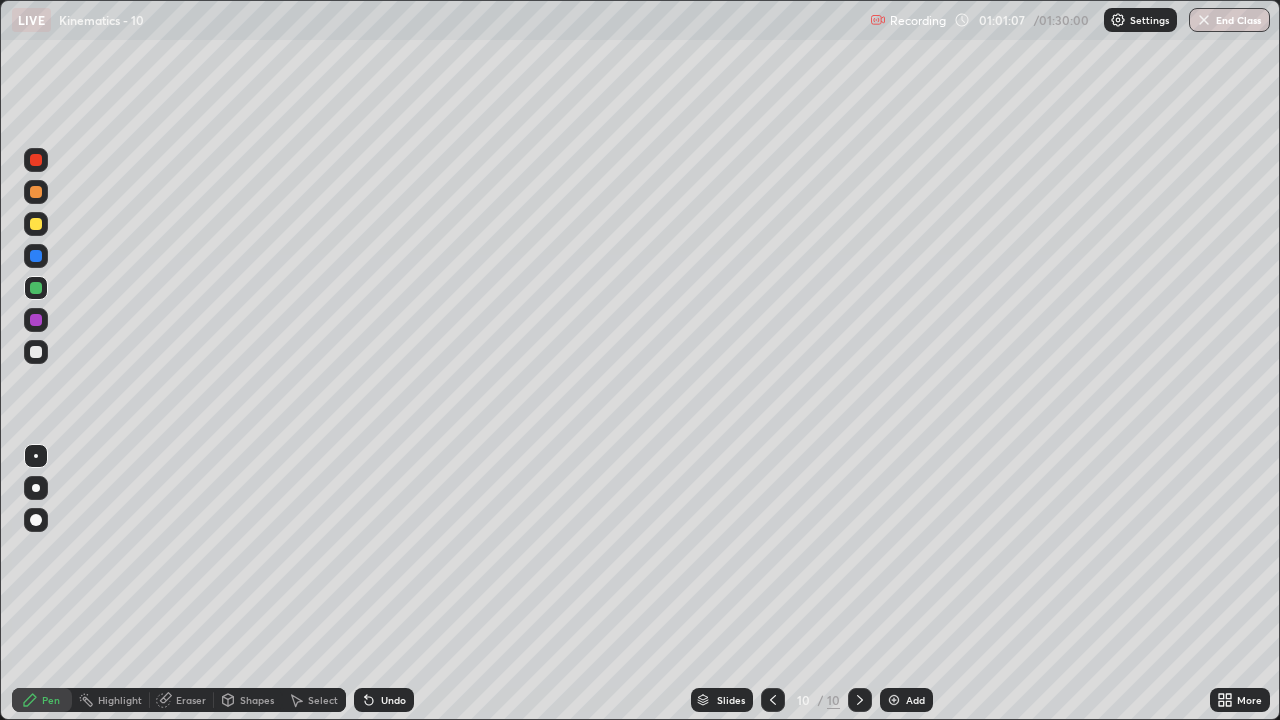 click at bounding box center (36, 192) 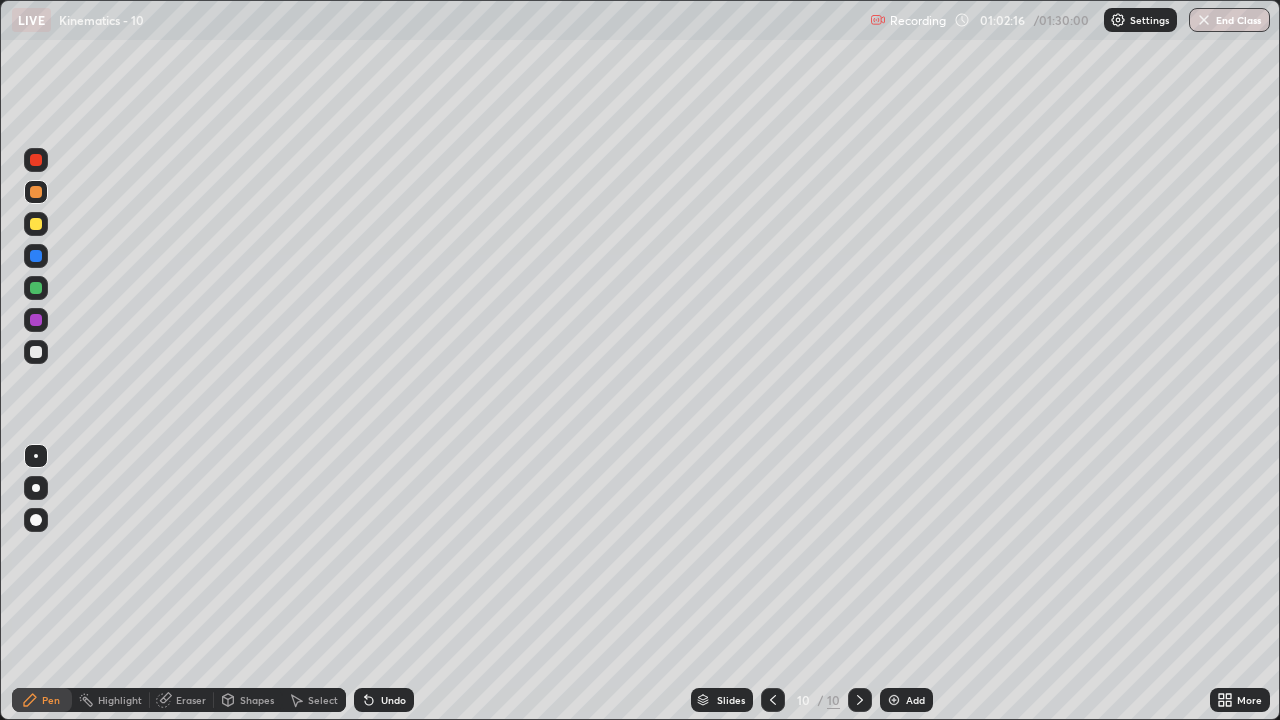 click at bounding box center [36, 352] 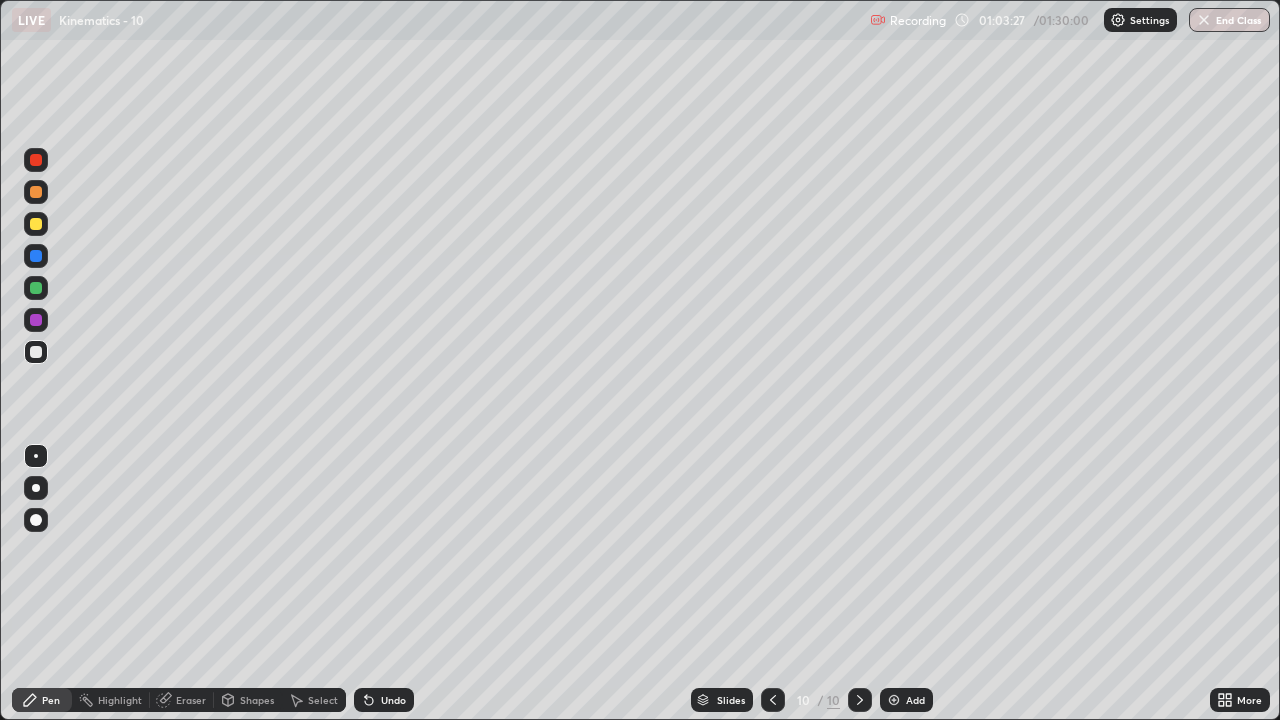 click on "Undo" at bounding box center (393, 700) 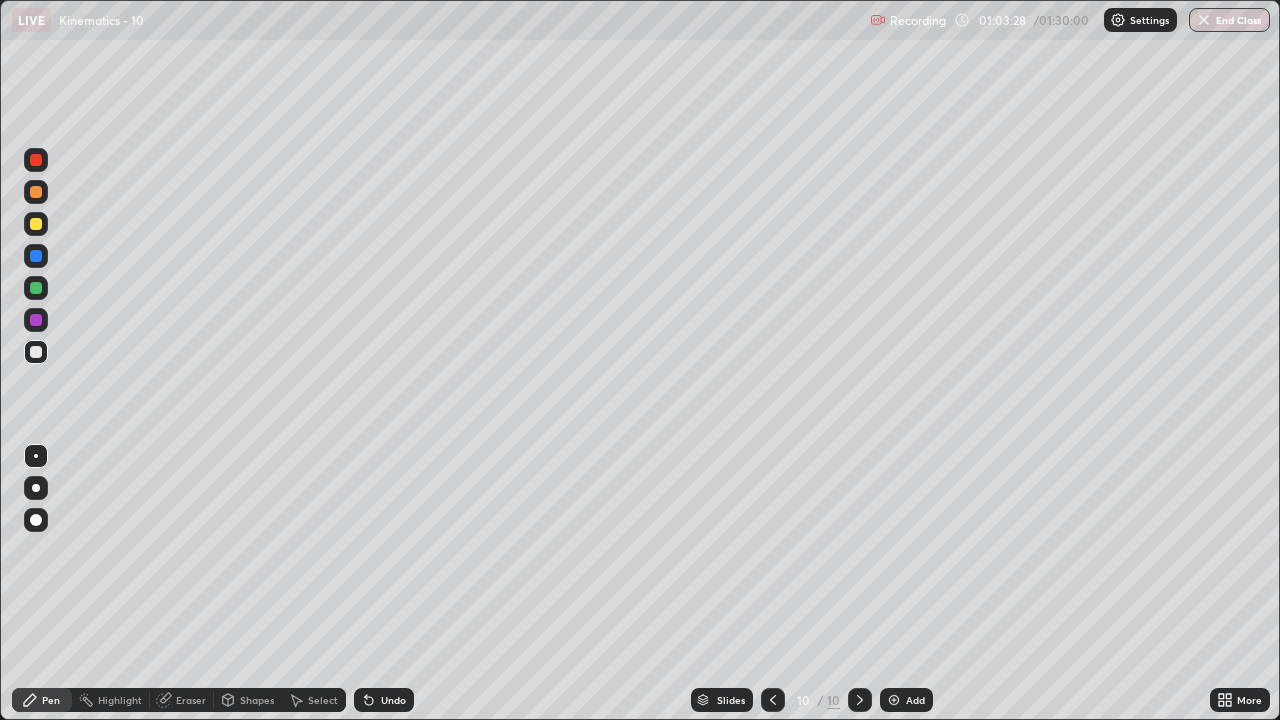 click on "Undo" at bounding box center [393, 700] 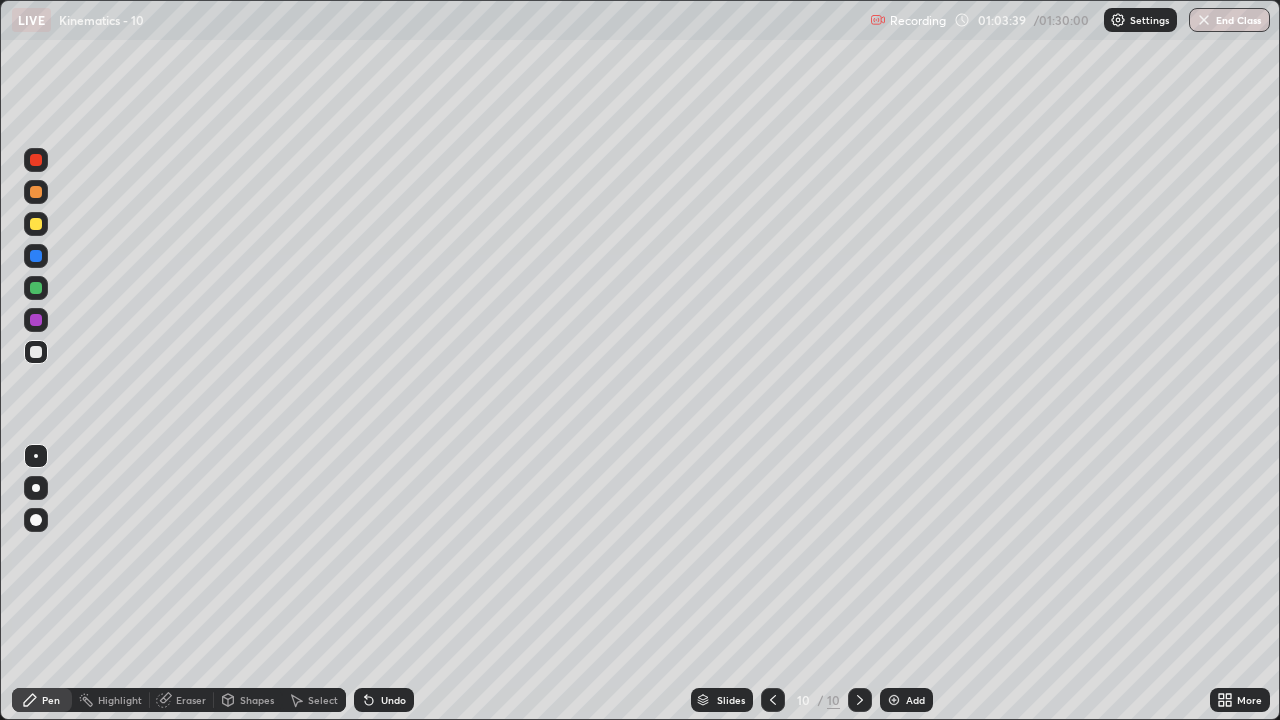click at bounding box center [36, 224] 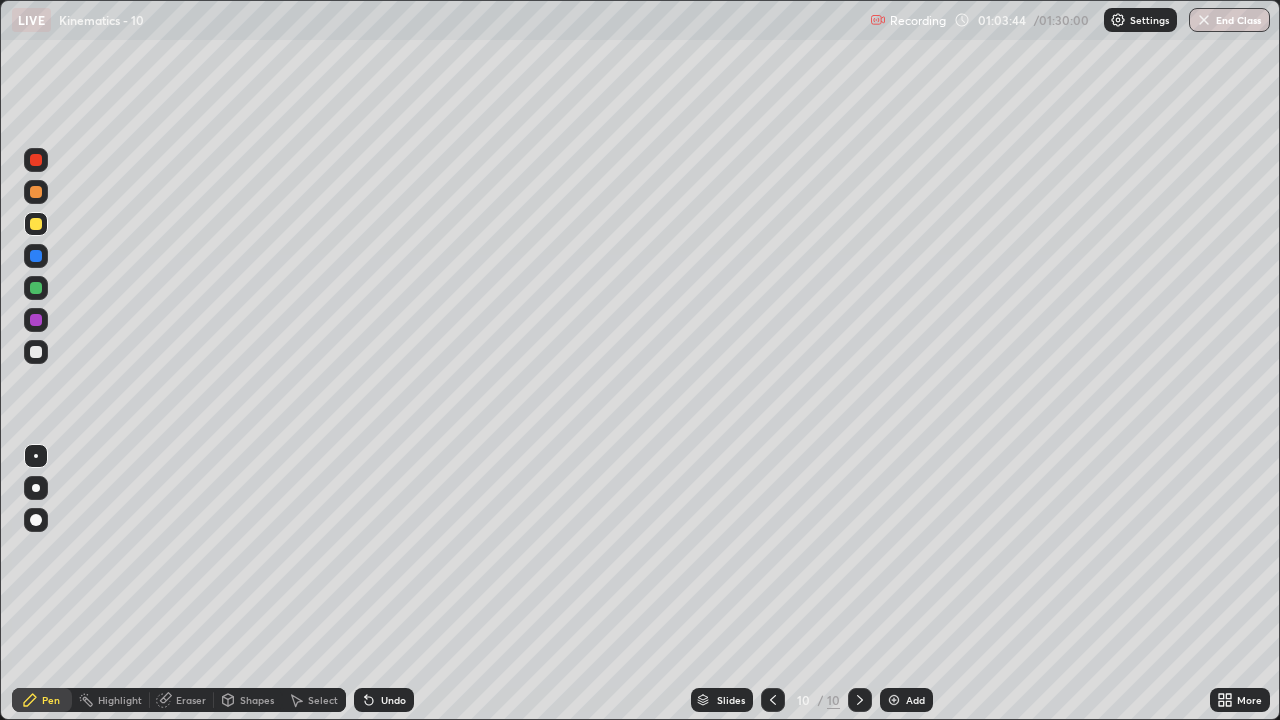 click at bounding box center (36, 352) 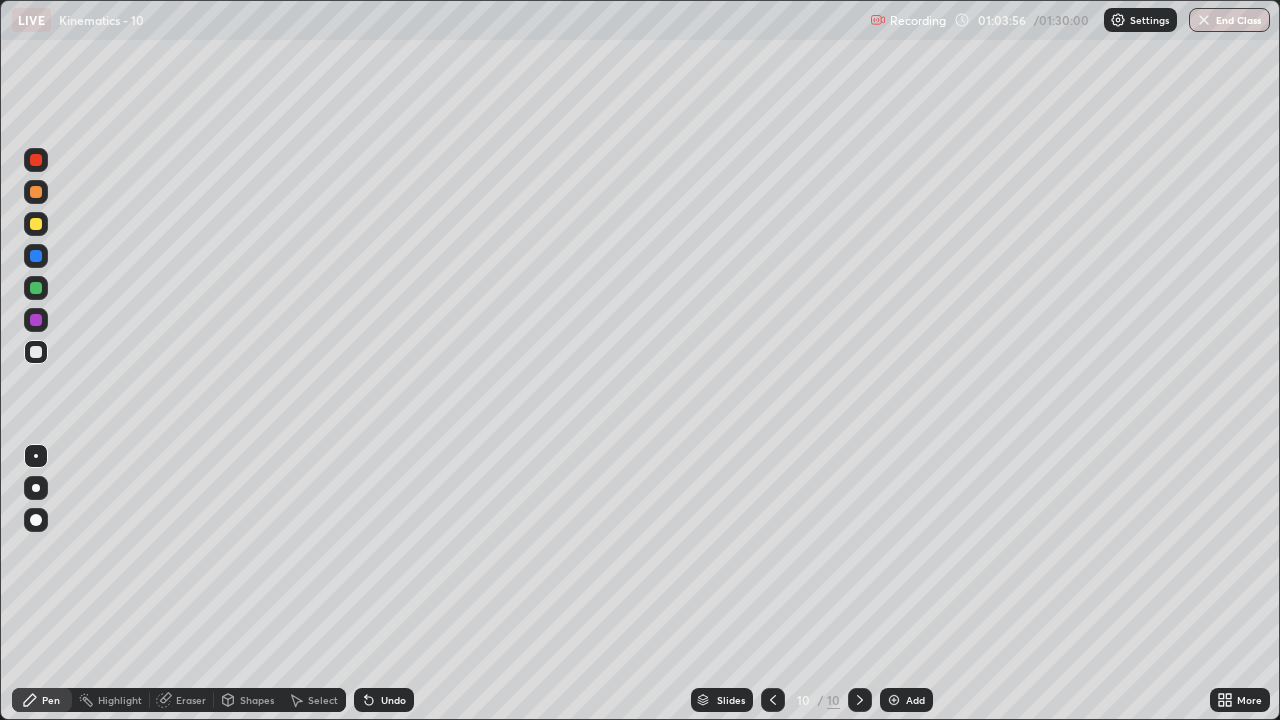 click at bounding box center [36, 224] 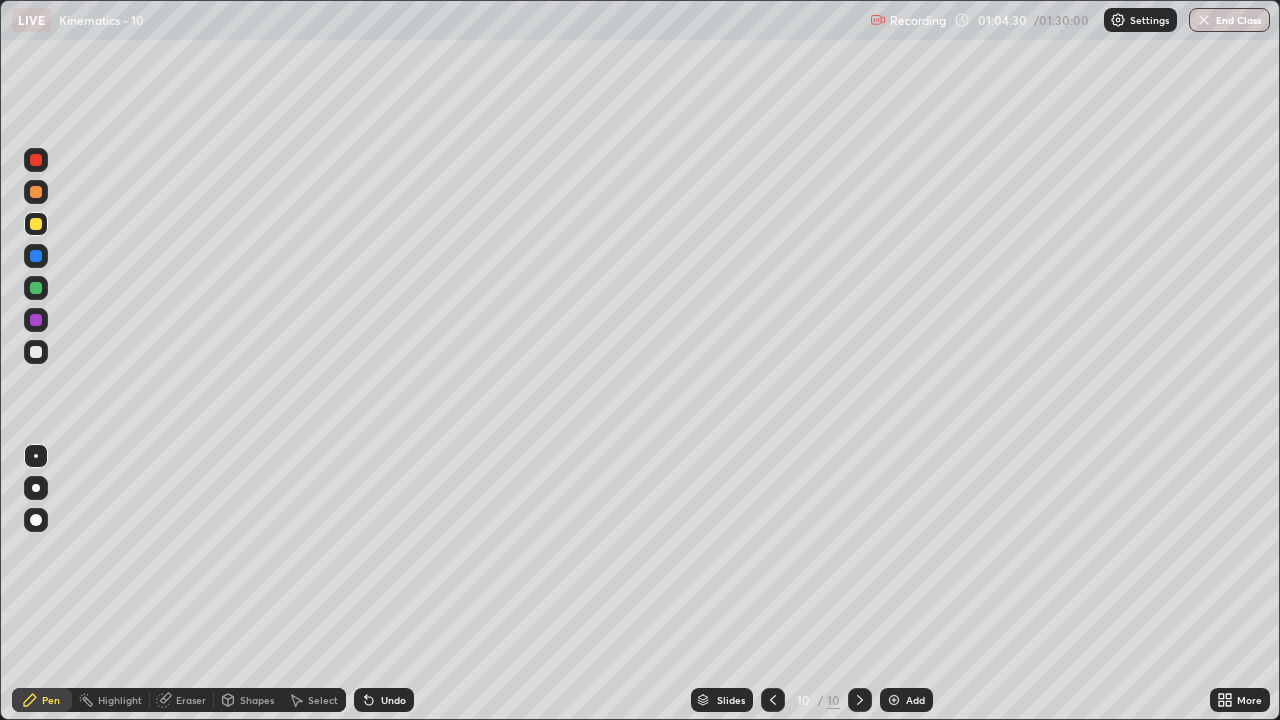 click at bounding box center (36, 352) 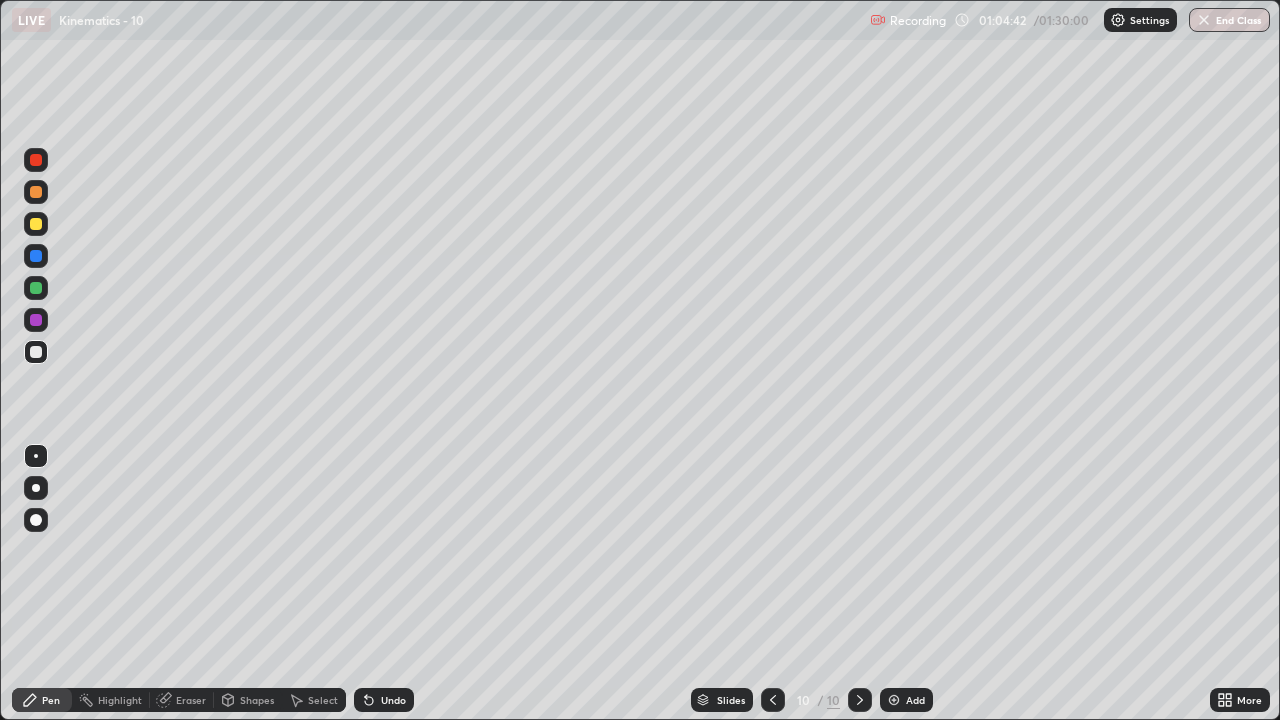 click at bounding box center (36, 288) 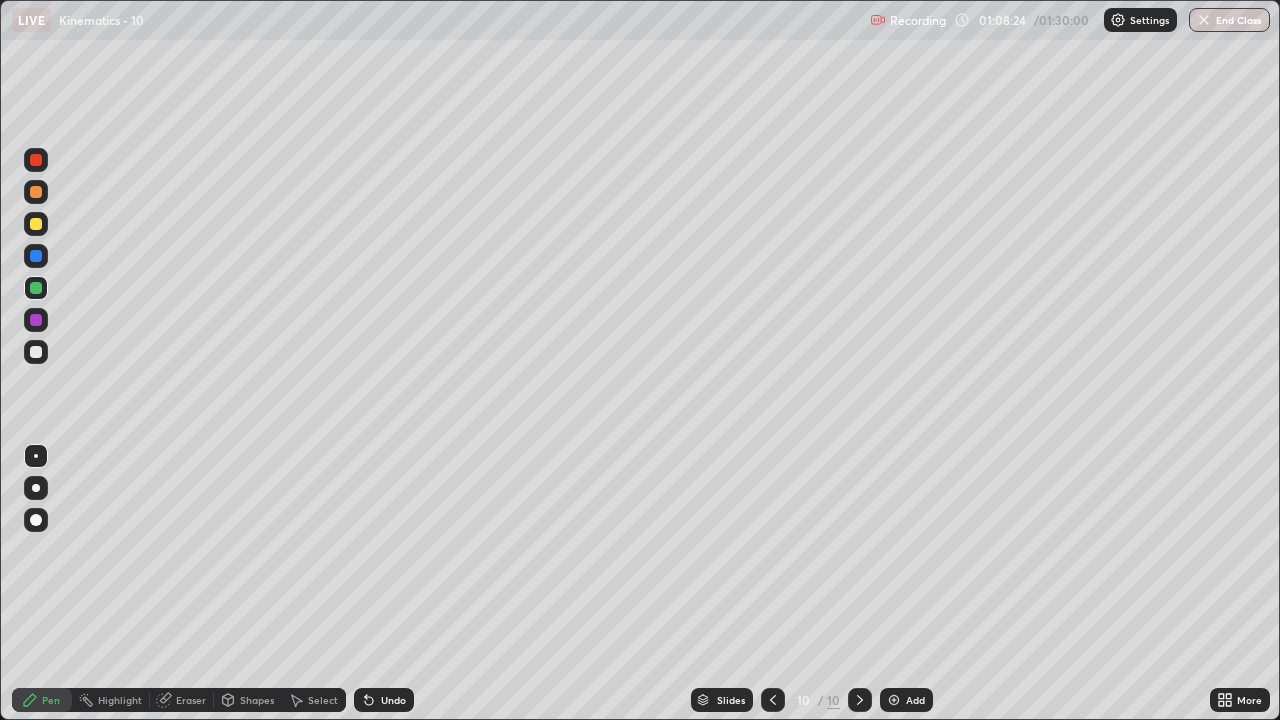 scroll, scrollTop: 99280, scrollLeft: 98720, axis: both 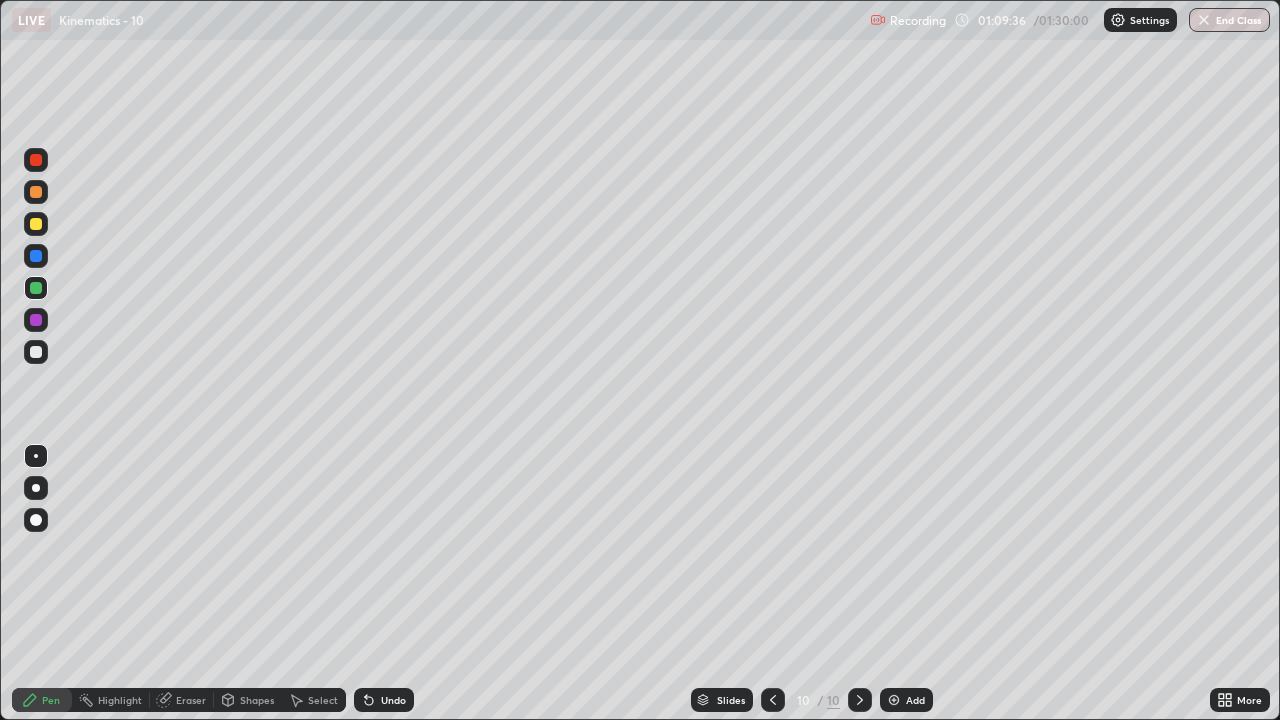 click on "Add" at bounding box center [906, 700] 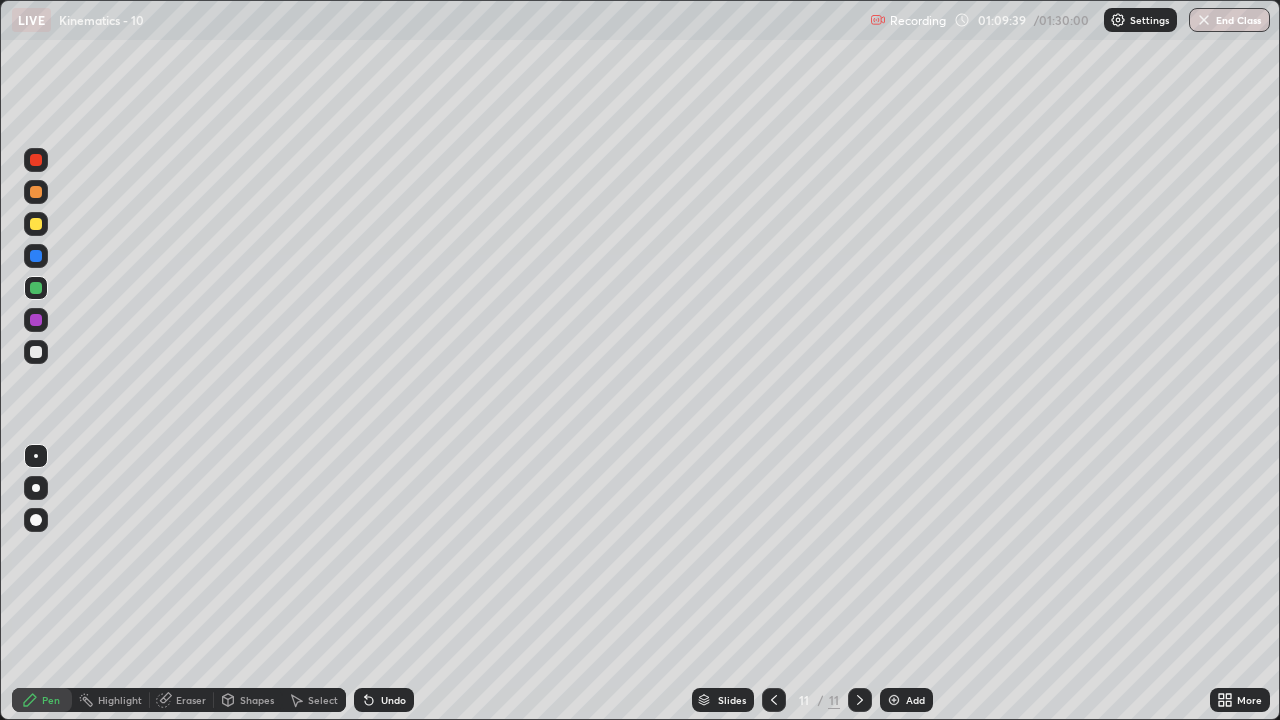click at bounding box center (36, 352) 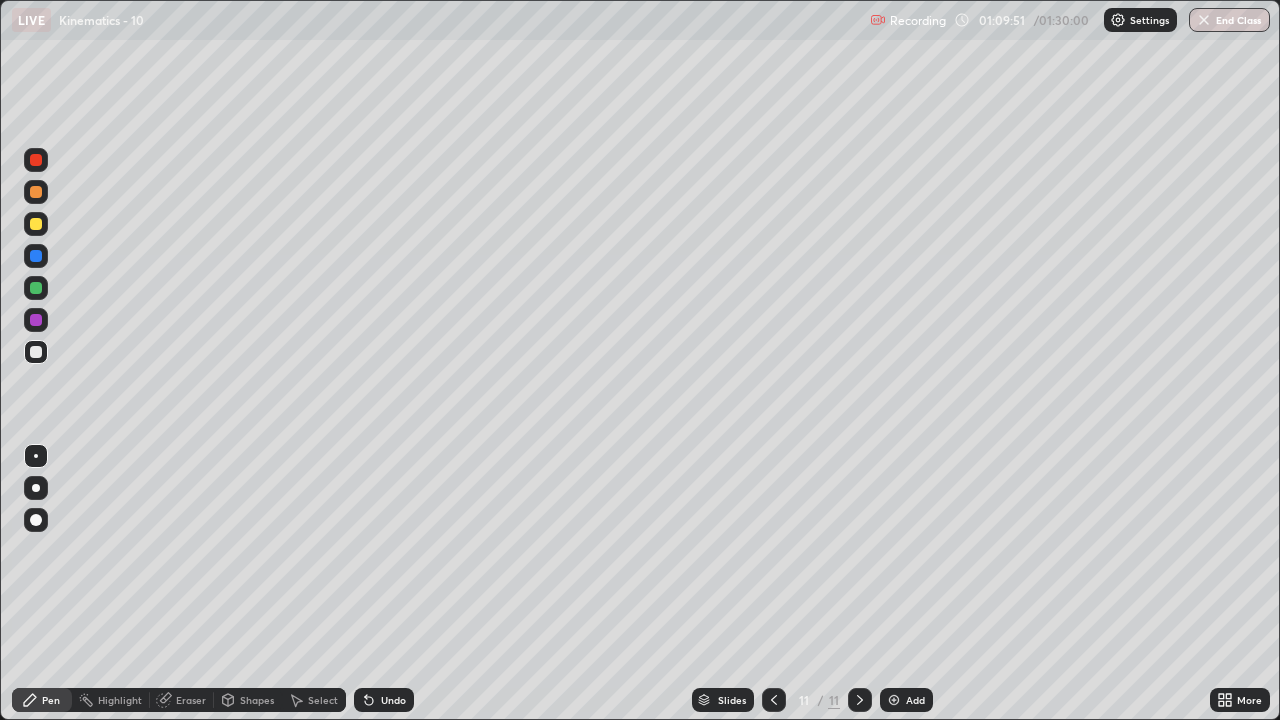 click at bounding box center (36, 288) 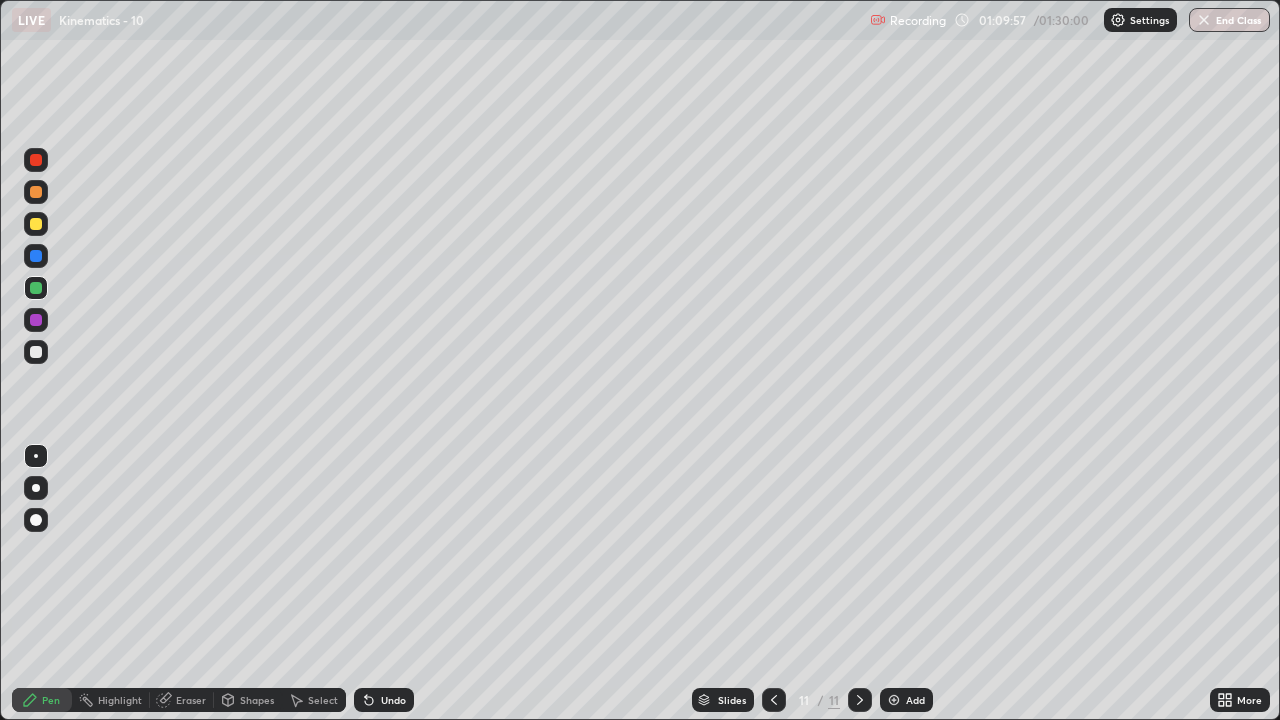 click on "Undo" at bounding box center (393, 700) 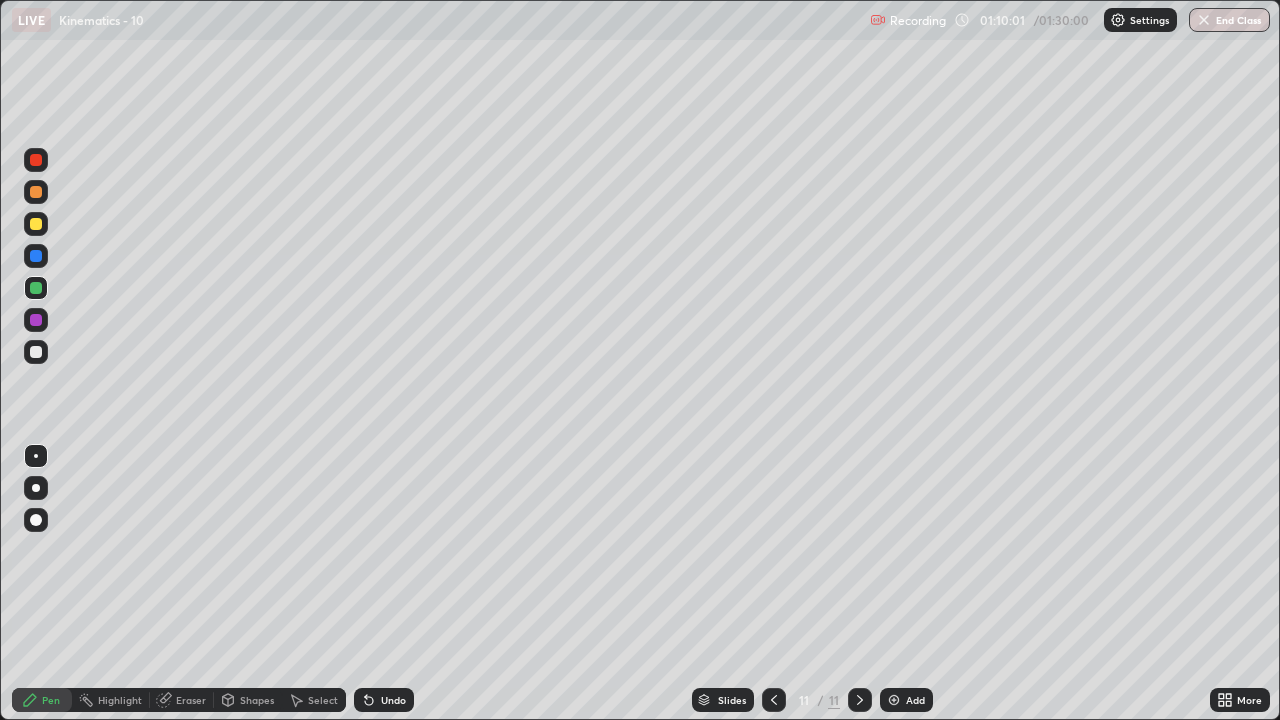 click 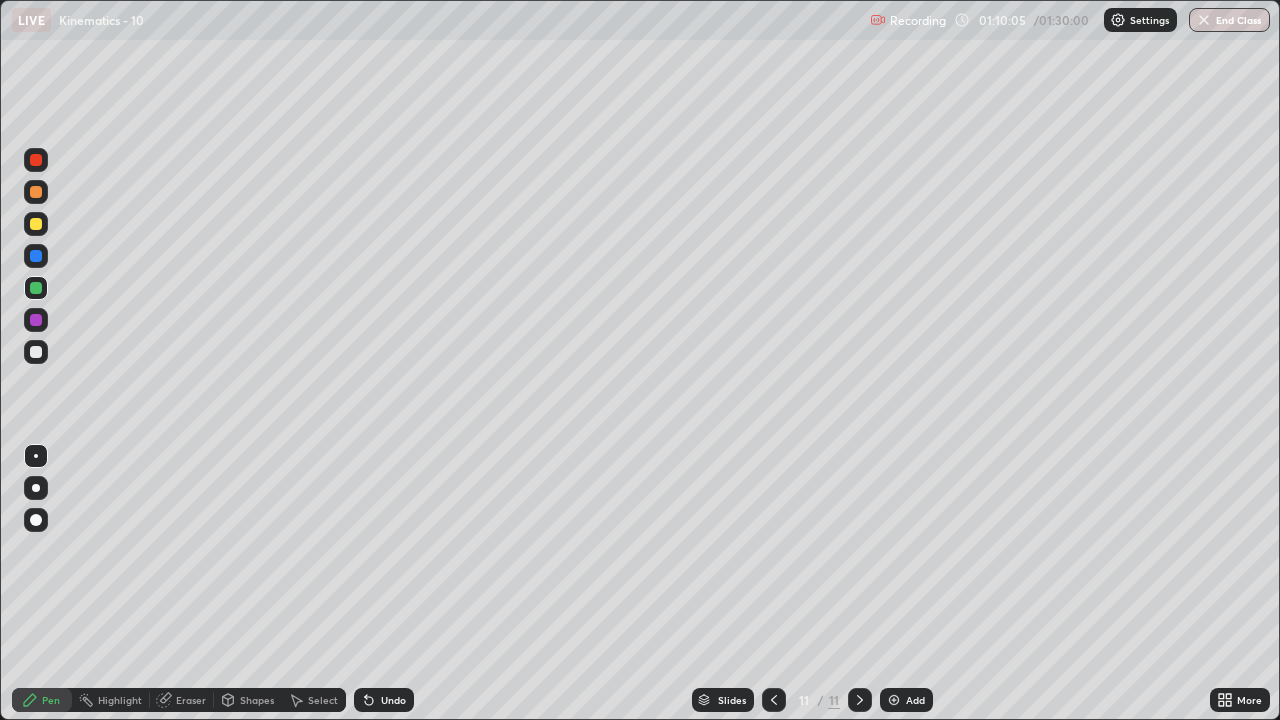 click on "Undo" at bounding box center (393, 700) 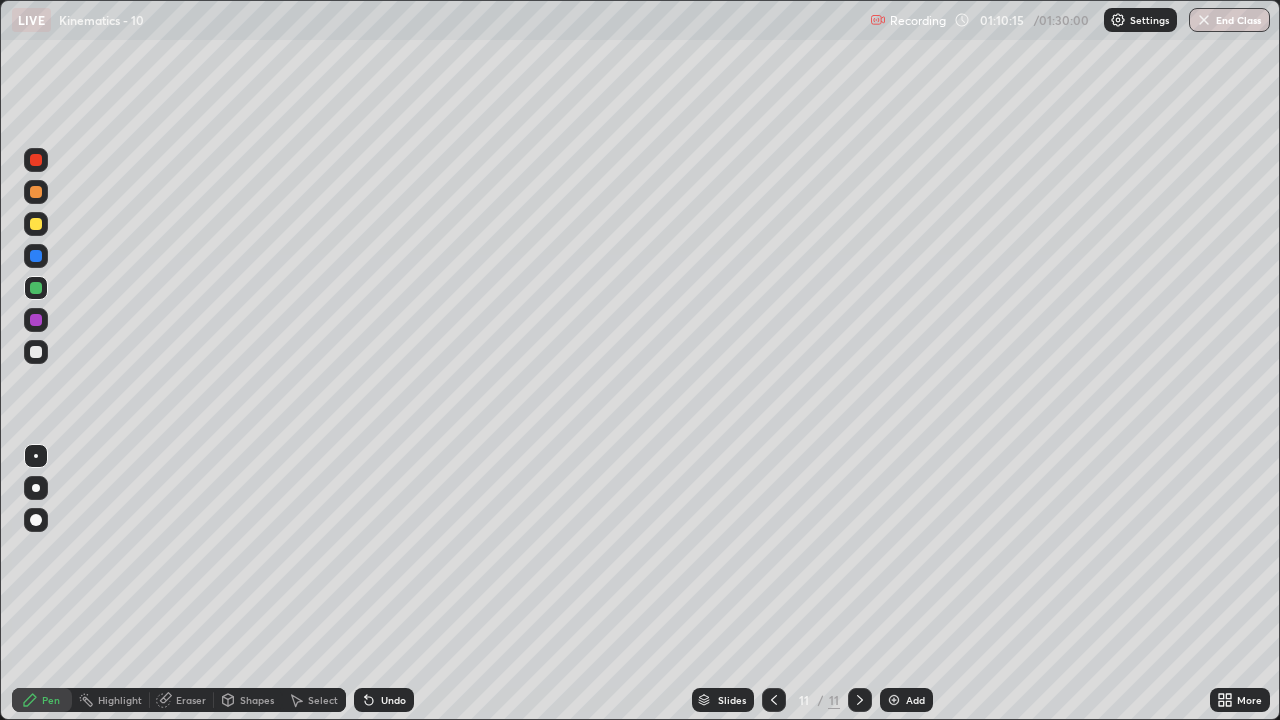 click on "Undo" at bounding box center (393, 700) 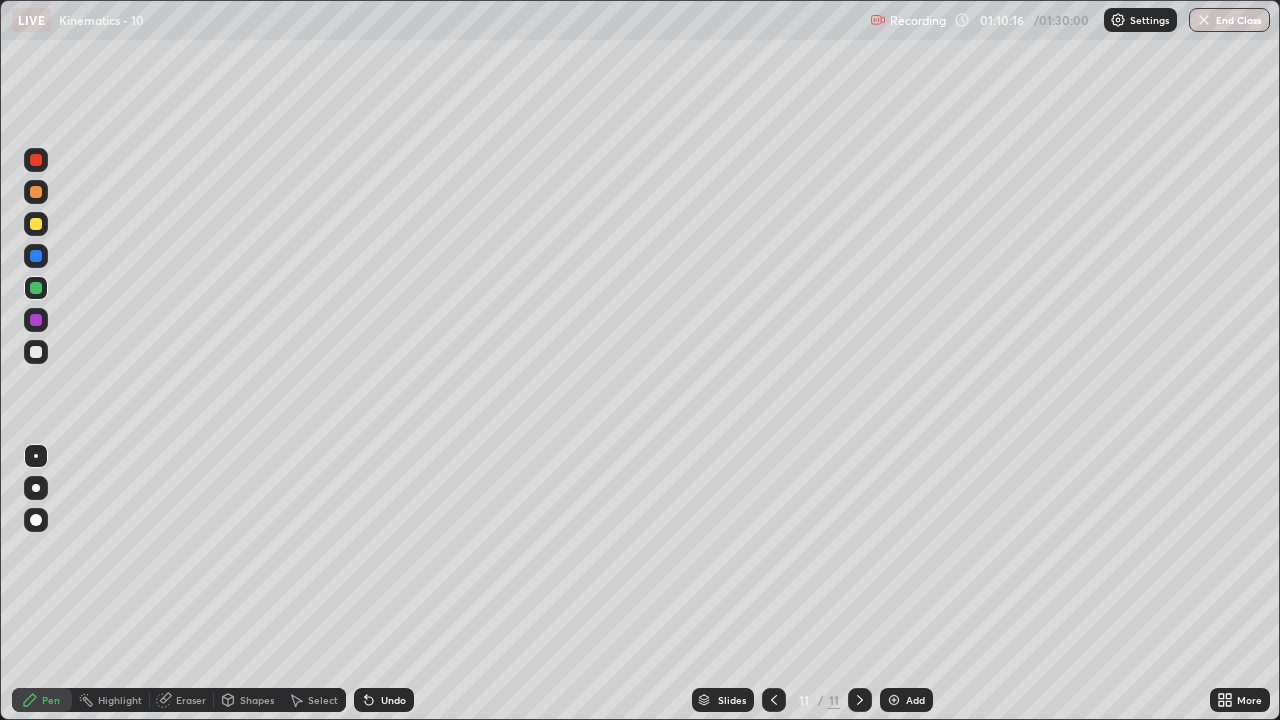 click on "Undo" at bounding box center [393, 700] 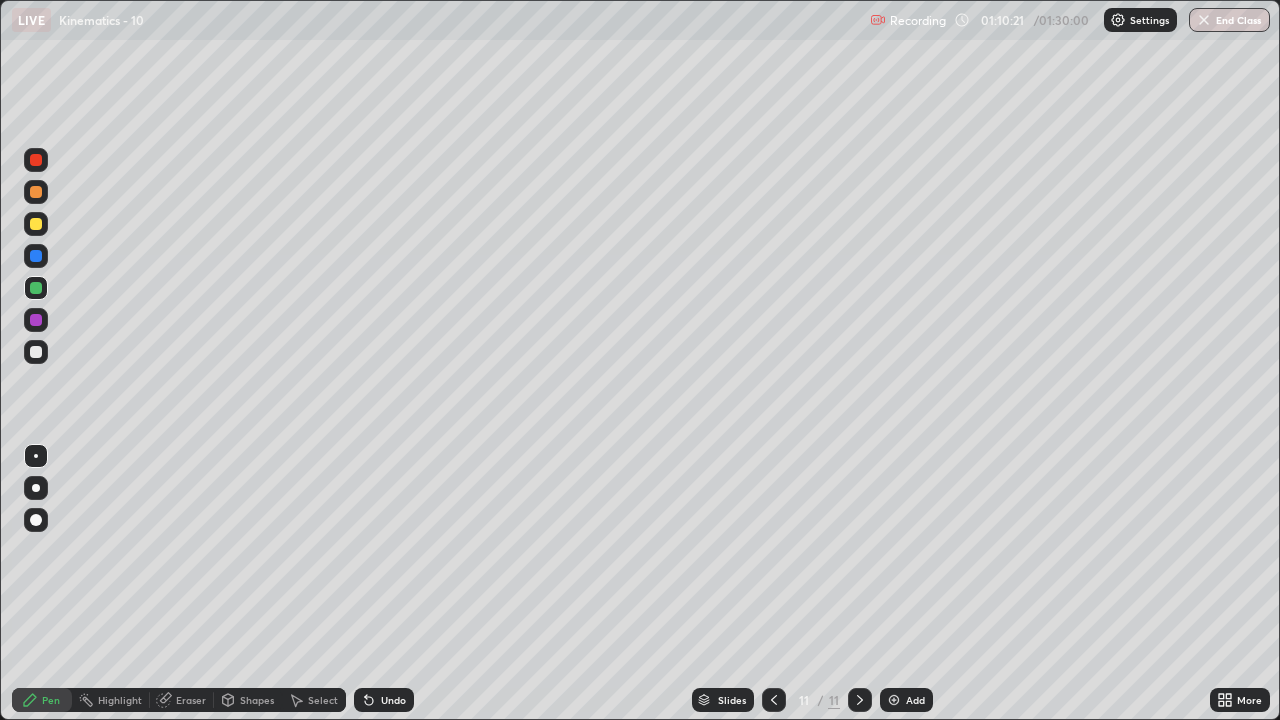 click on "Eraser" at bounding box center [182, 700] 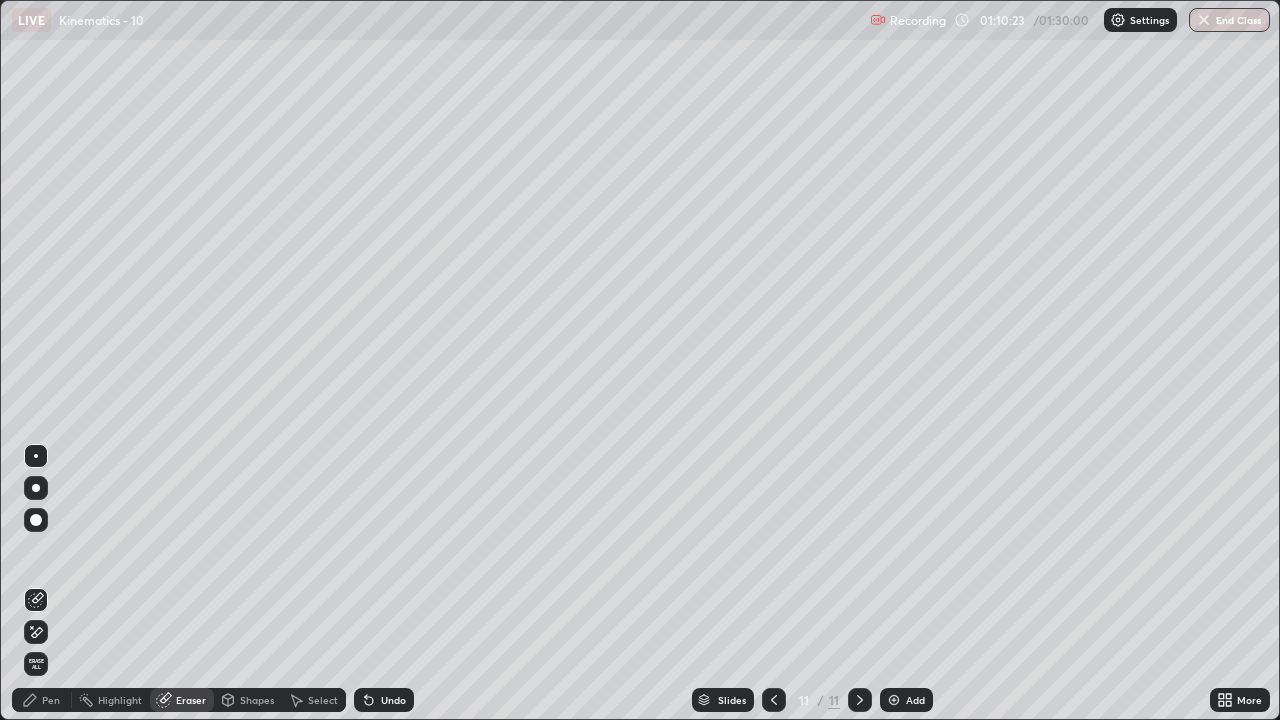 click 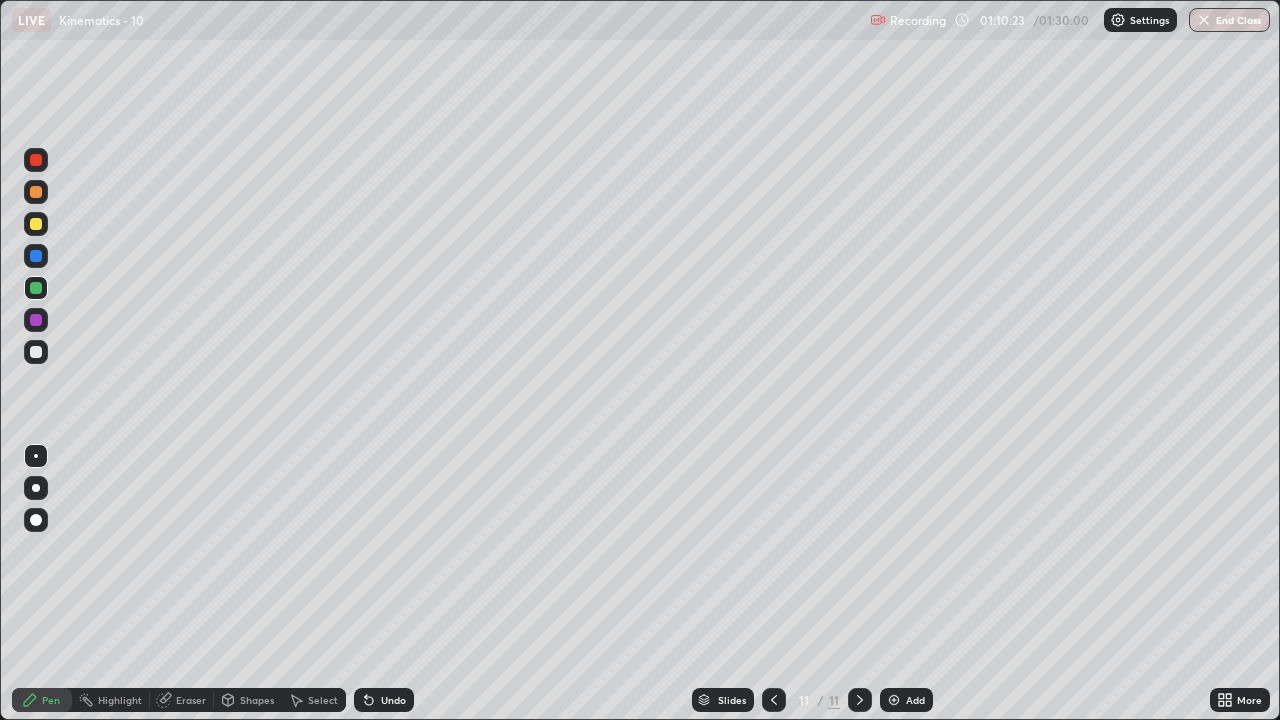 click at bounding box center [36, 352] 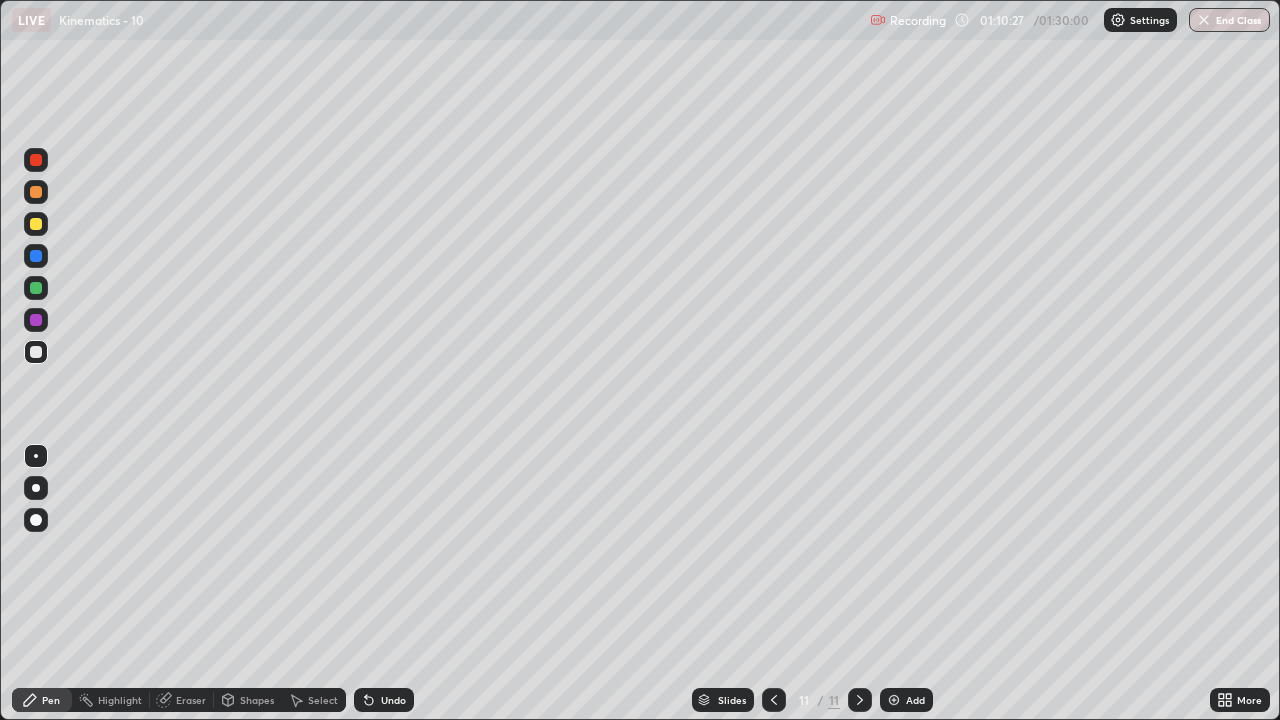 click at bounding box center [36, 288] 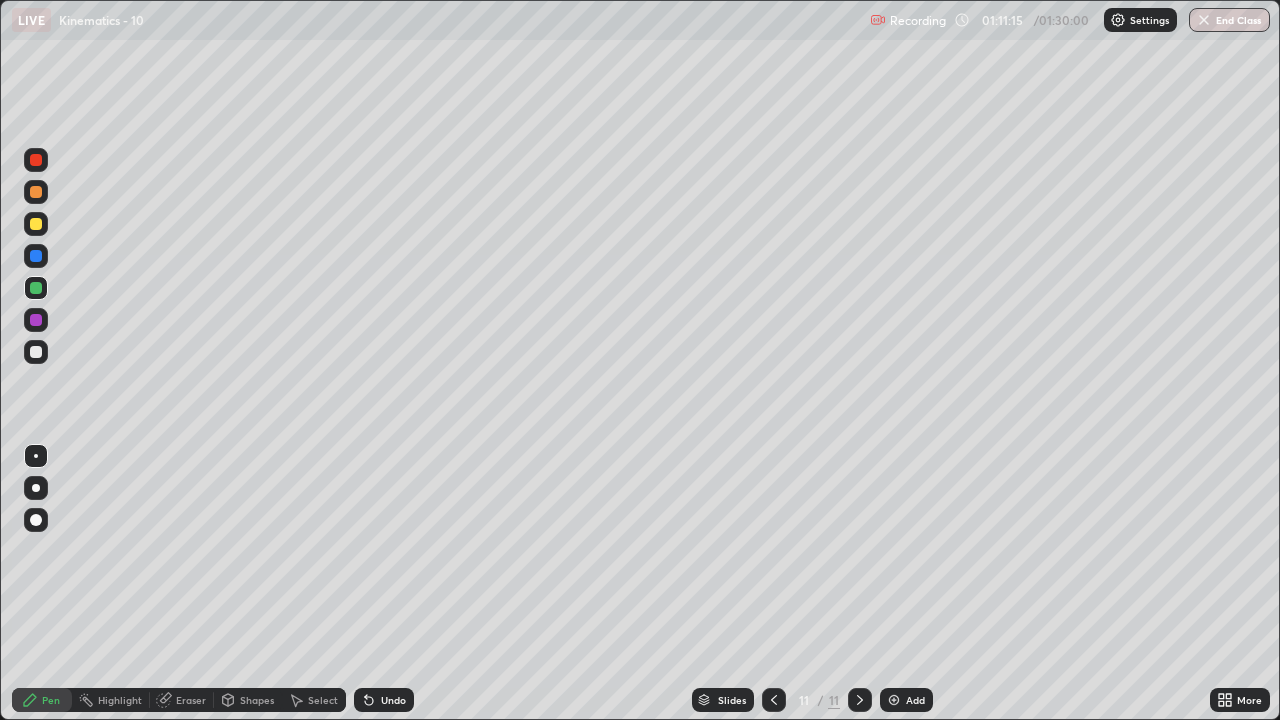 click at bounding box center (36, 352) 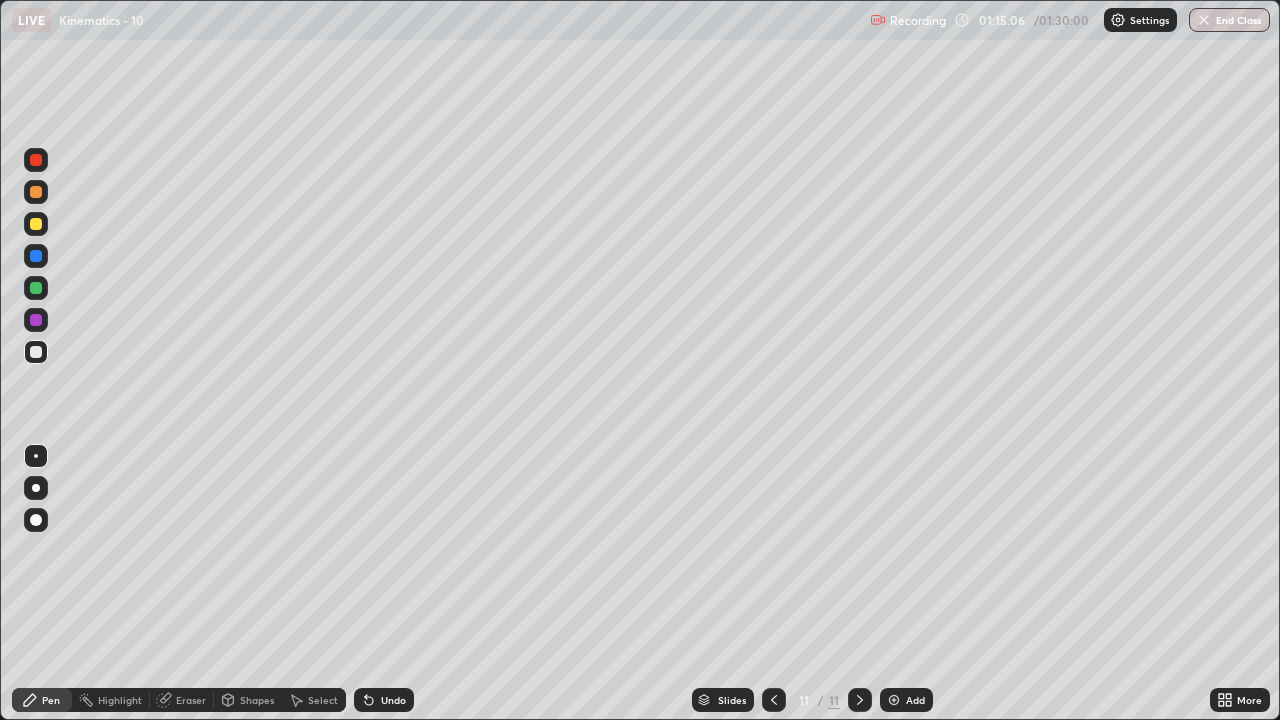click at bounding box center (36, 320) 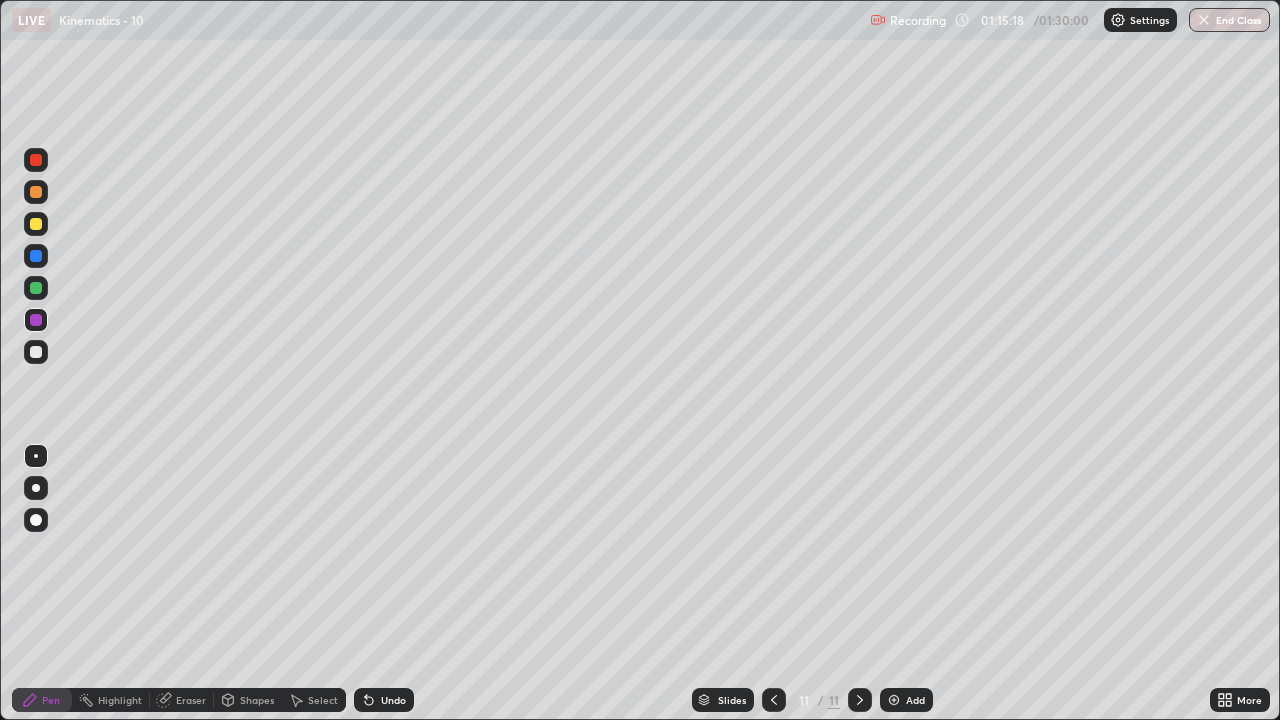 click at bounding box center [36, 224] 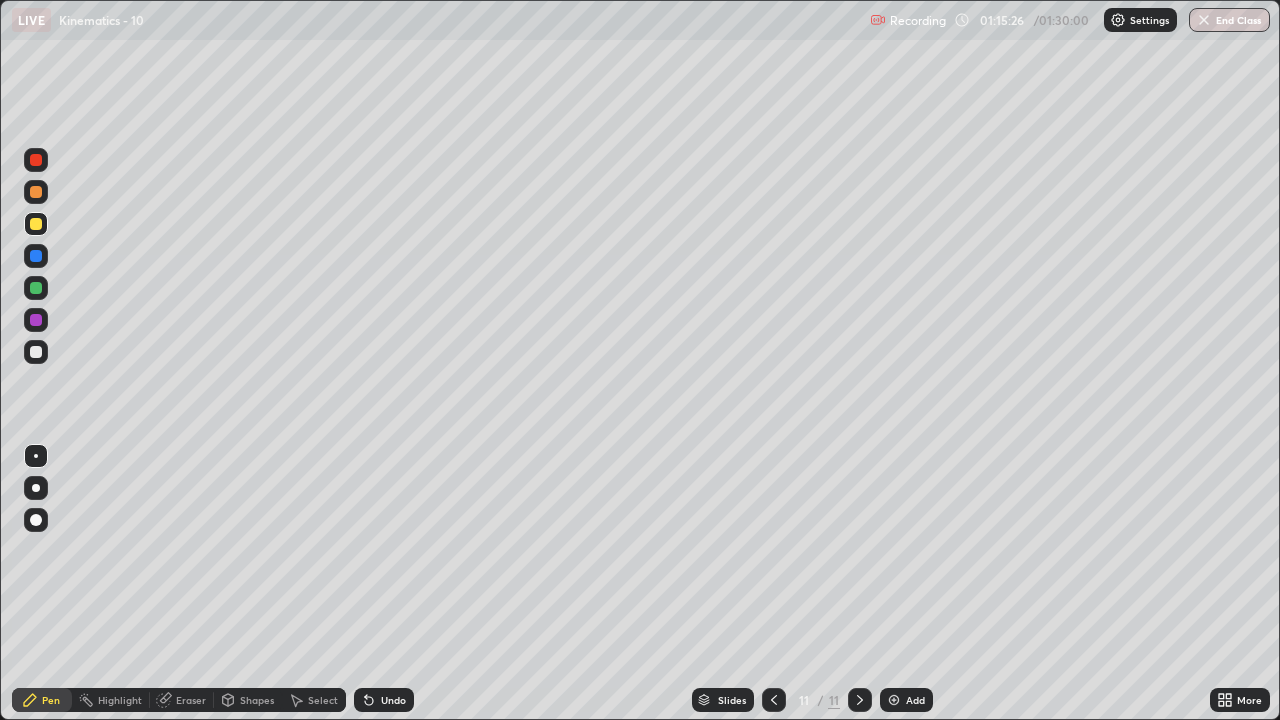 click at bounding box center [36, 352] 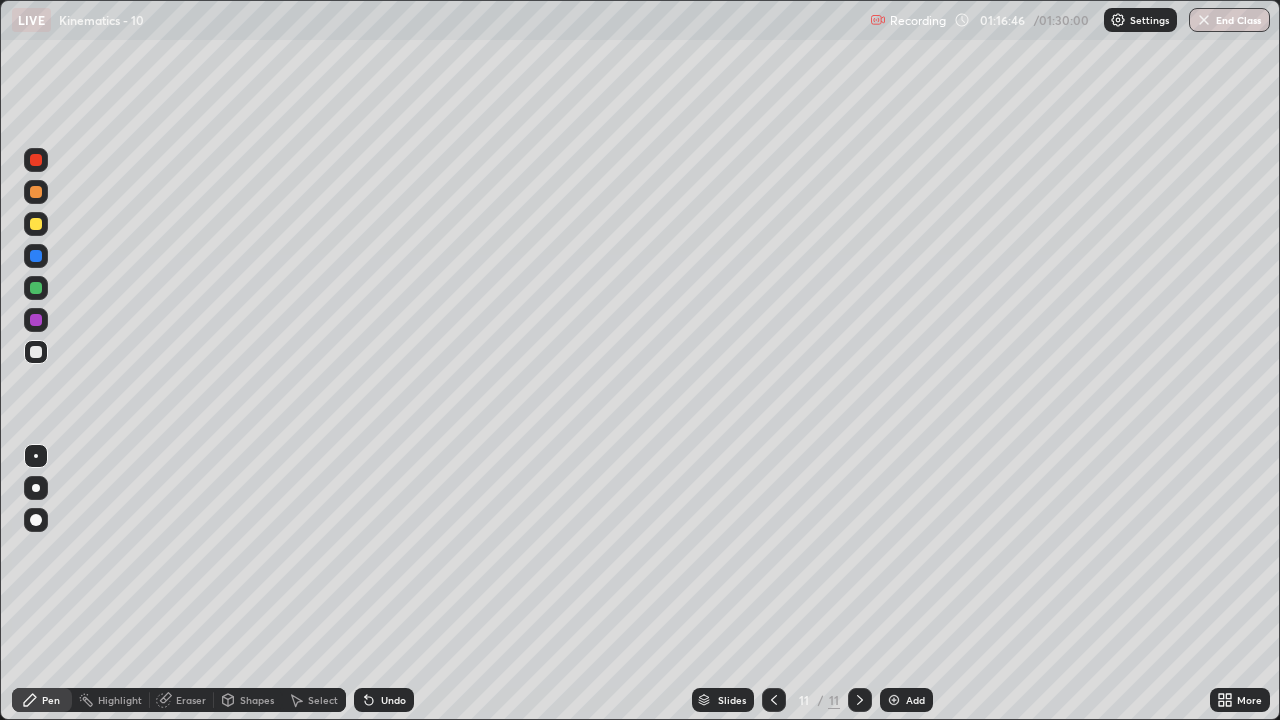 click at bounding box center (36, 224) 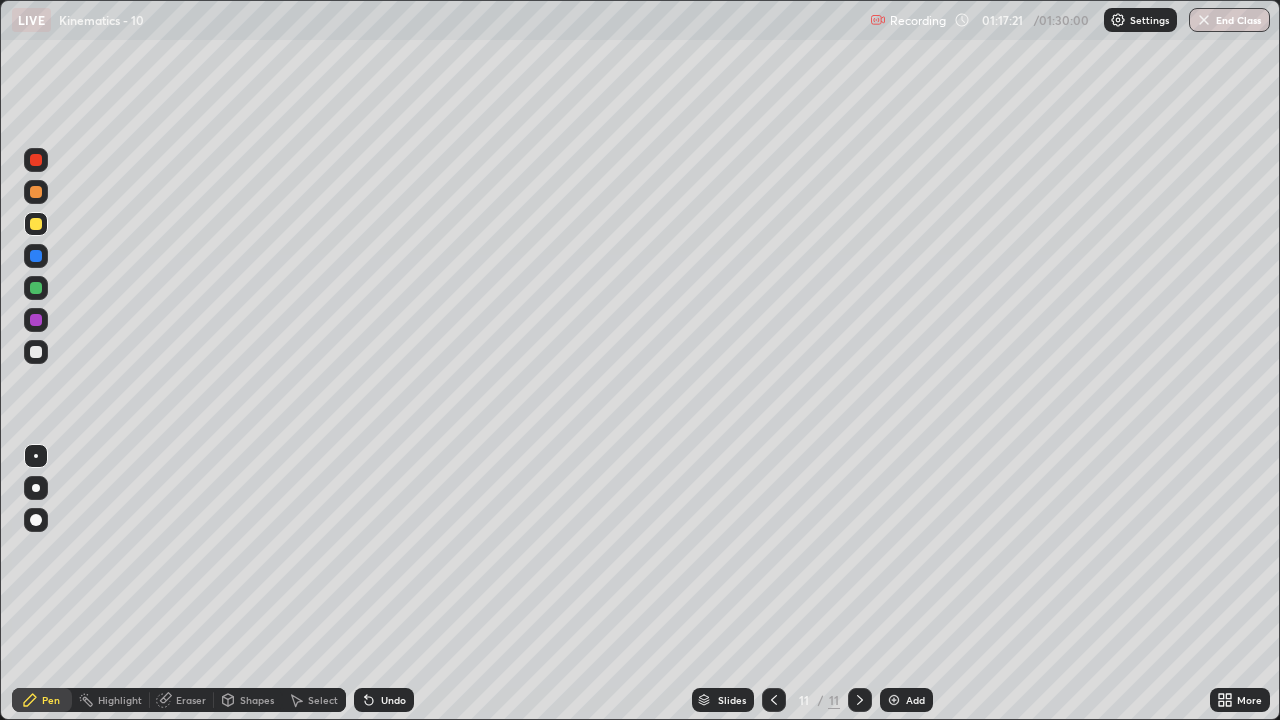 click on "Undo" at bounding box center (384, 700) 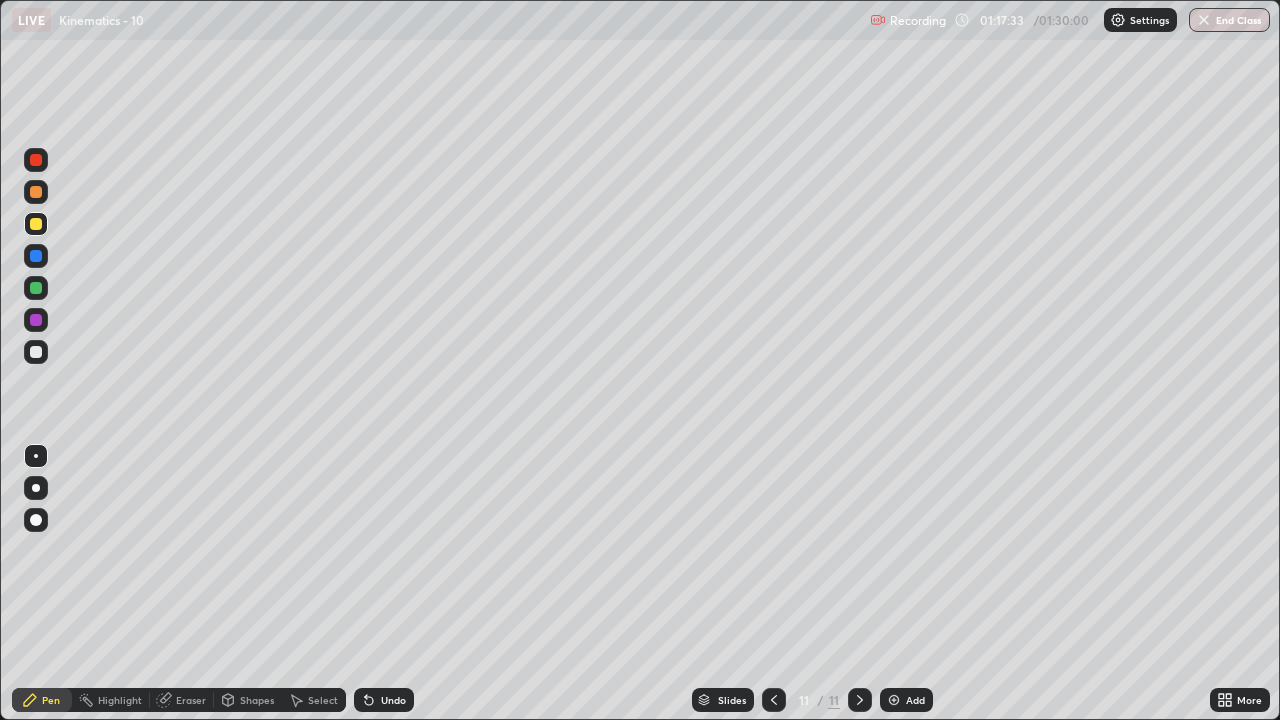 click at bounding box center (36, 288) 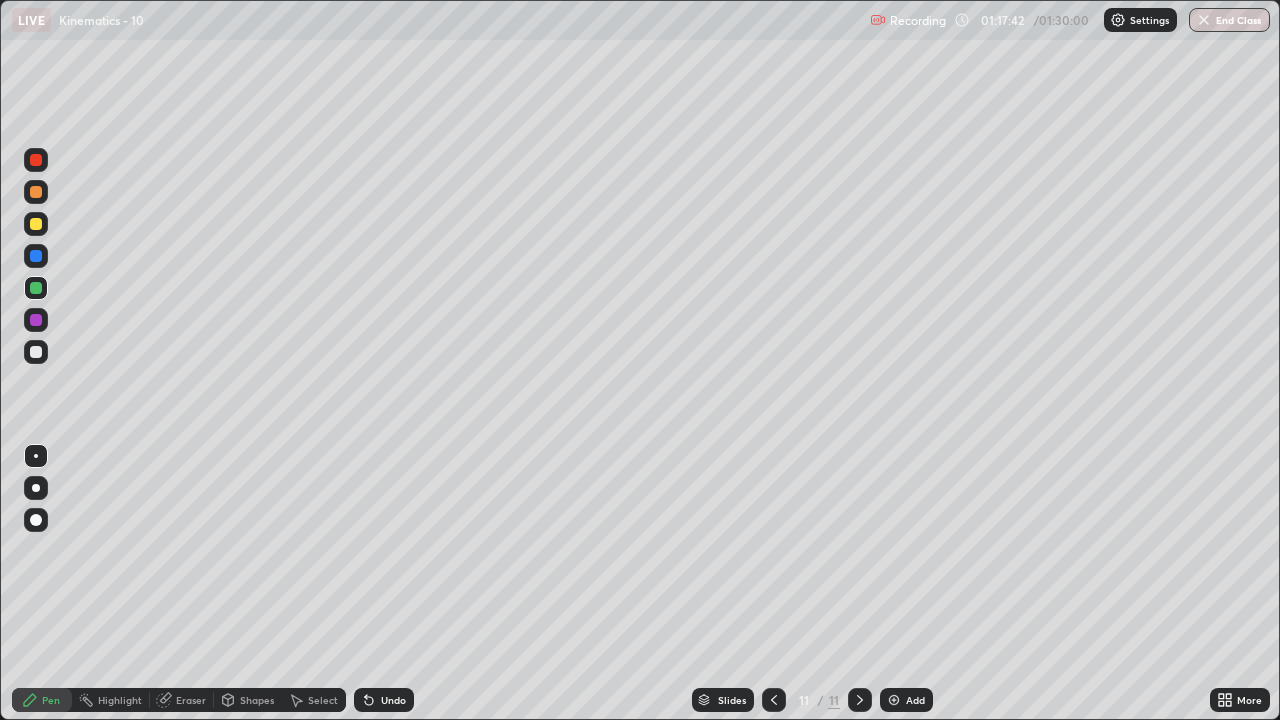 click on "Undo" at bounding box center (384, 700) 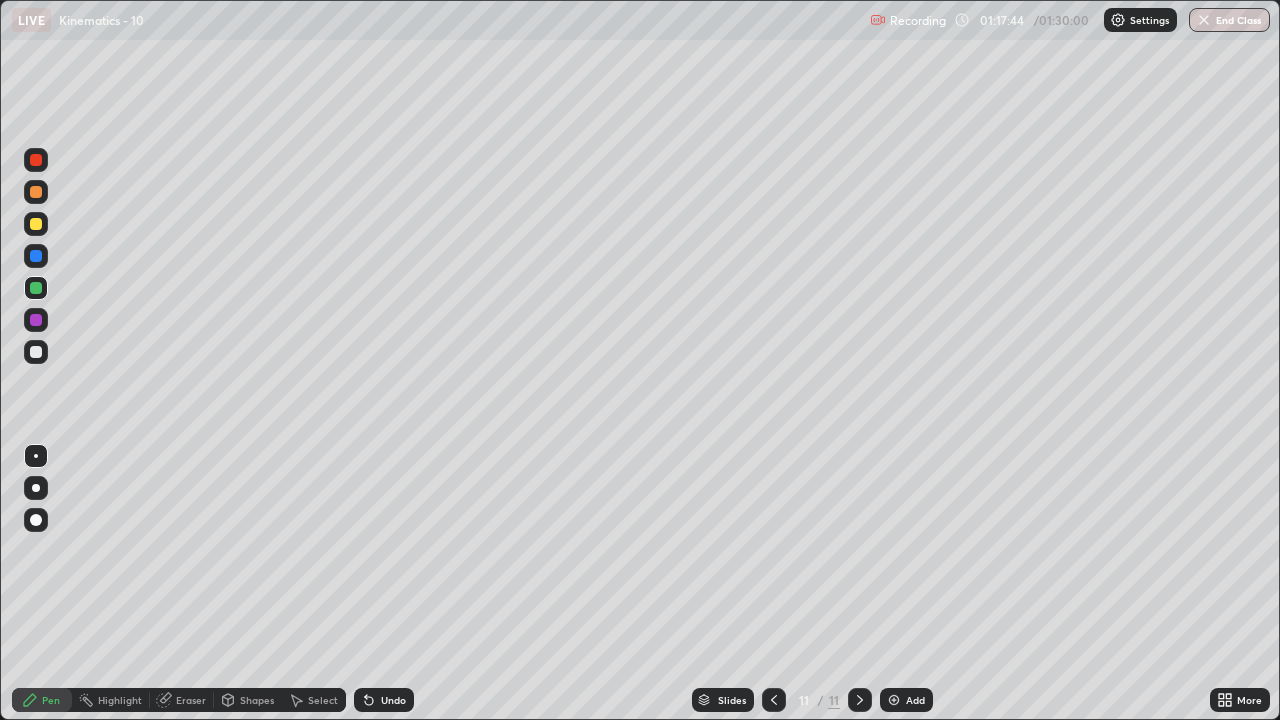 click on "Undo" at bounding box center (393, 700) 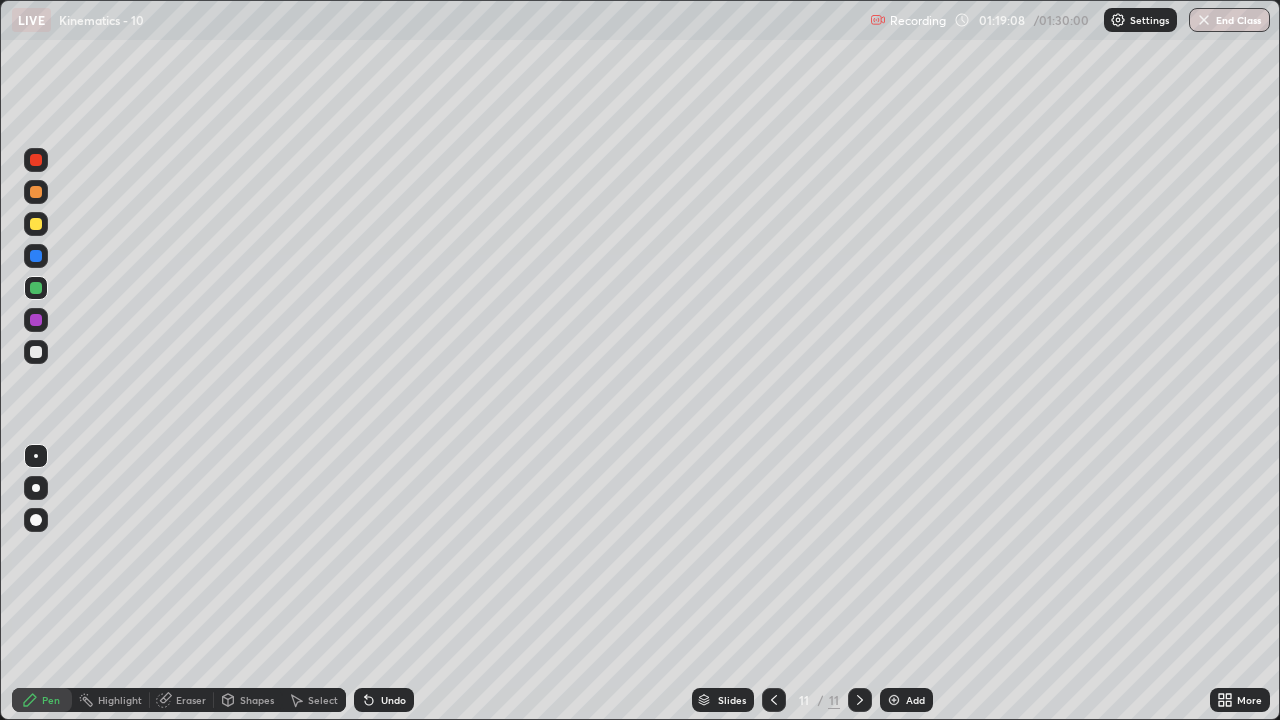 click at bounding box center [894, 700] 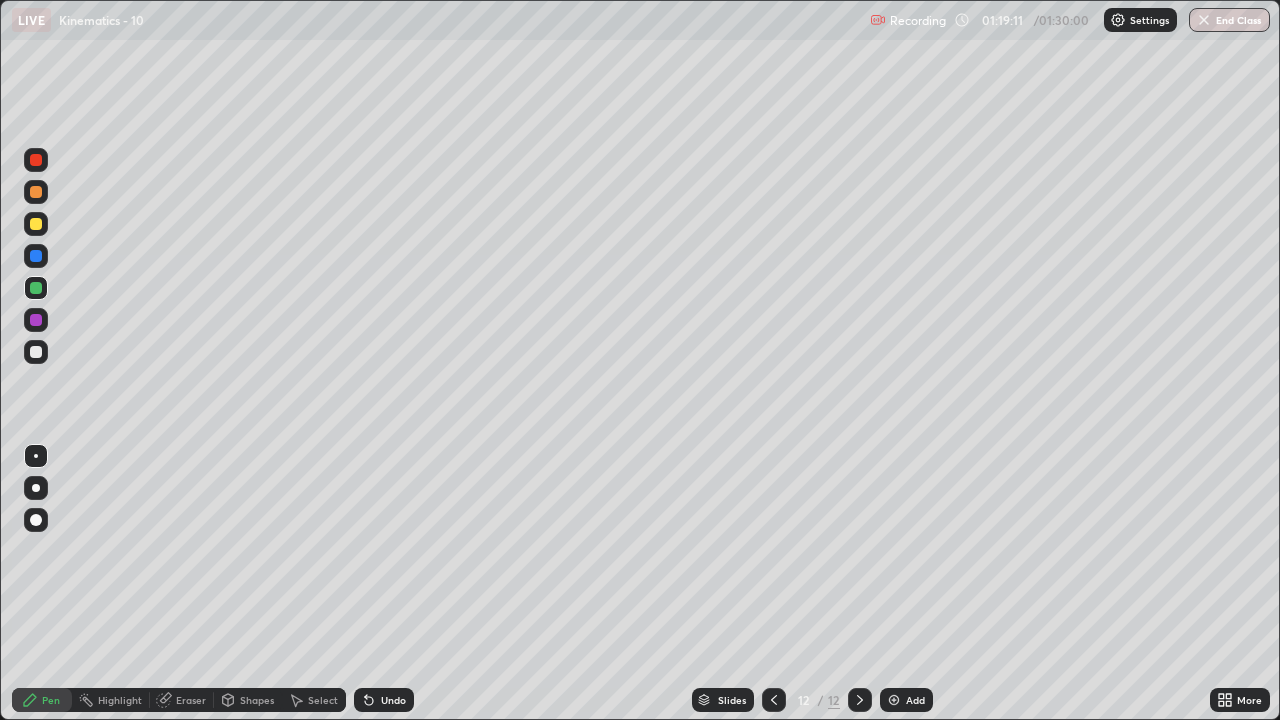click 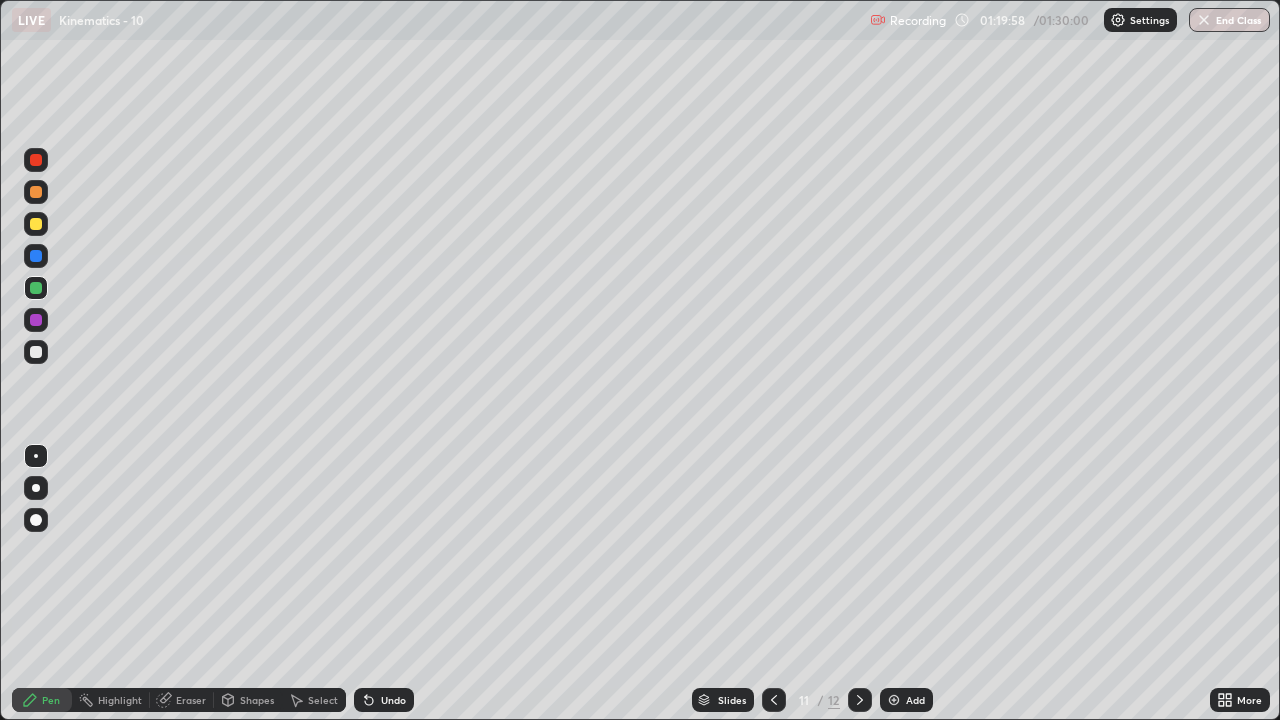 click at bounding box center [860, 700] 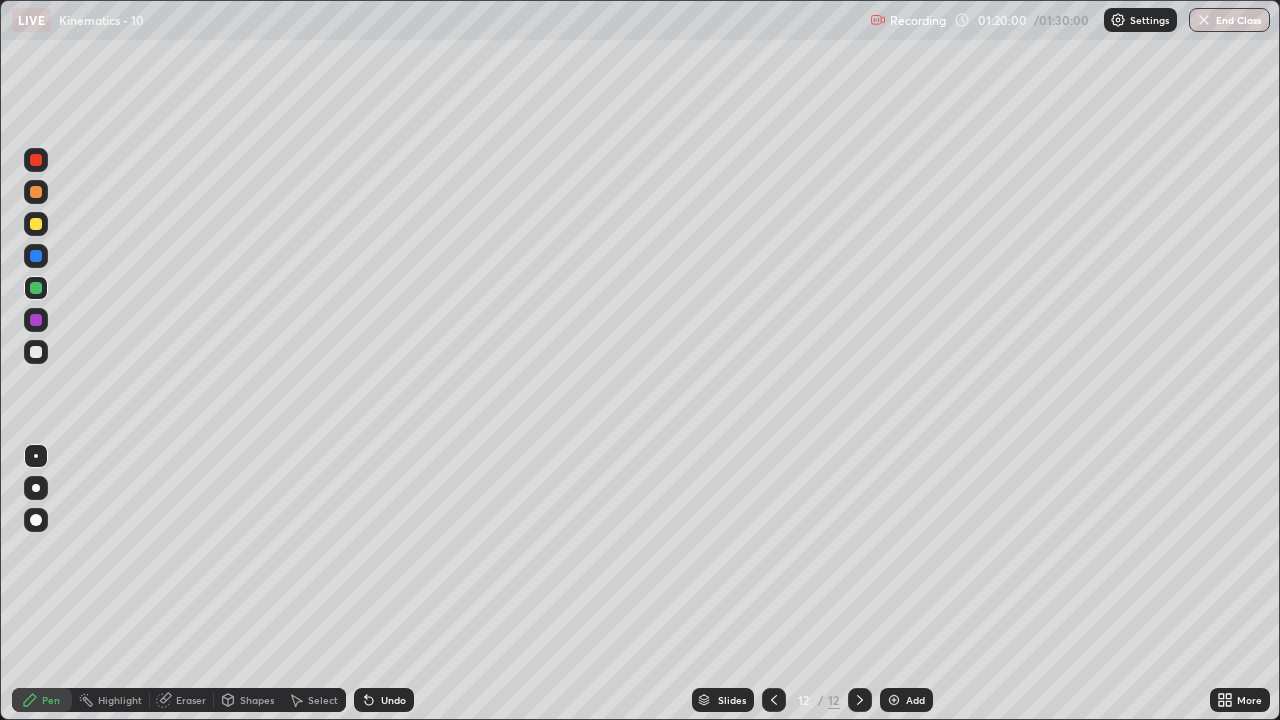 click at bounding box center [36, 352] 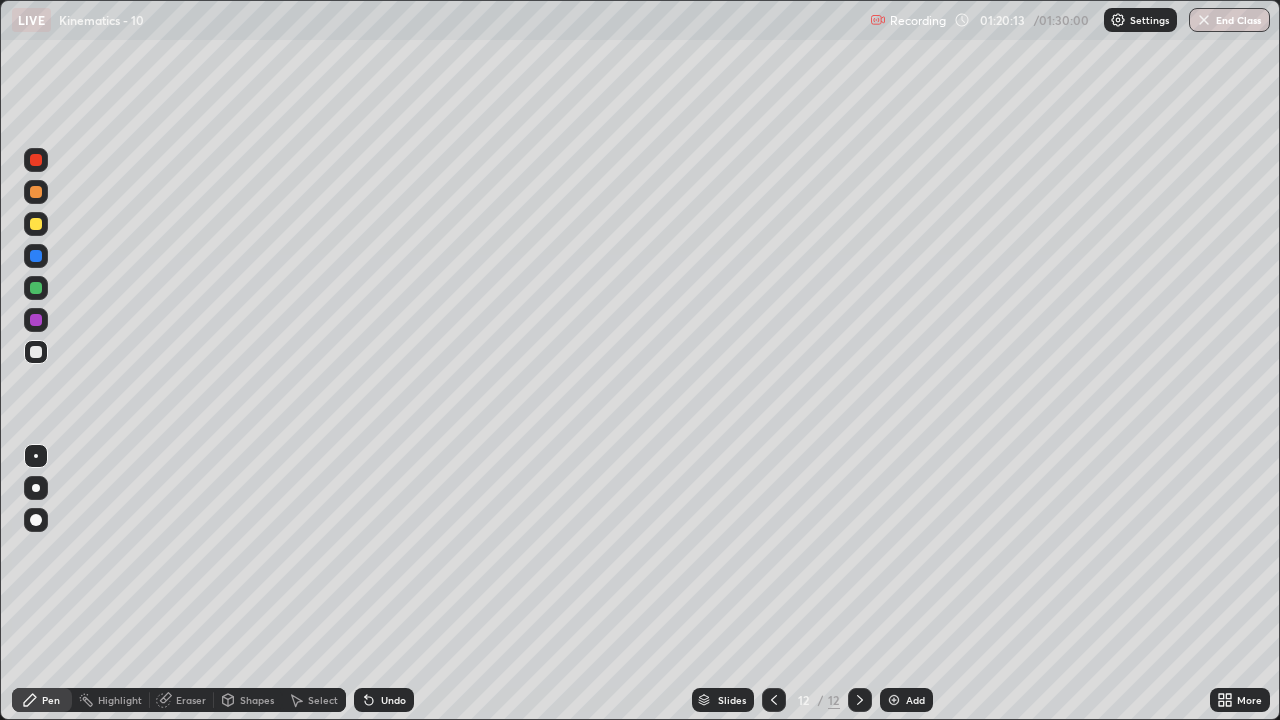 click at bounding box center [36, 352] 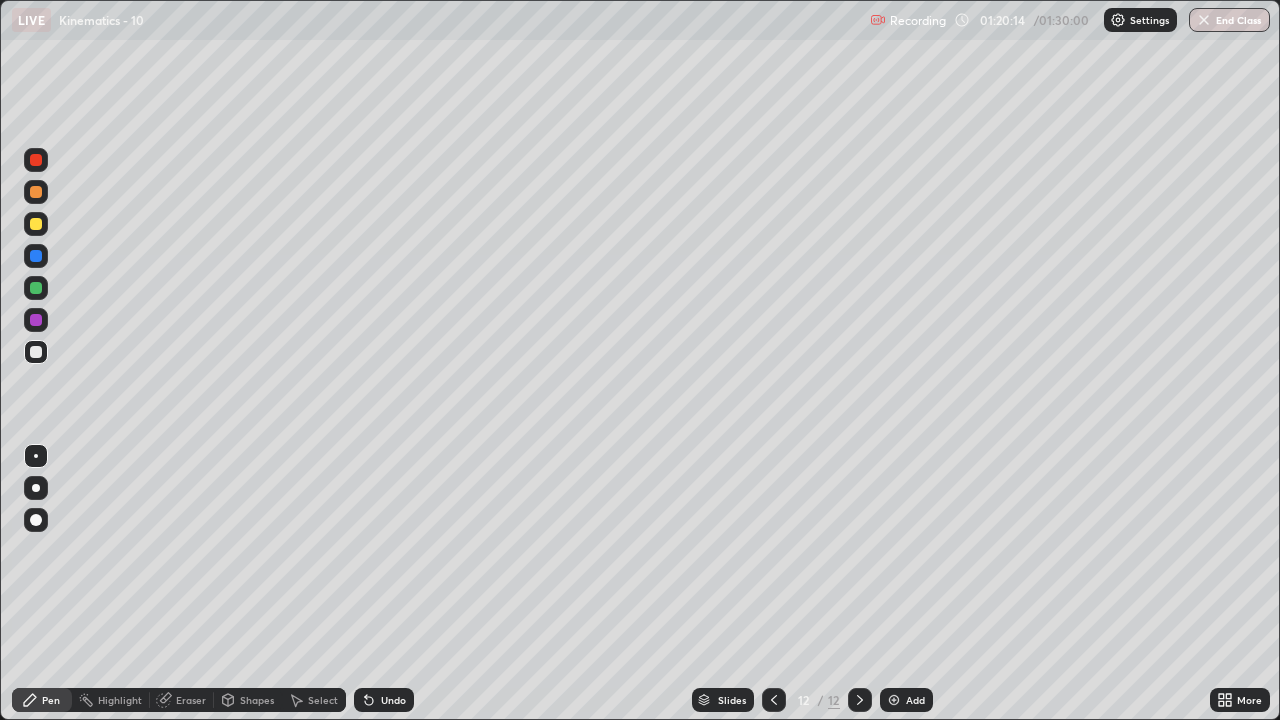 click at bounding box center (36, 224) 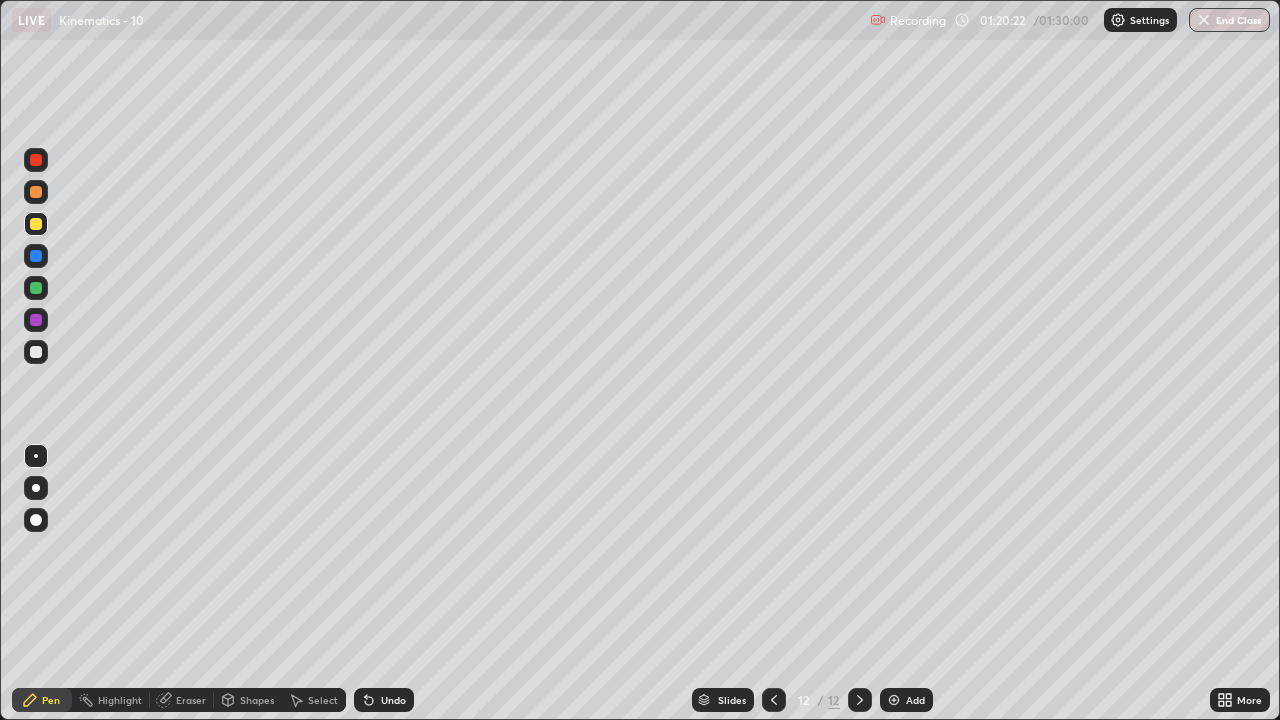 click at bounding box center [36, 352] 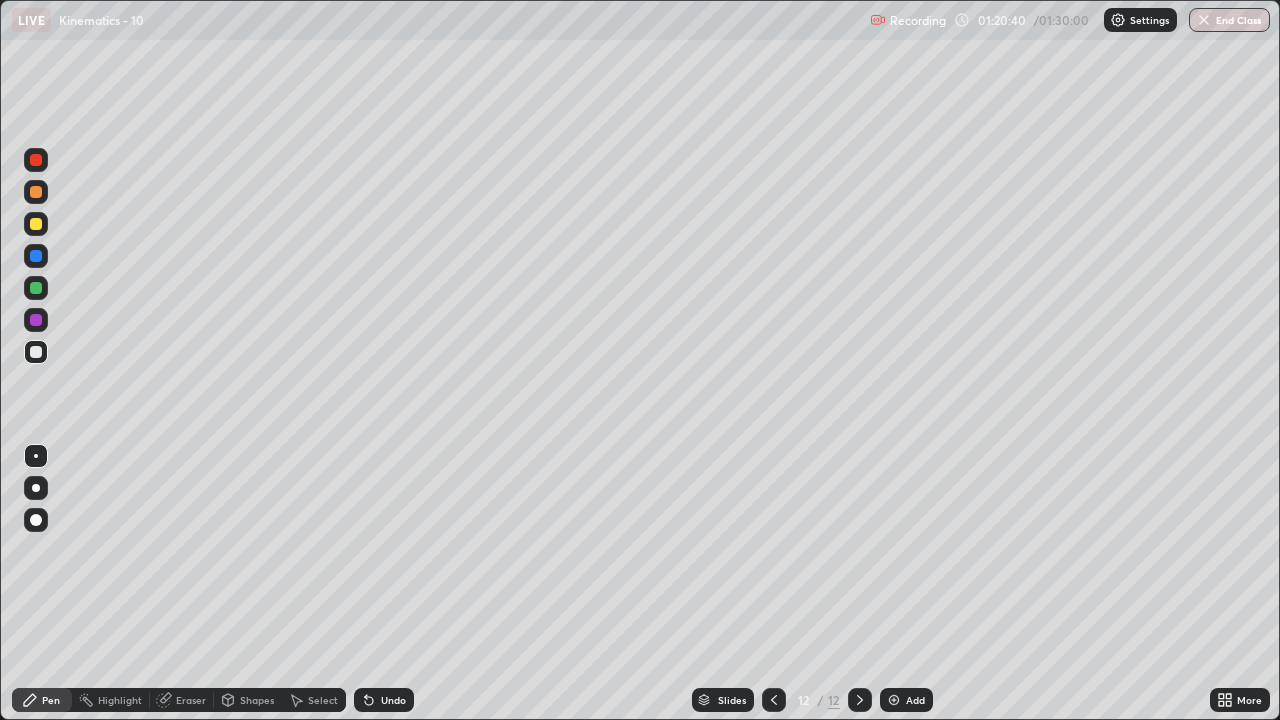 click at bounding box center [36, 224] 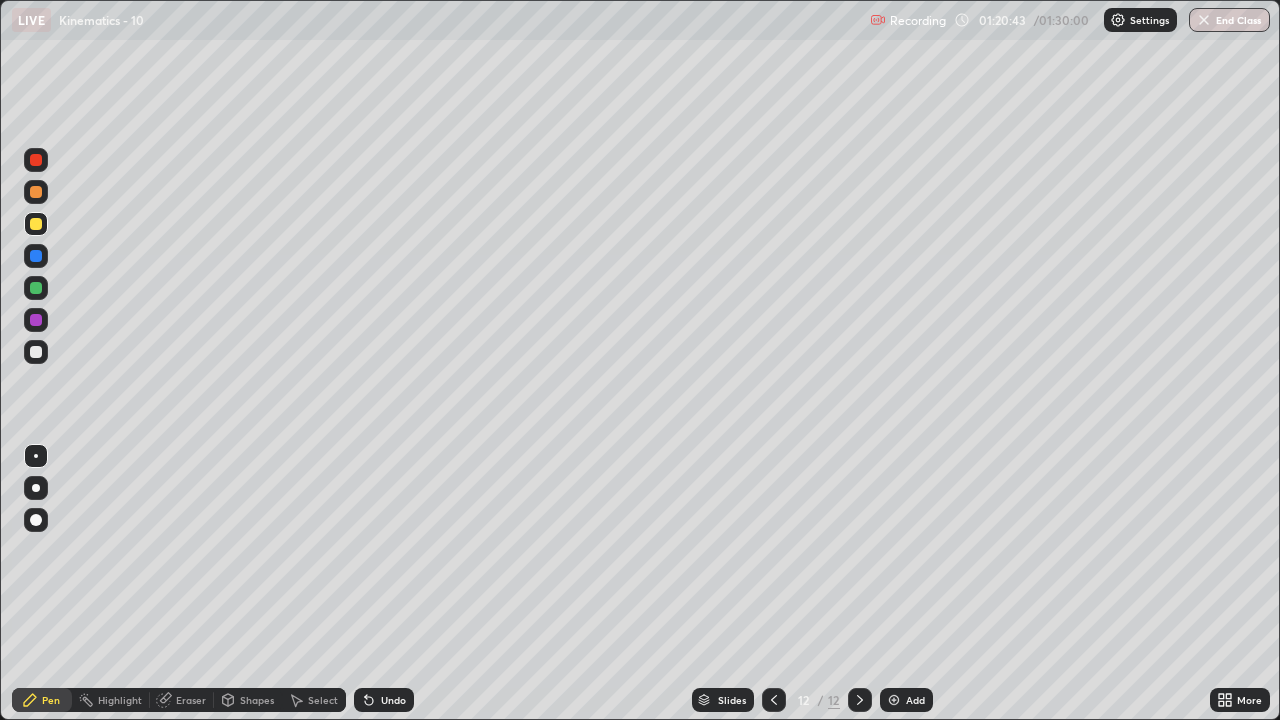click at bounding box center [36, 288] 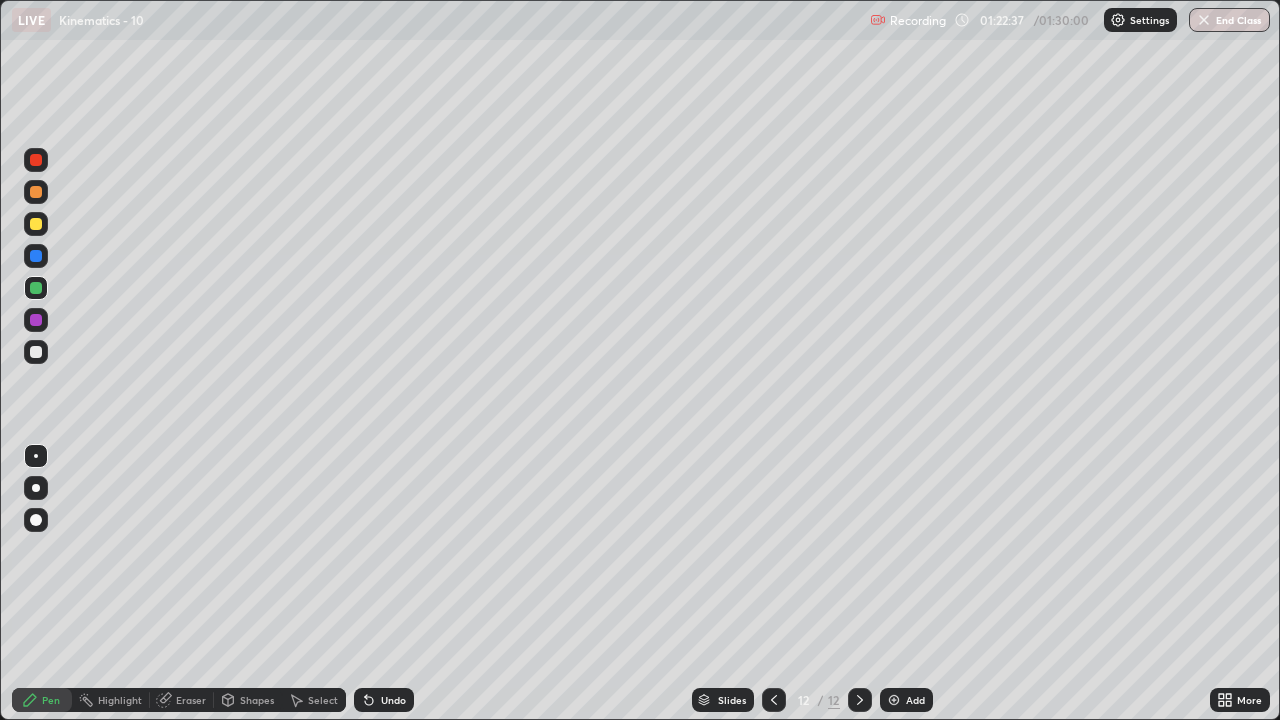 click on "Undo" at bounding box center (393, 700) 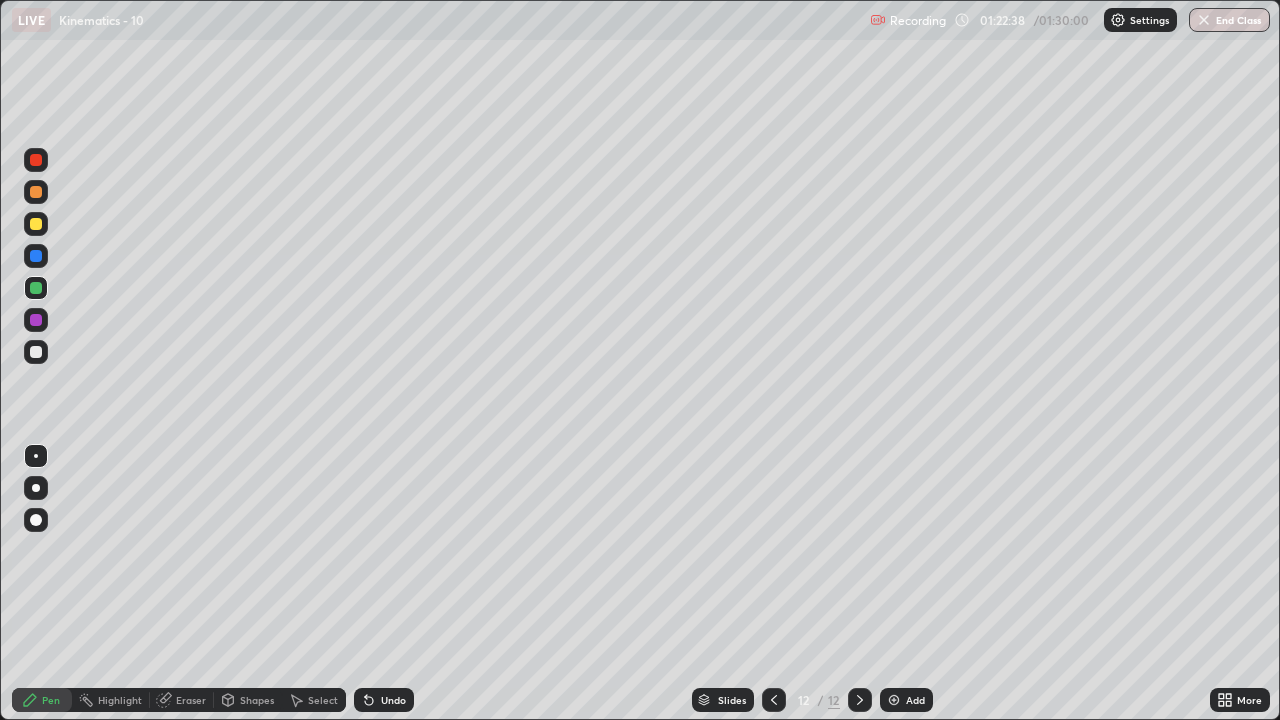 click on "Undo" at bounding box center (393, 700) 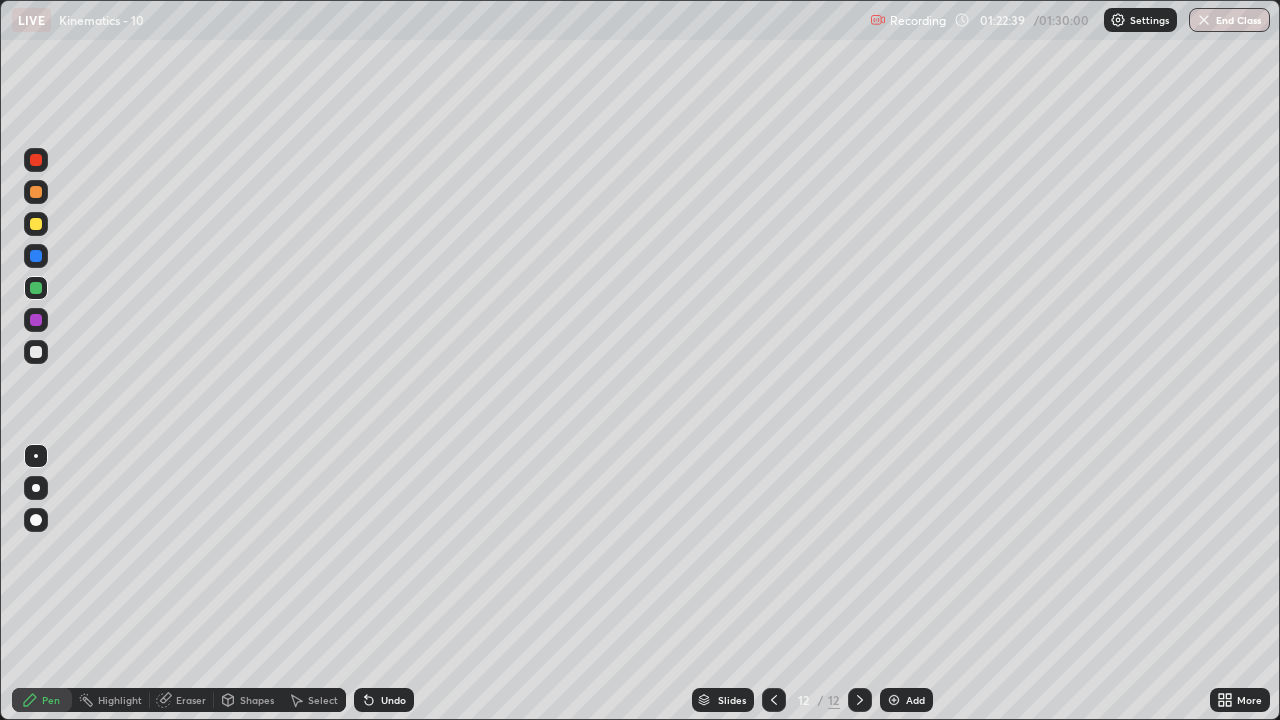 click on "Undo" at bounding box center [393, 700] 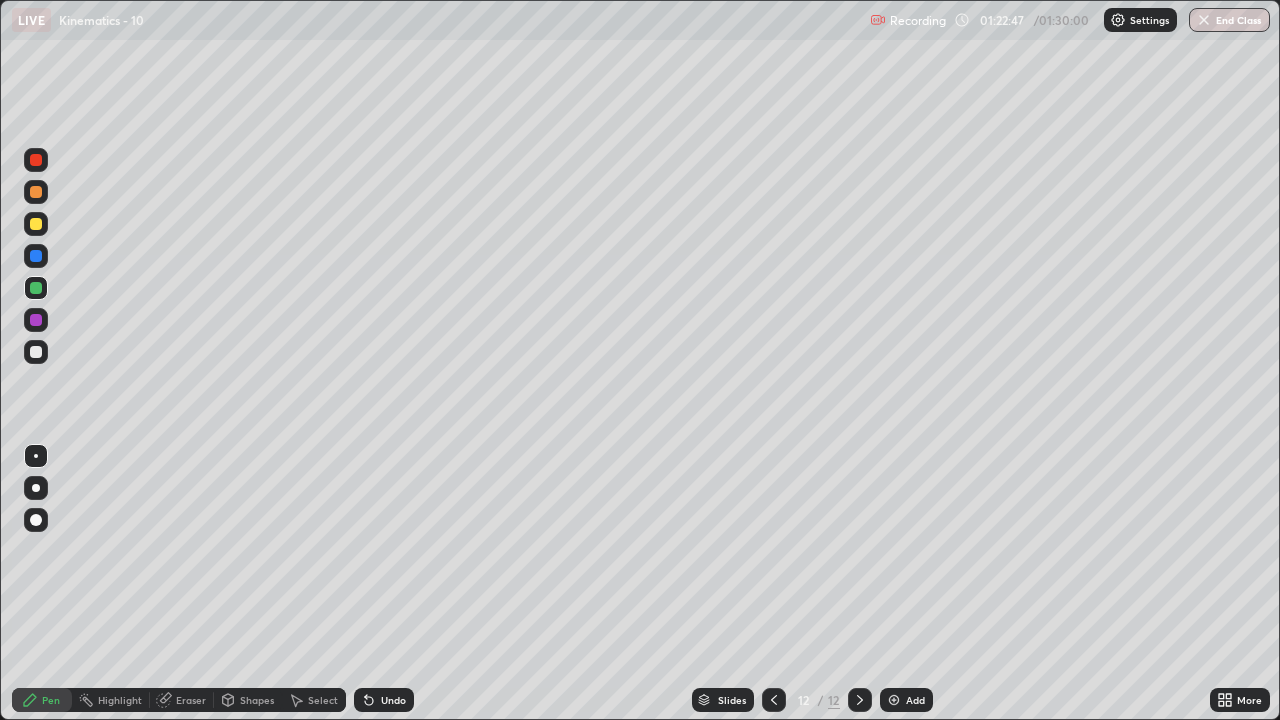 click at bounding box center [36, 352] 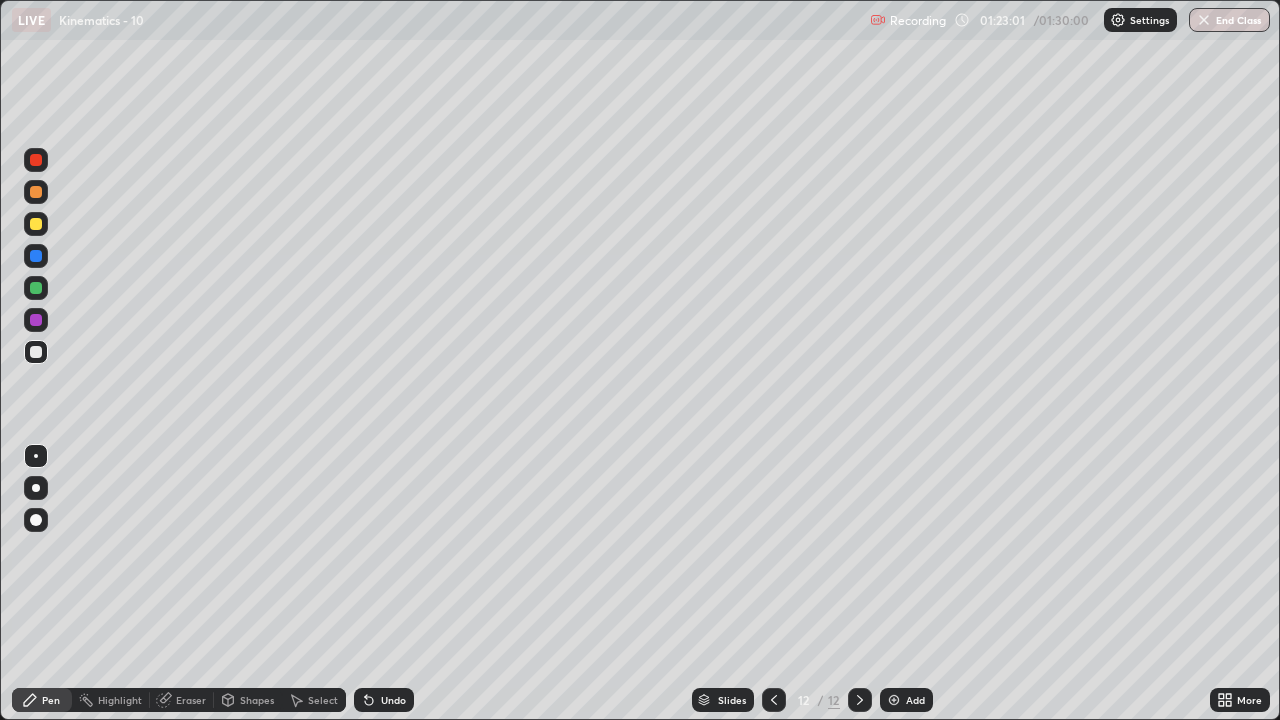 click at bounding box center [36, 224] 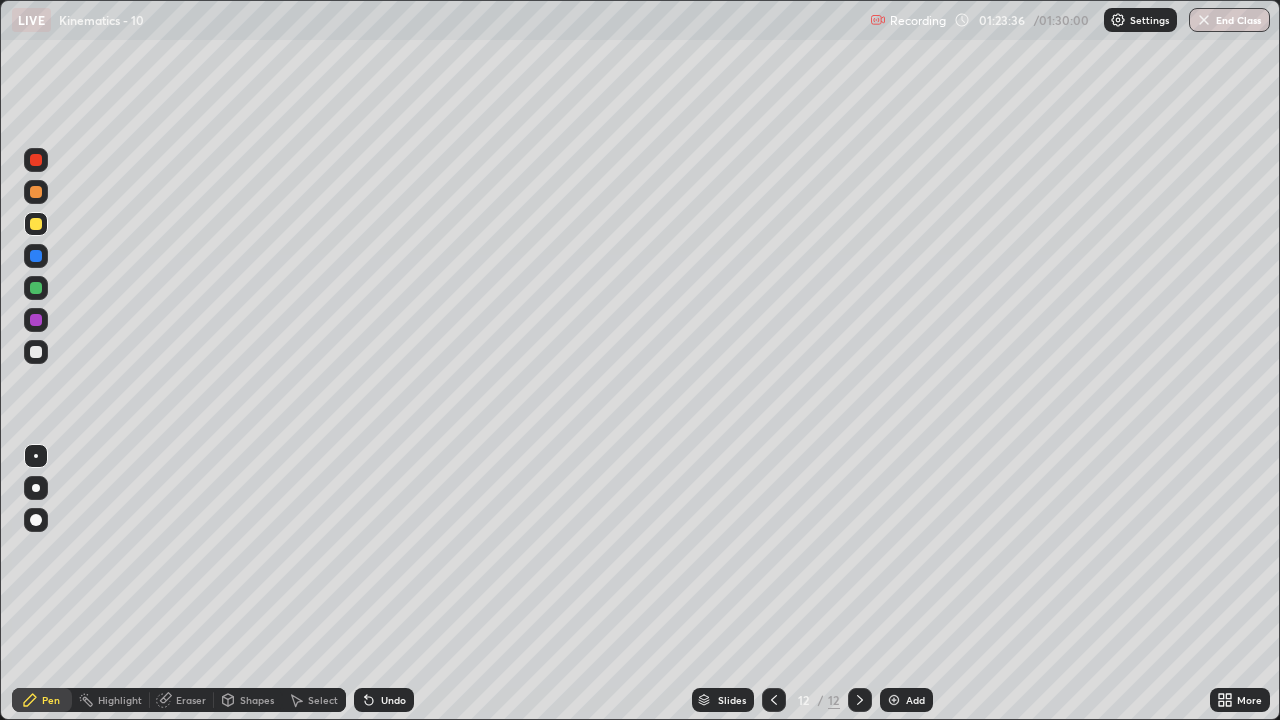 click on "Undo" at bounding box center [384, 700] 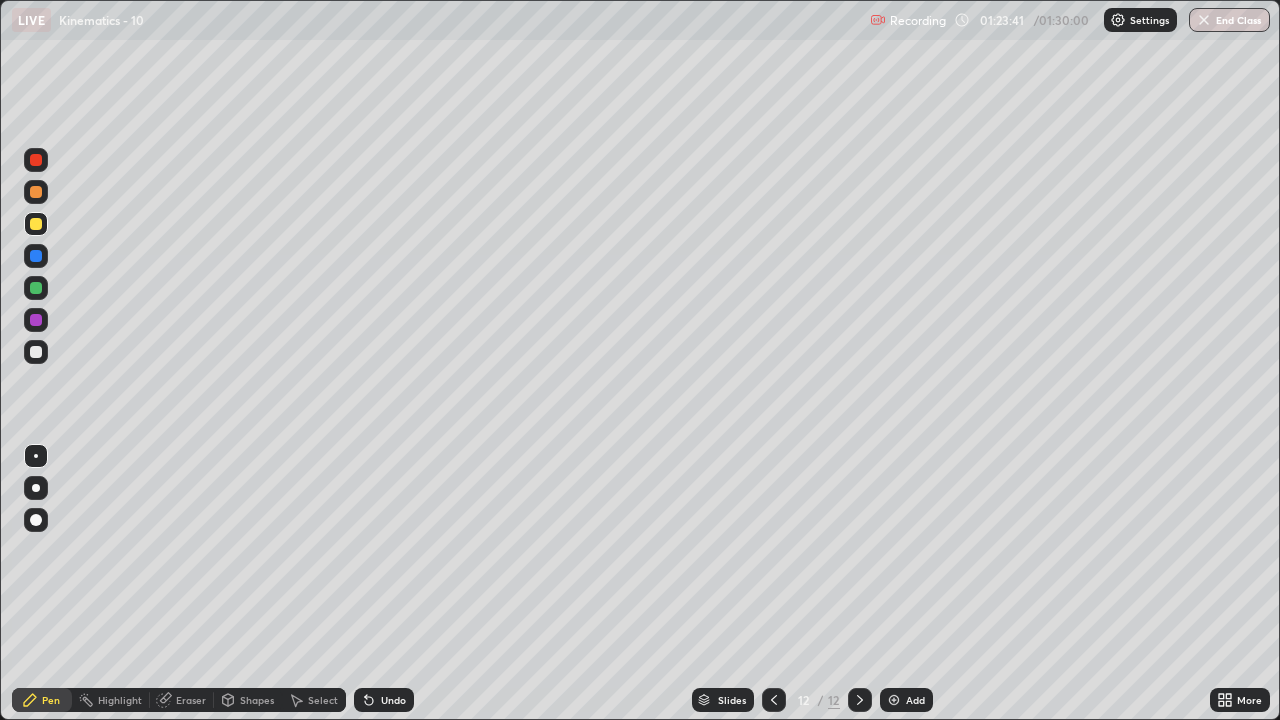 click at bounding box center [36, 288] 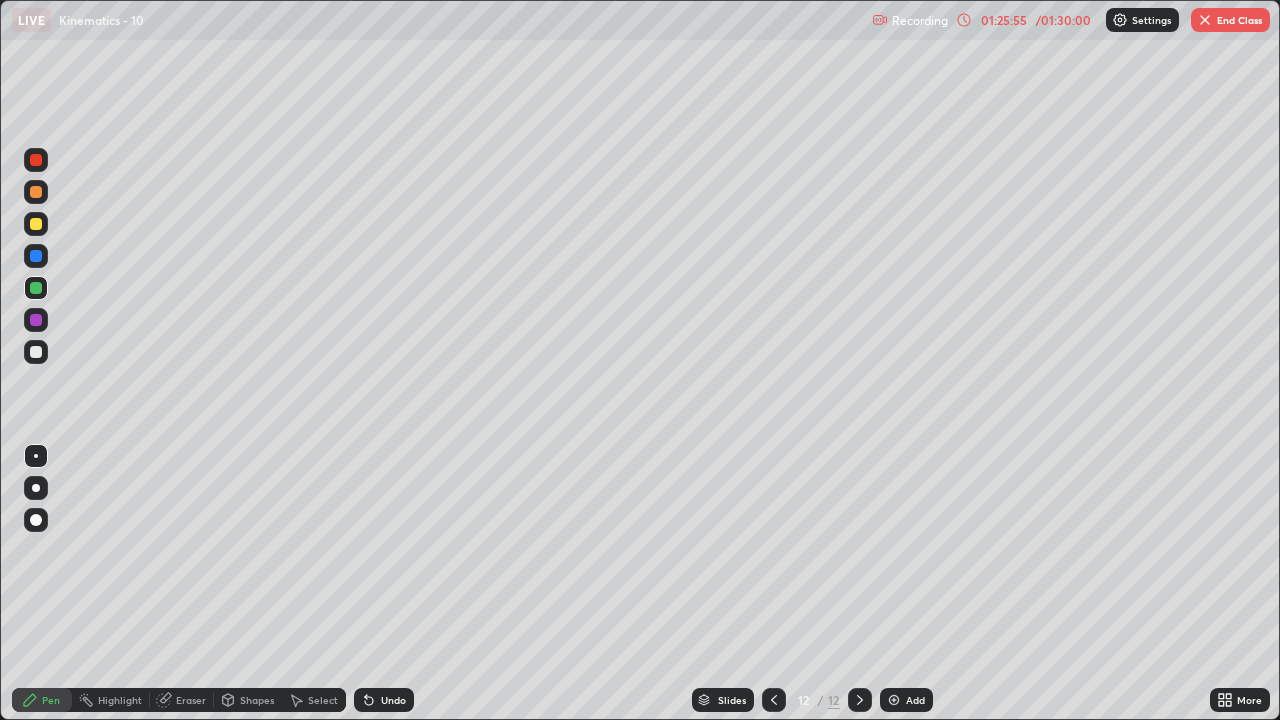 click at bounding box center [1205, 20] 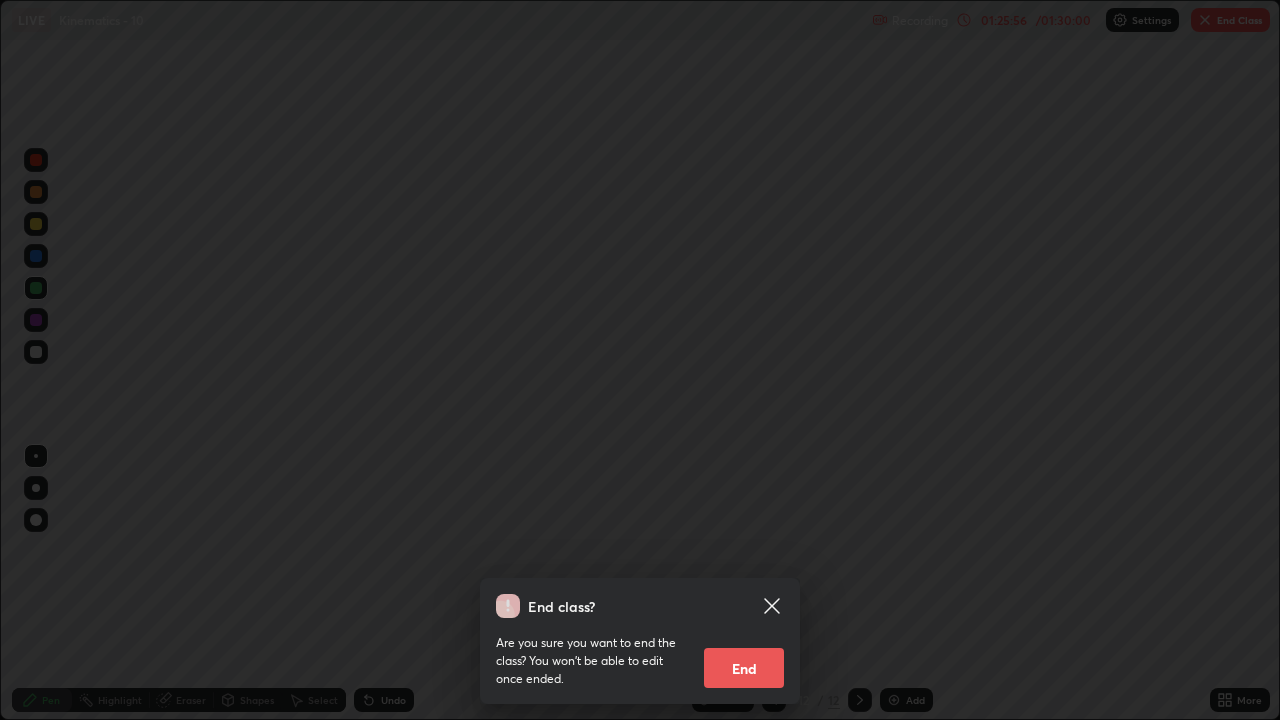 click on "End" at bounding box center [744, 668] 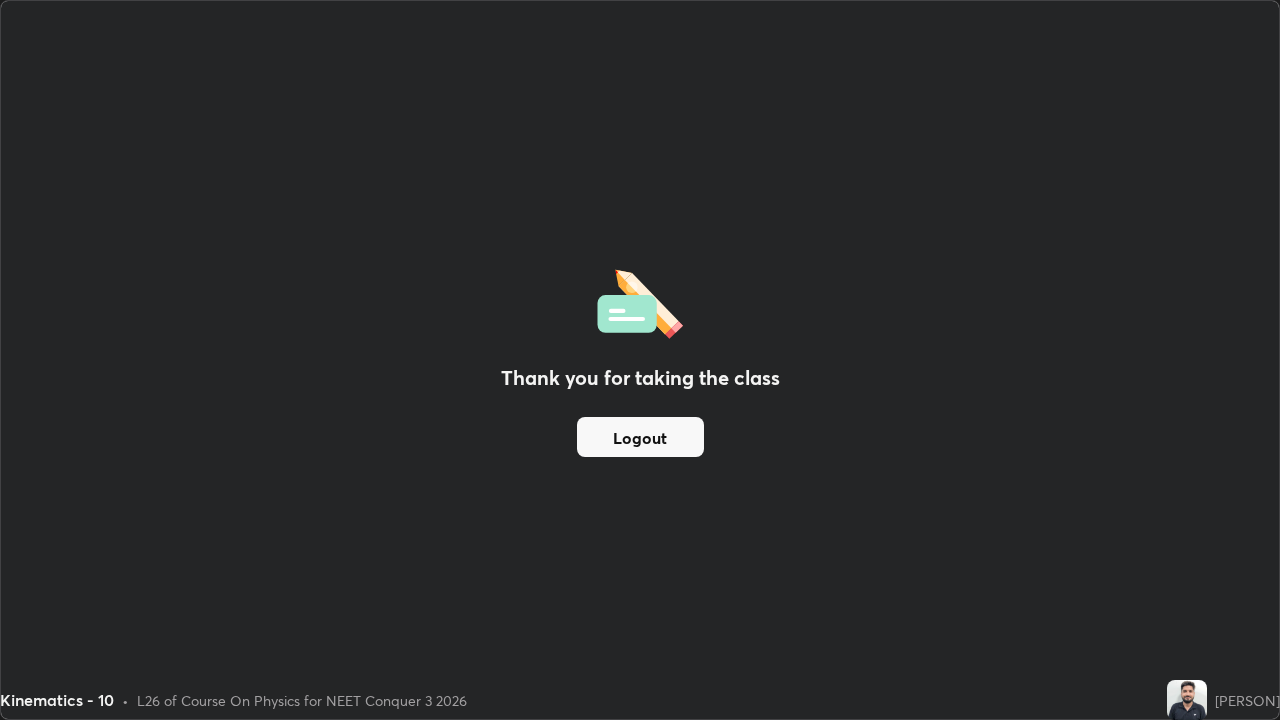 click on "Logout" at bounding box center (640, 437) 